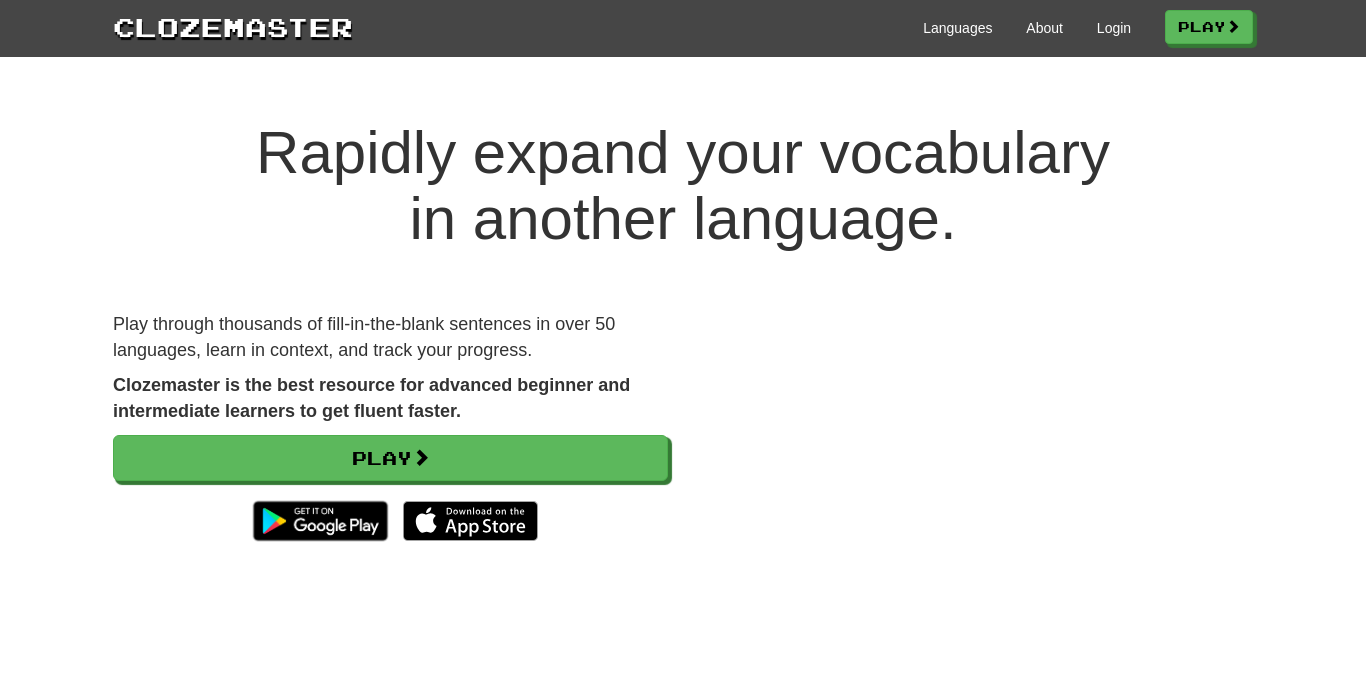 scroll, scrollTop: 0, scrollLeft: 0, axis: both 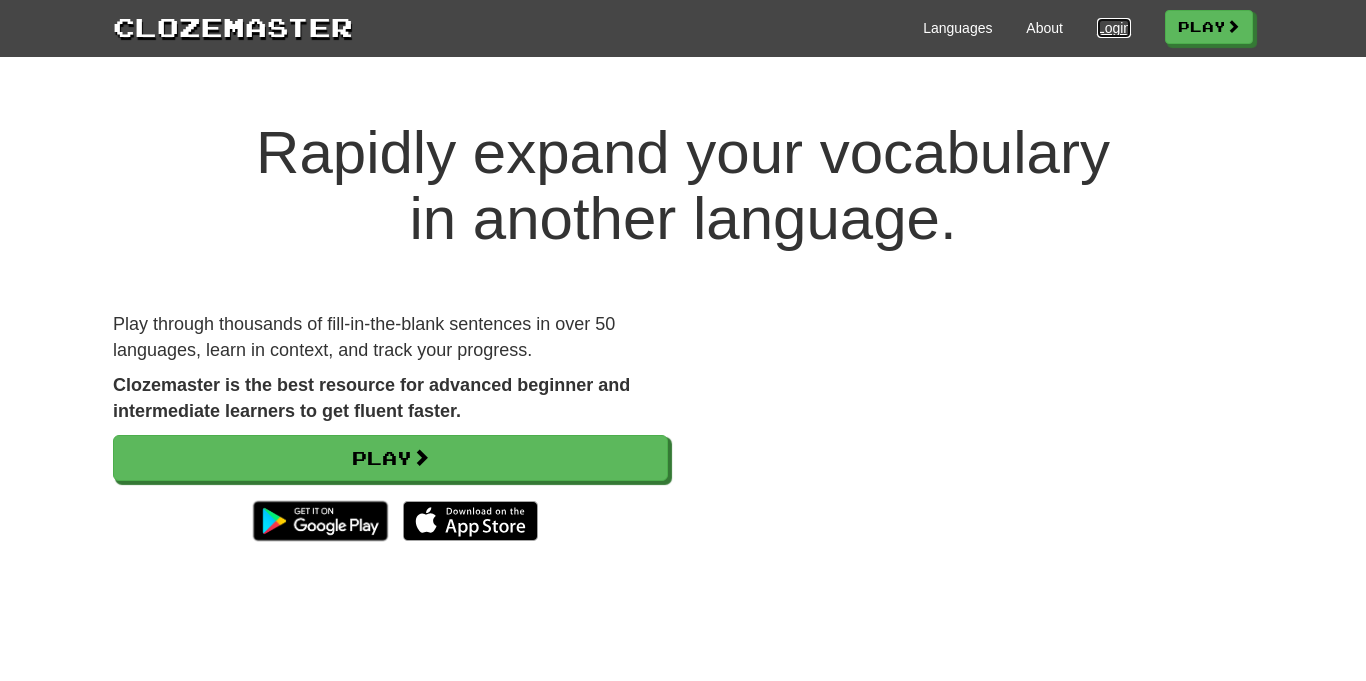 click on "Login" at bounding box center [1114, 28] 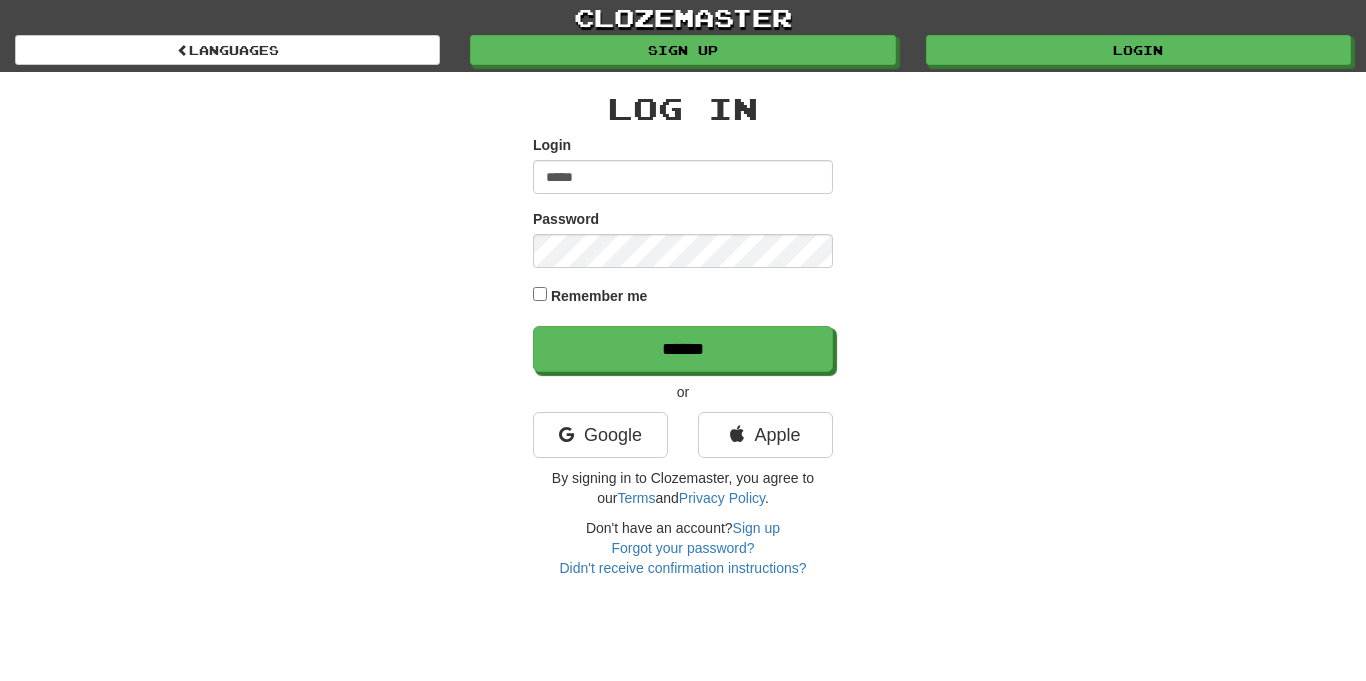 scroll, scrollTop: 0, scrollLeft: 0, axis: both 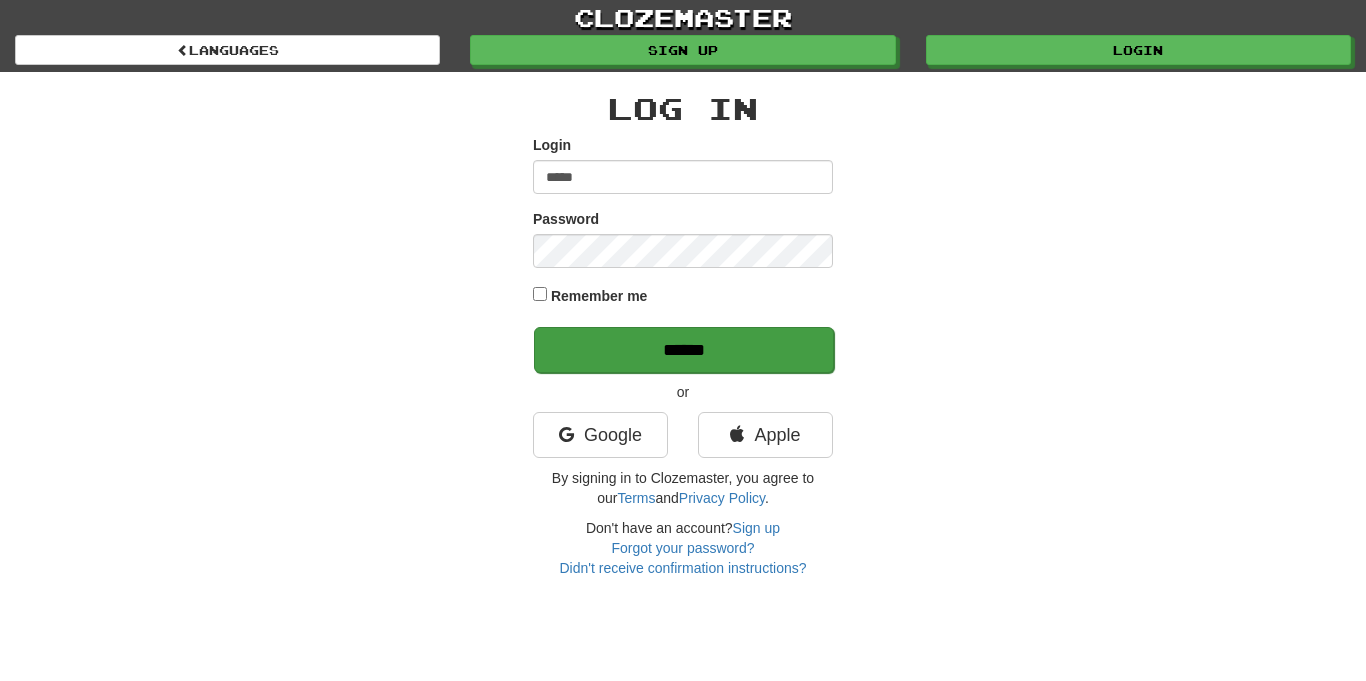 type on "*****" 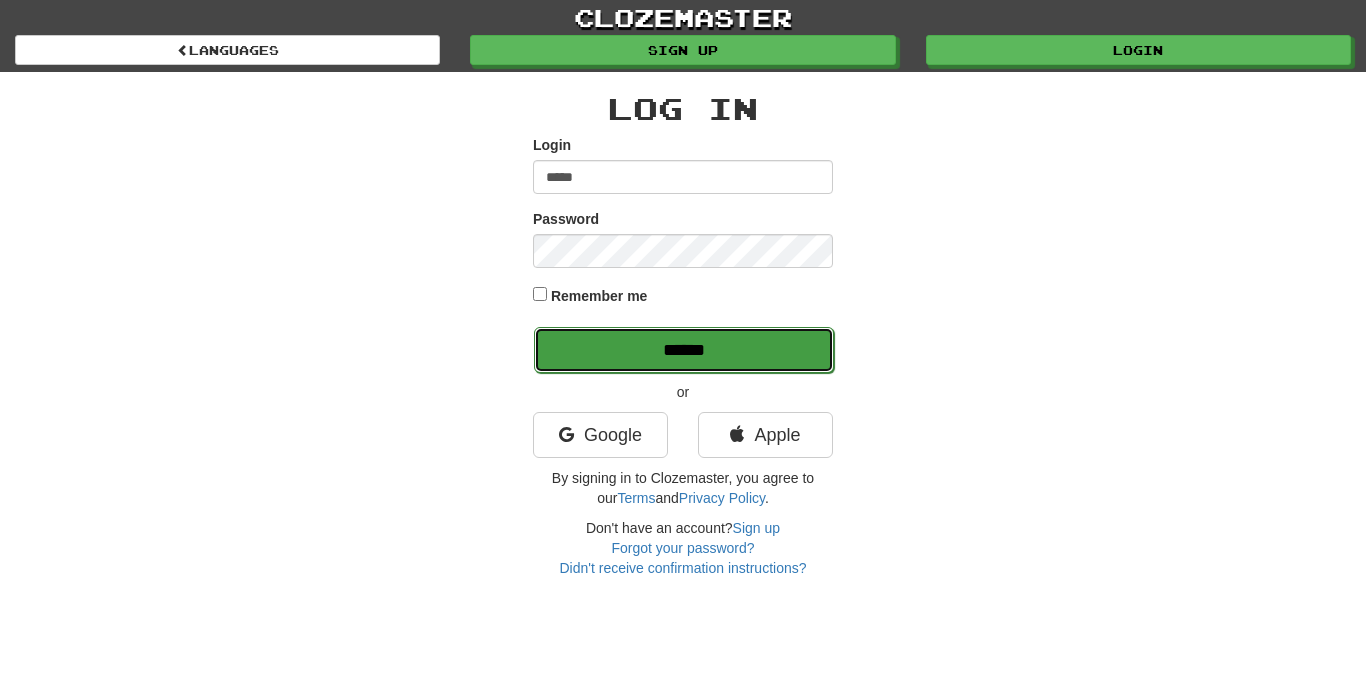click on "******" at bounding box center (684, 350) 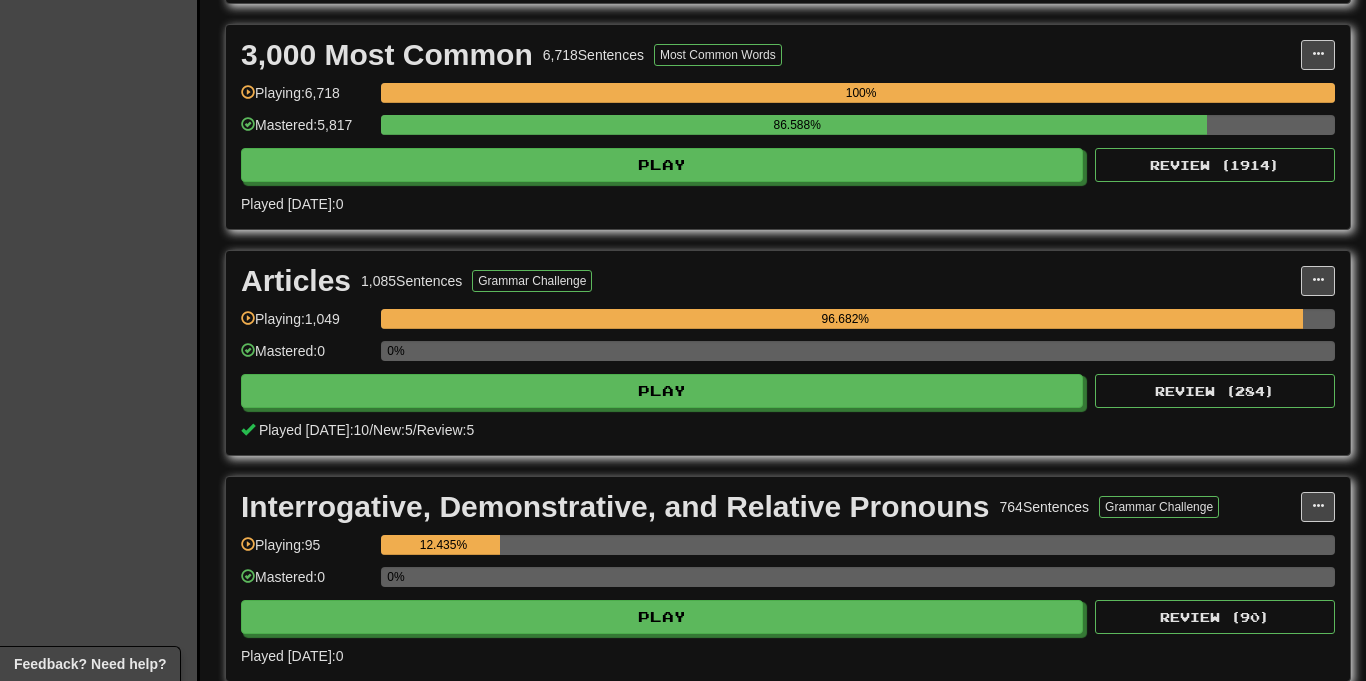 scroll, scrollTop: 690, scrollLeft: 0, axis: vertical 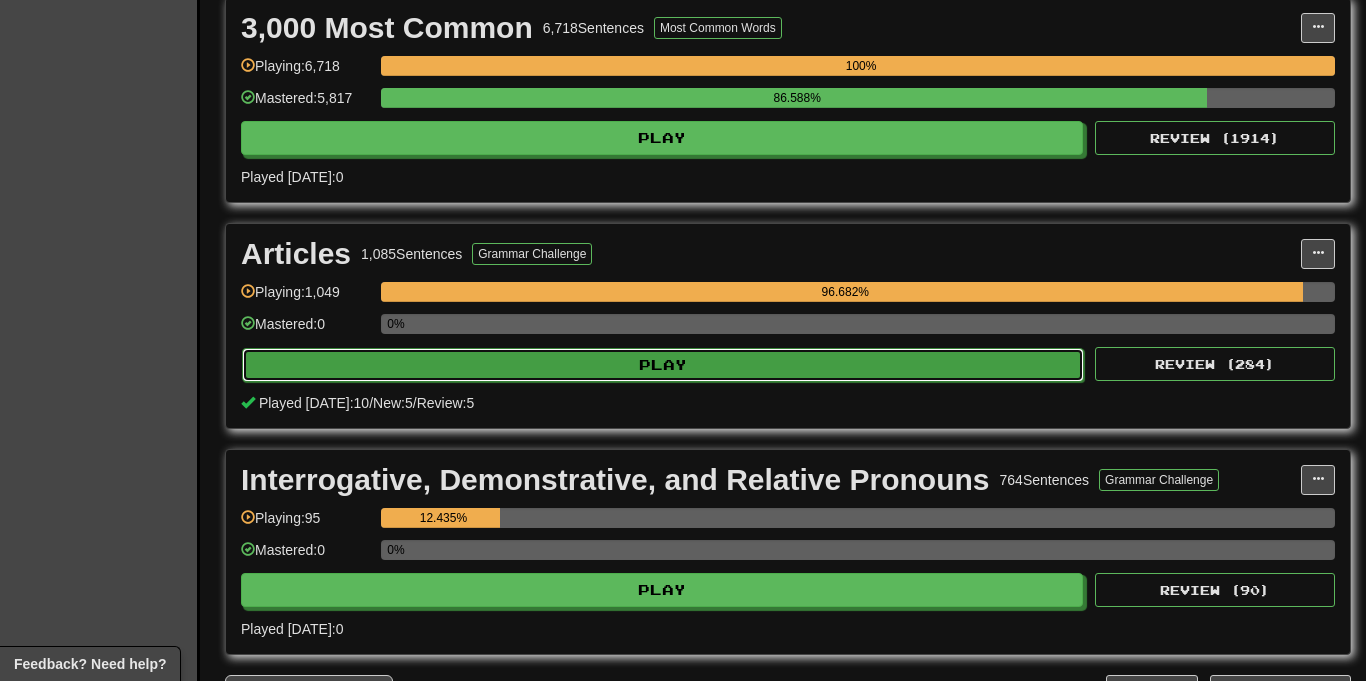 click on "Play" at bounding box center (663, 365) 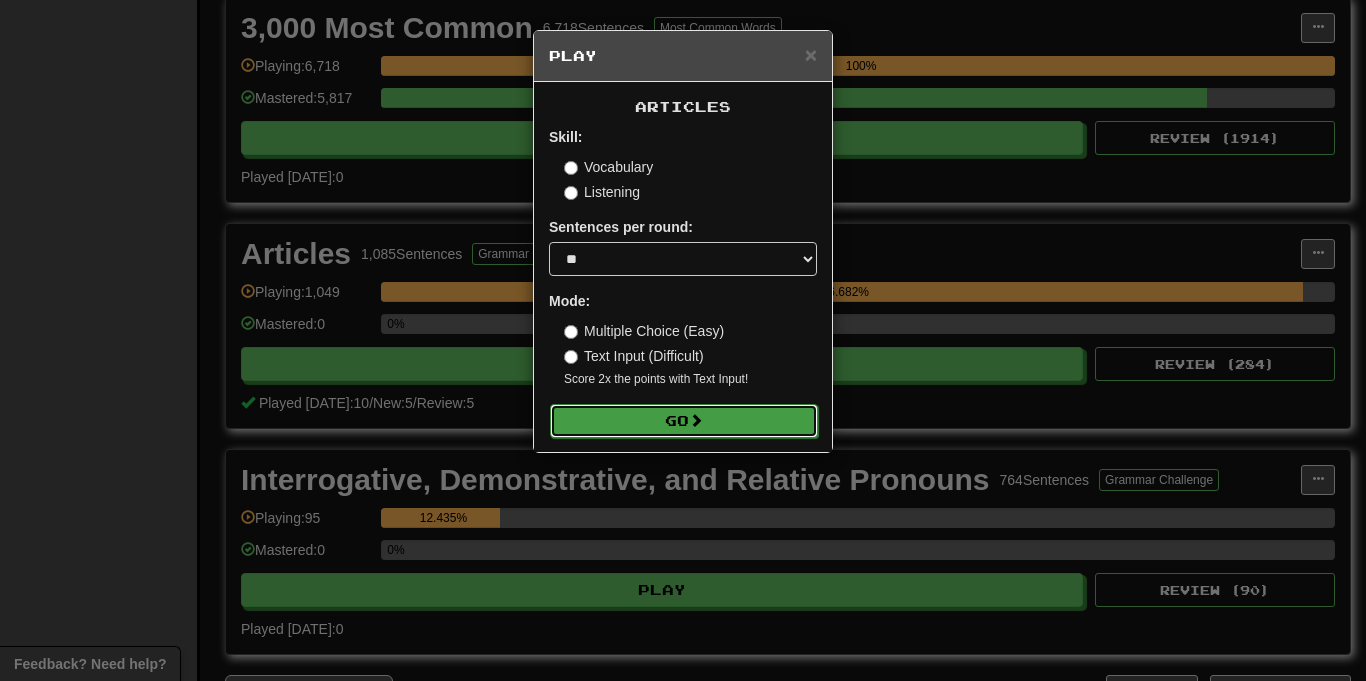 click at bounding box center (696, 420) 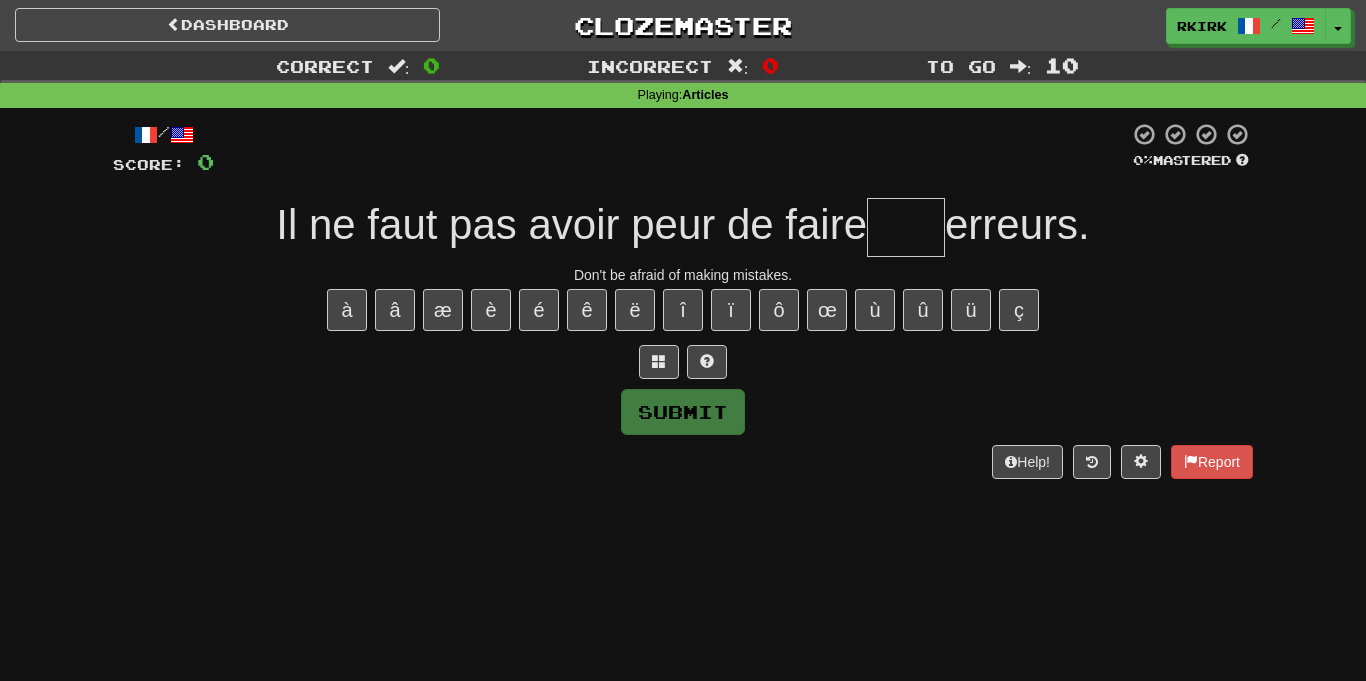 scroll, scrollTop: 0, scrollLeft: 0, axis: both 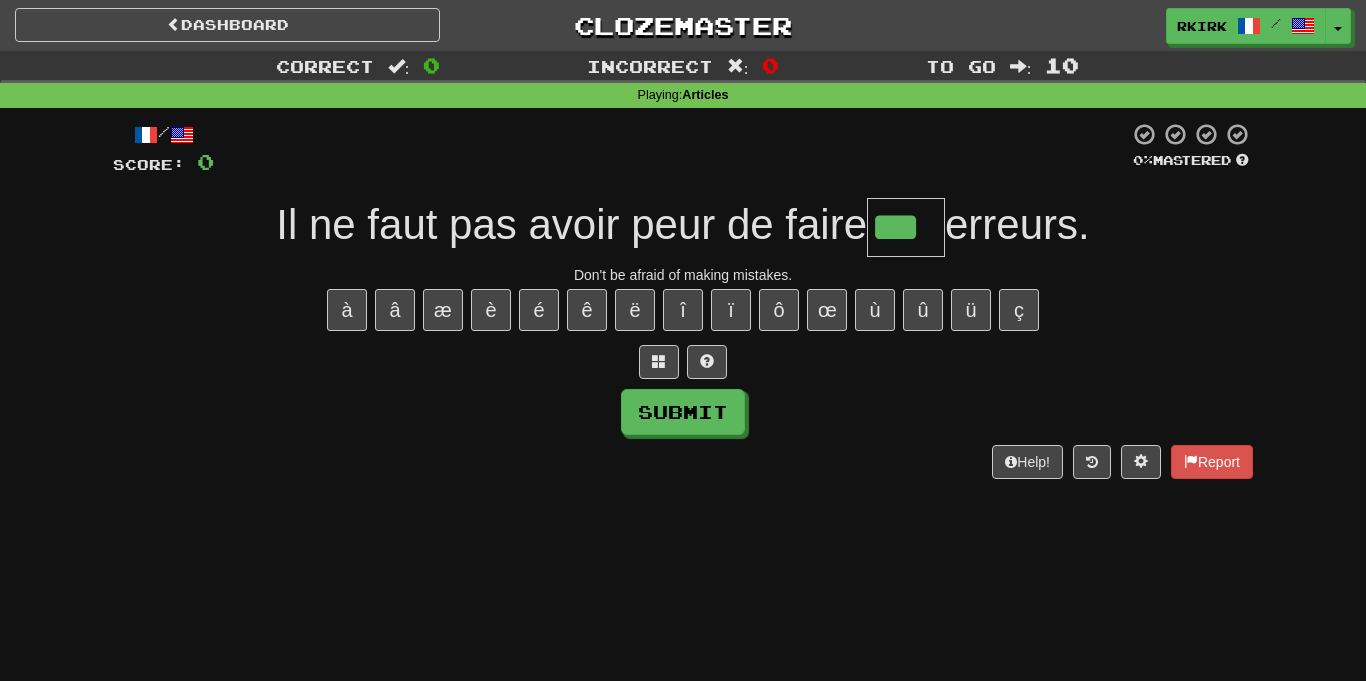 type on "***" 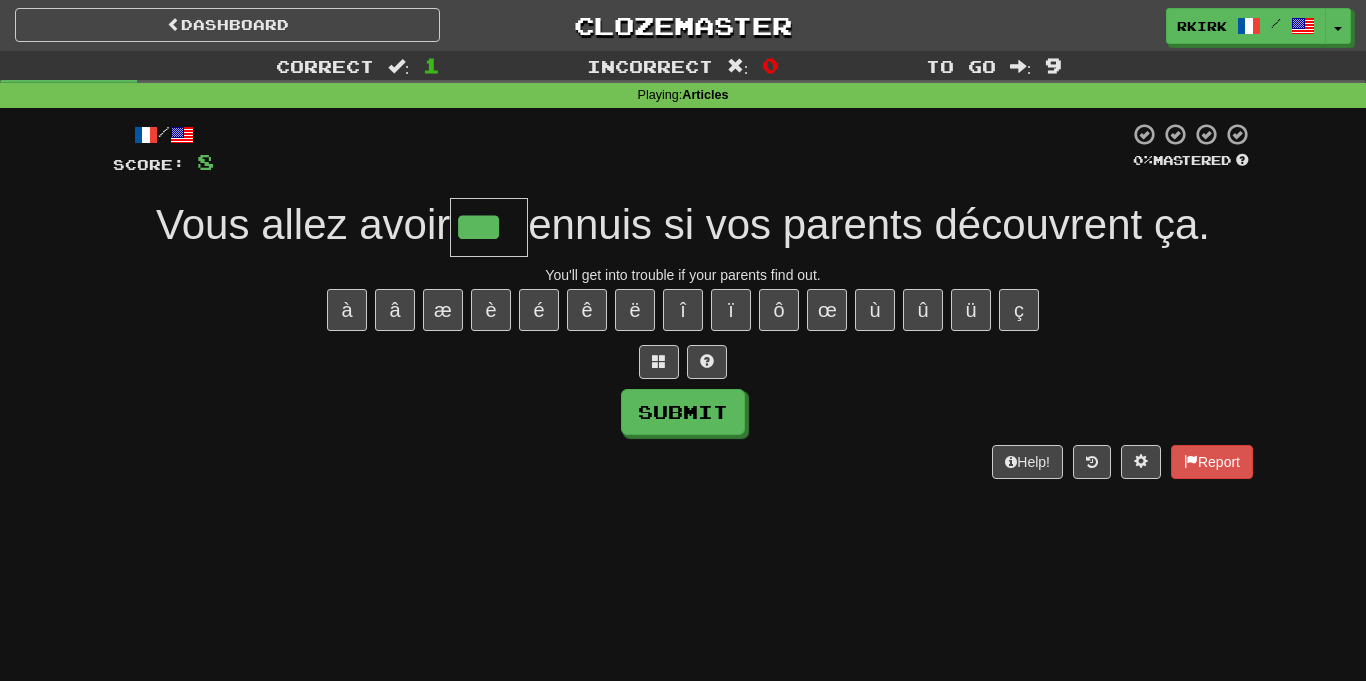 type on "***" 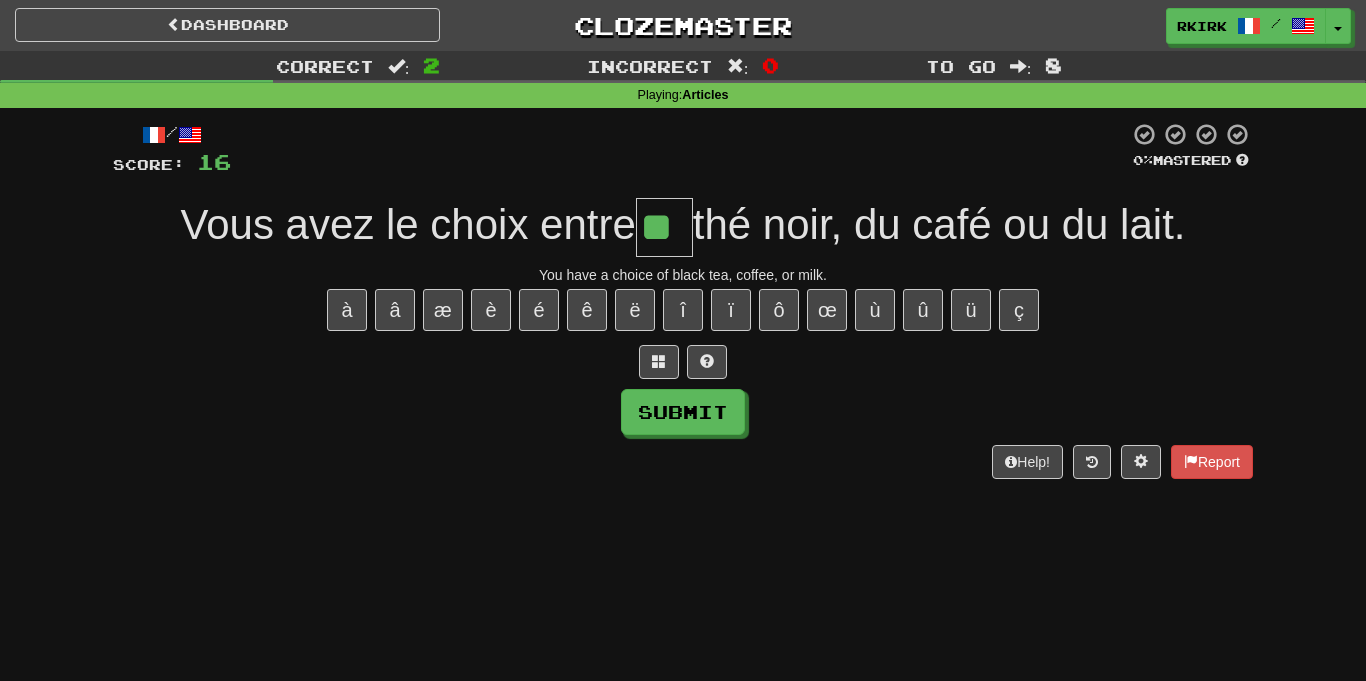 type on "**" 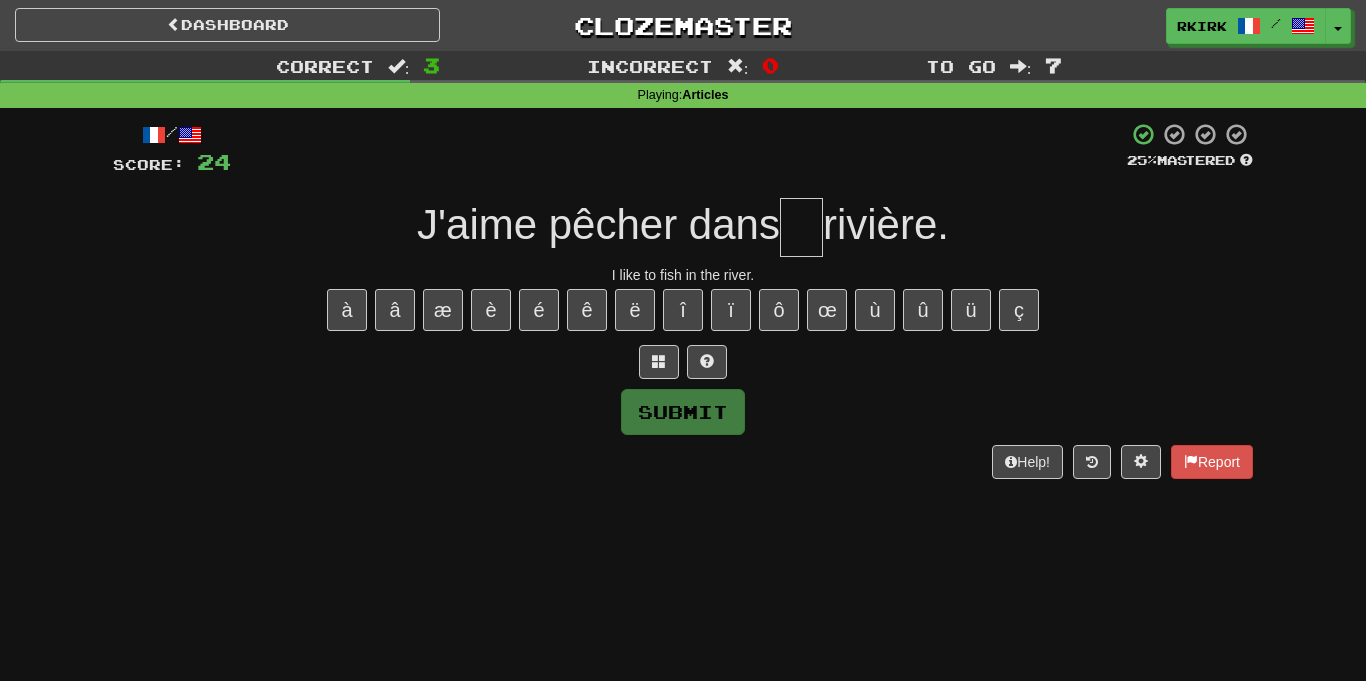 type on "*" 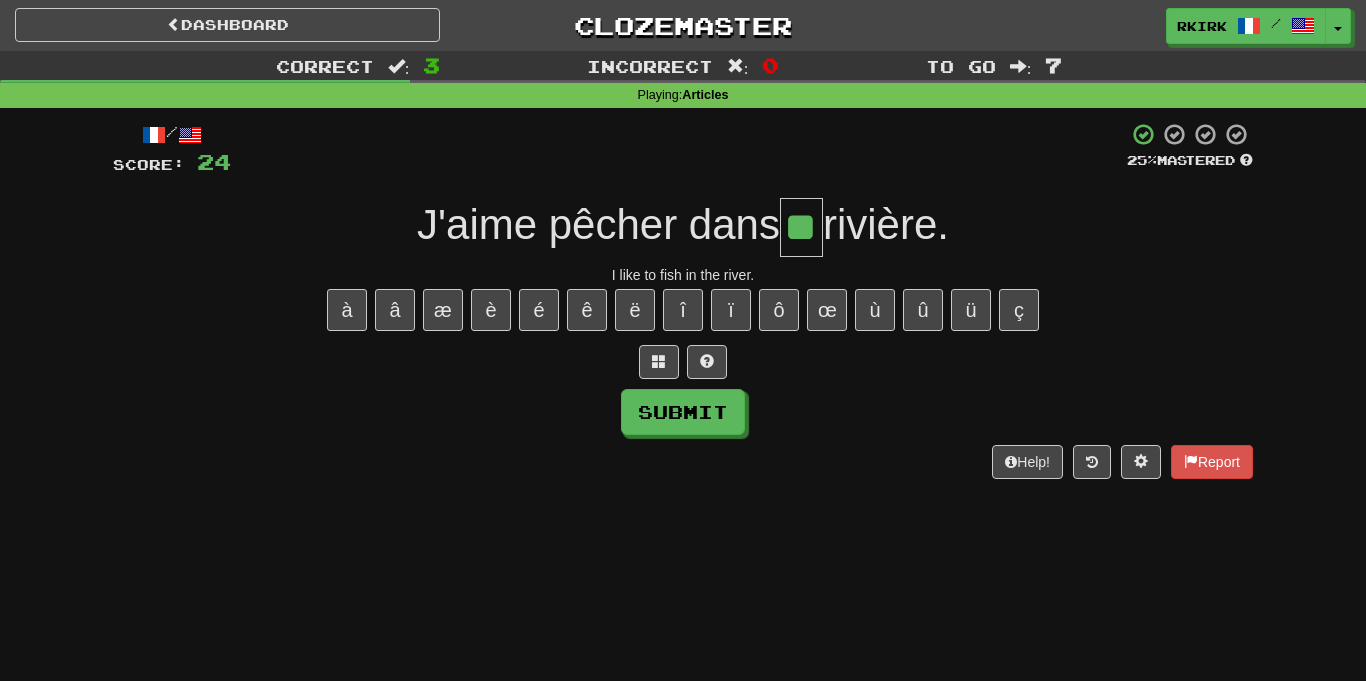 type on "**" 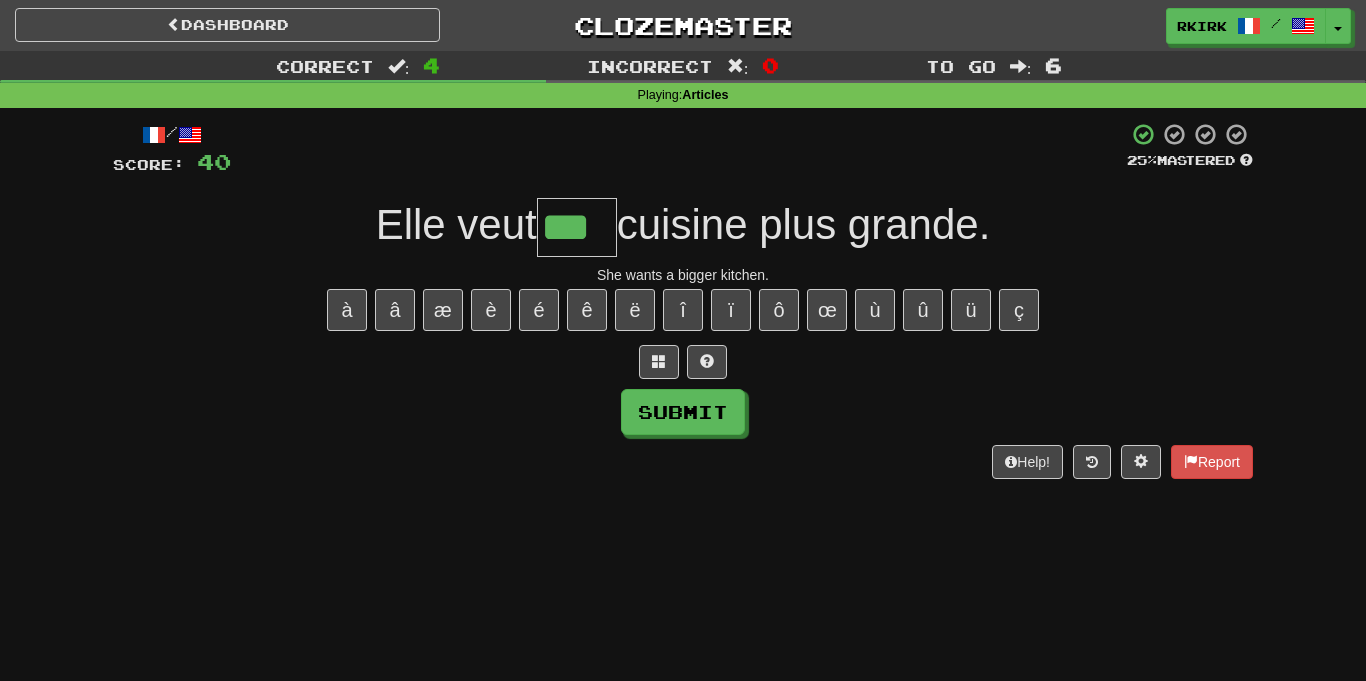 type on "***" 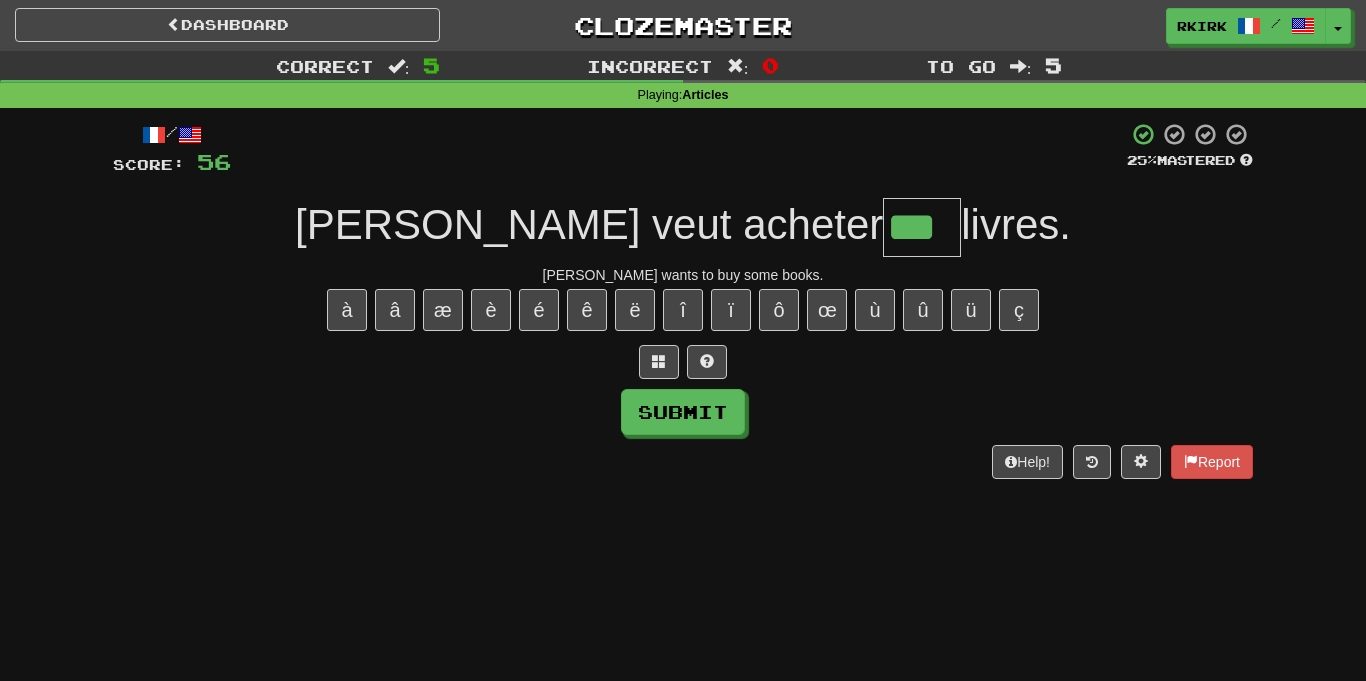 type on "***" 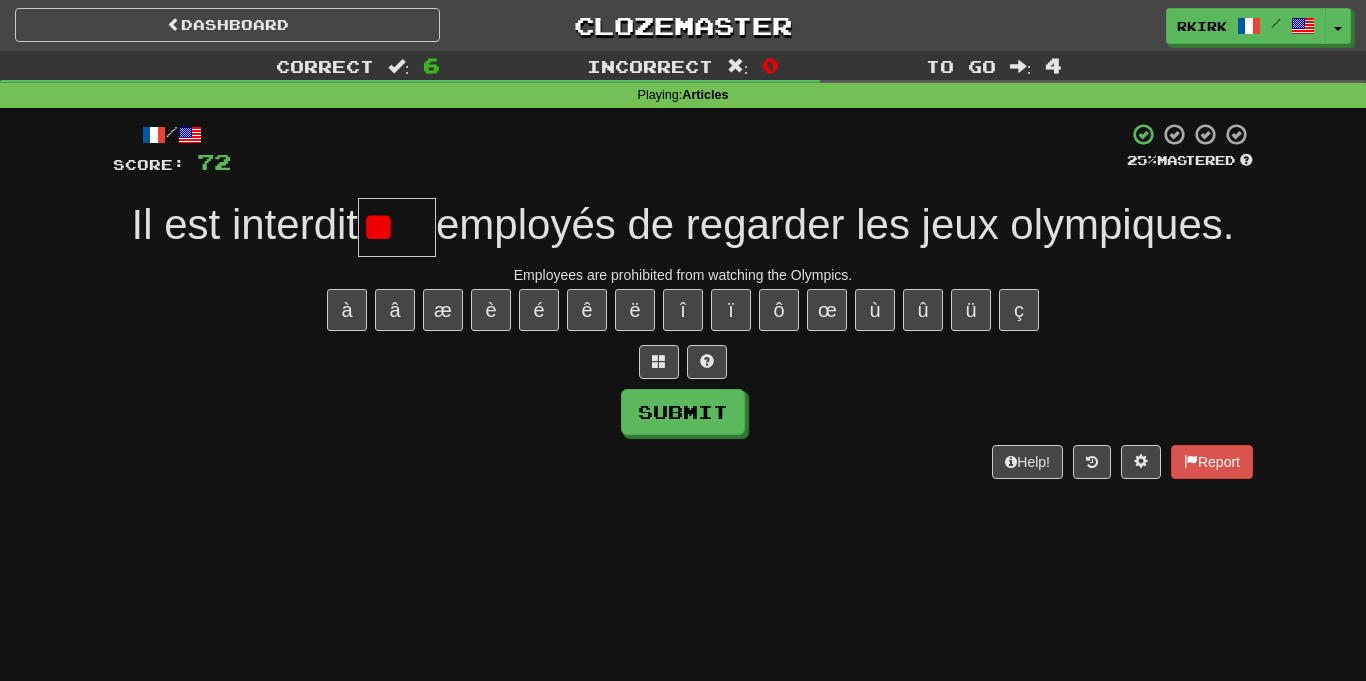 type on "*" 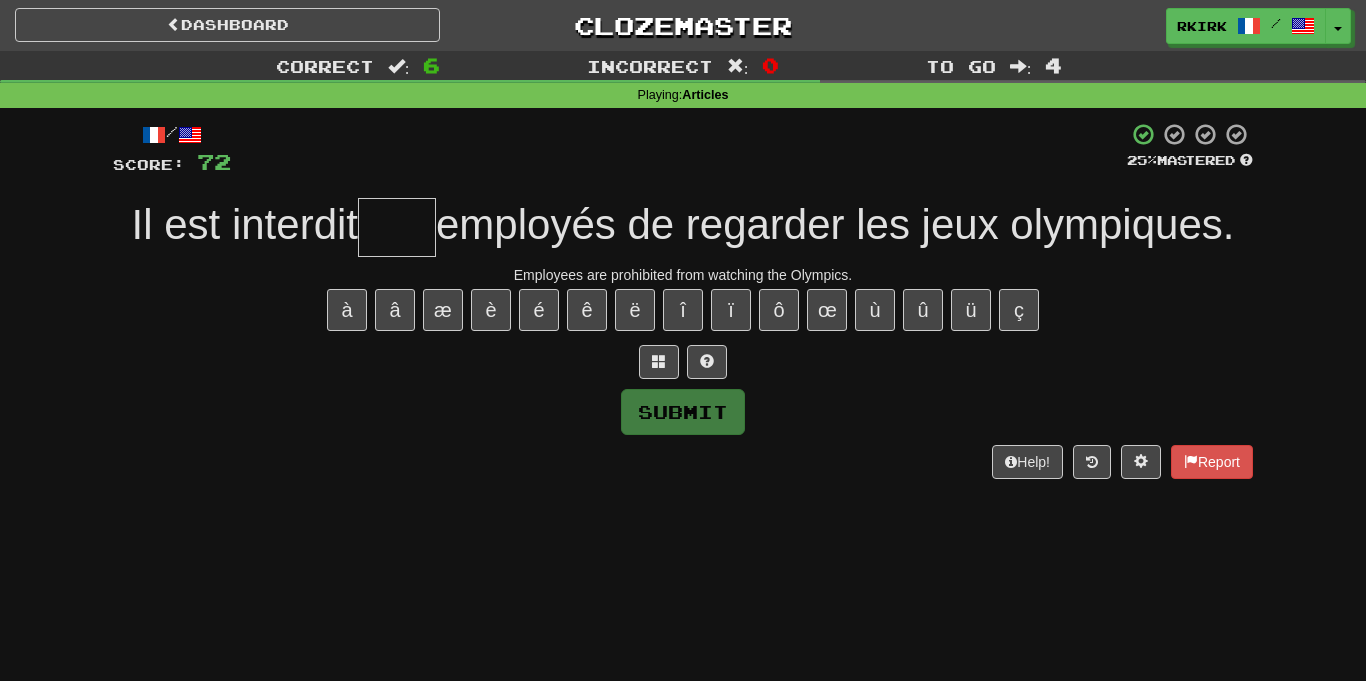 type on "*" 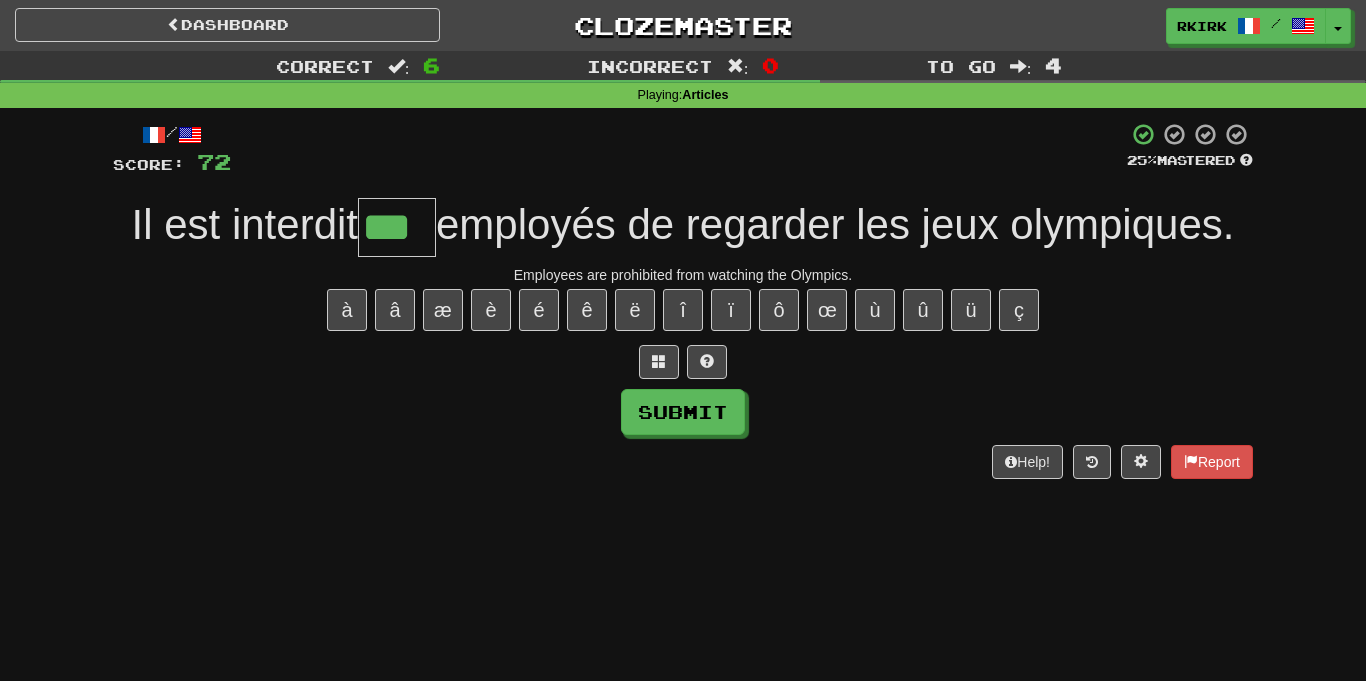 type on "***" 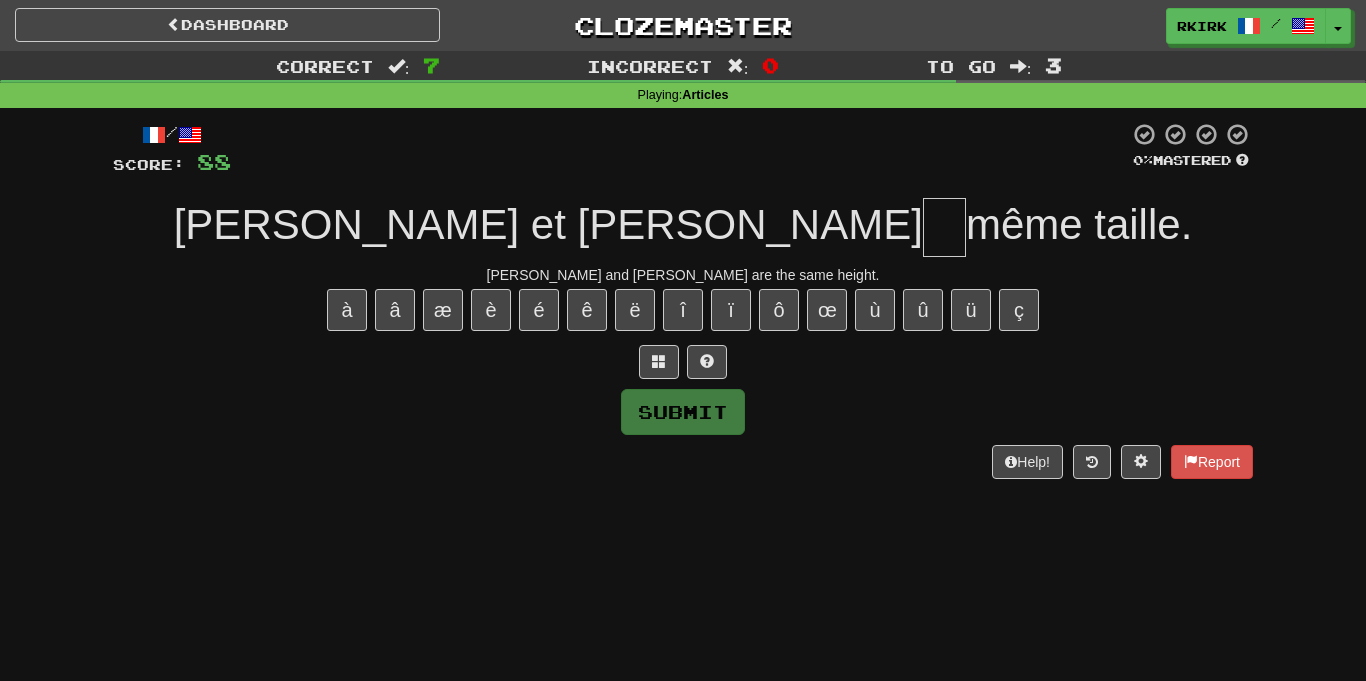type on "*" 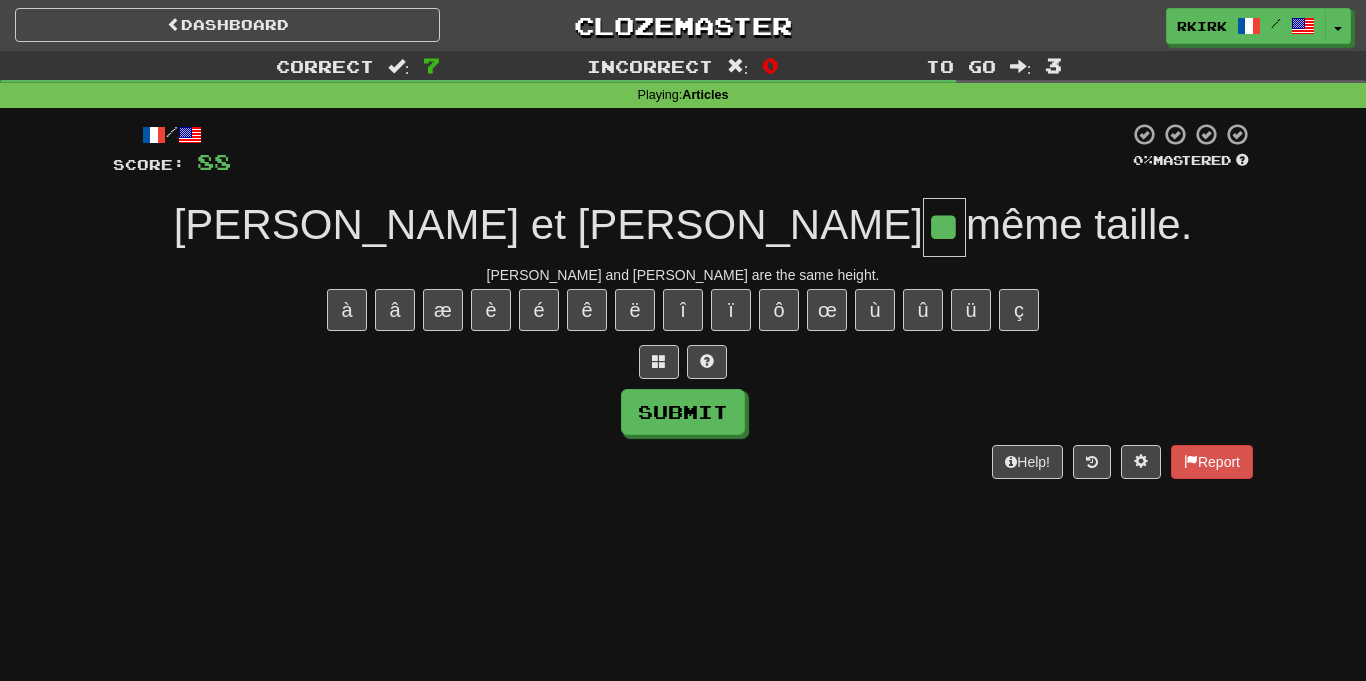 type on "**" 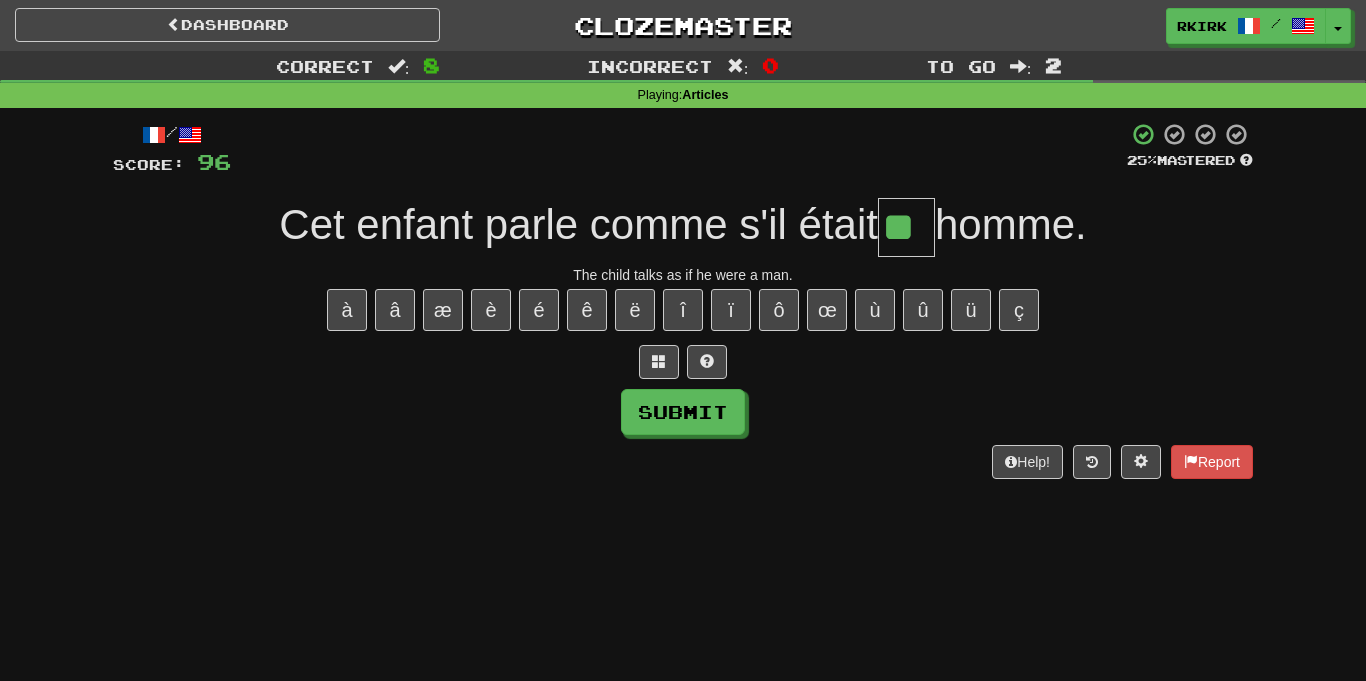 type on "**" 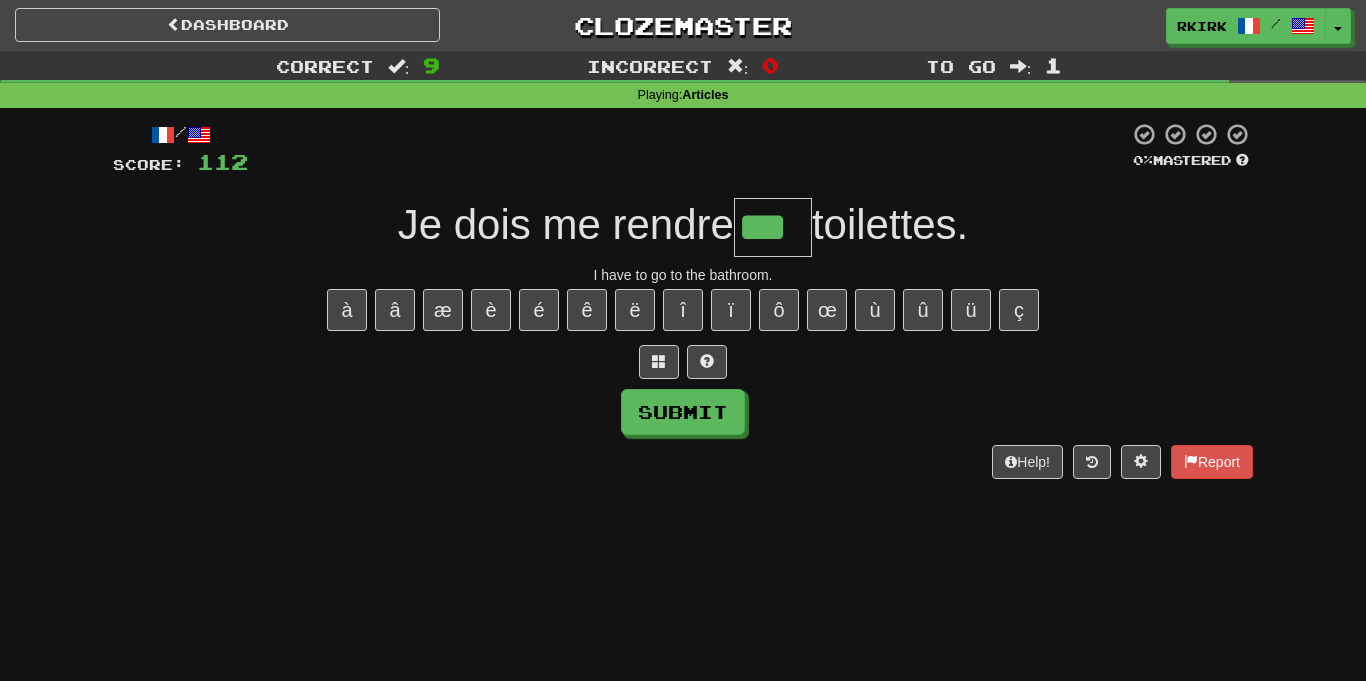 type on "***" 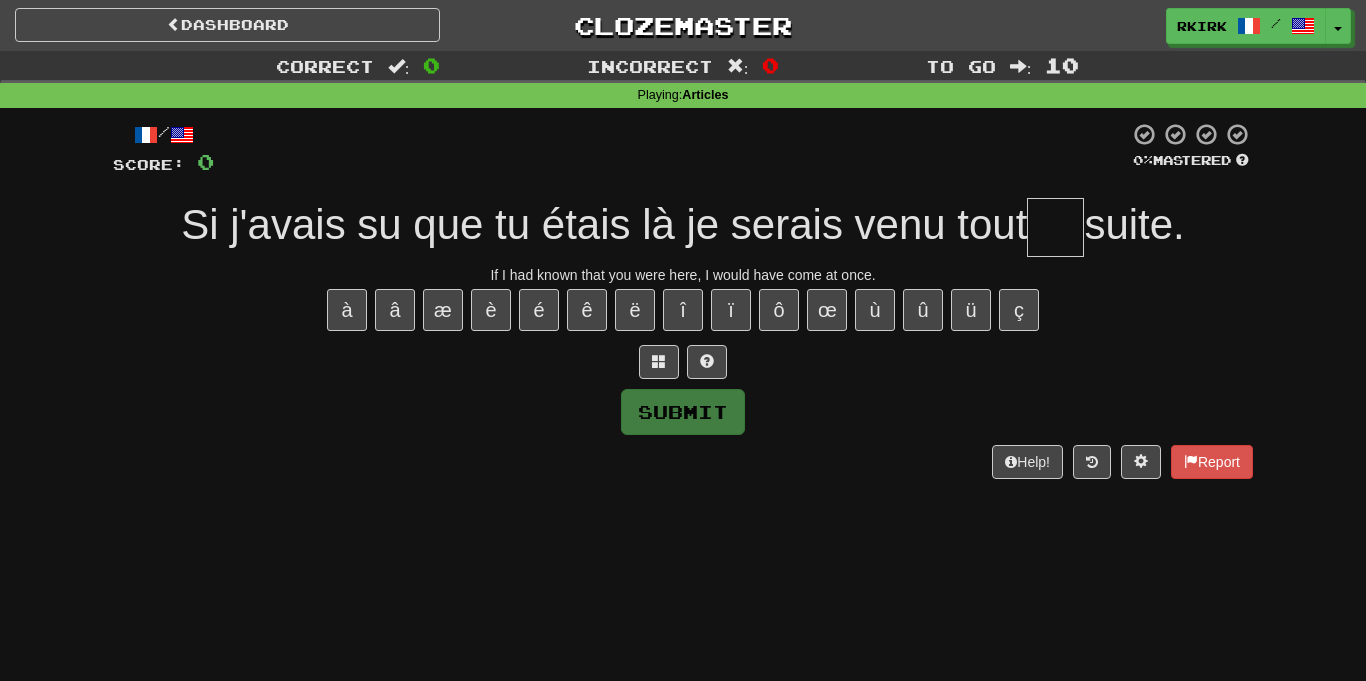 type on "*" 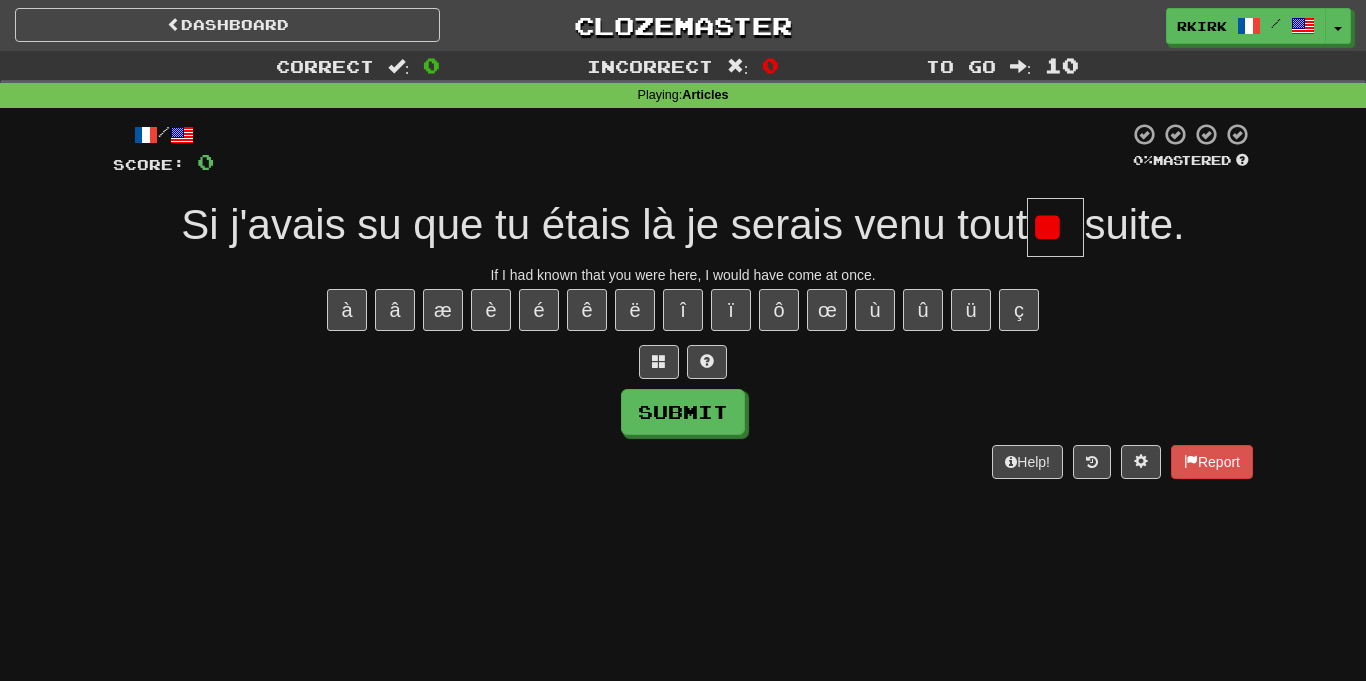 type on "*" 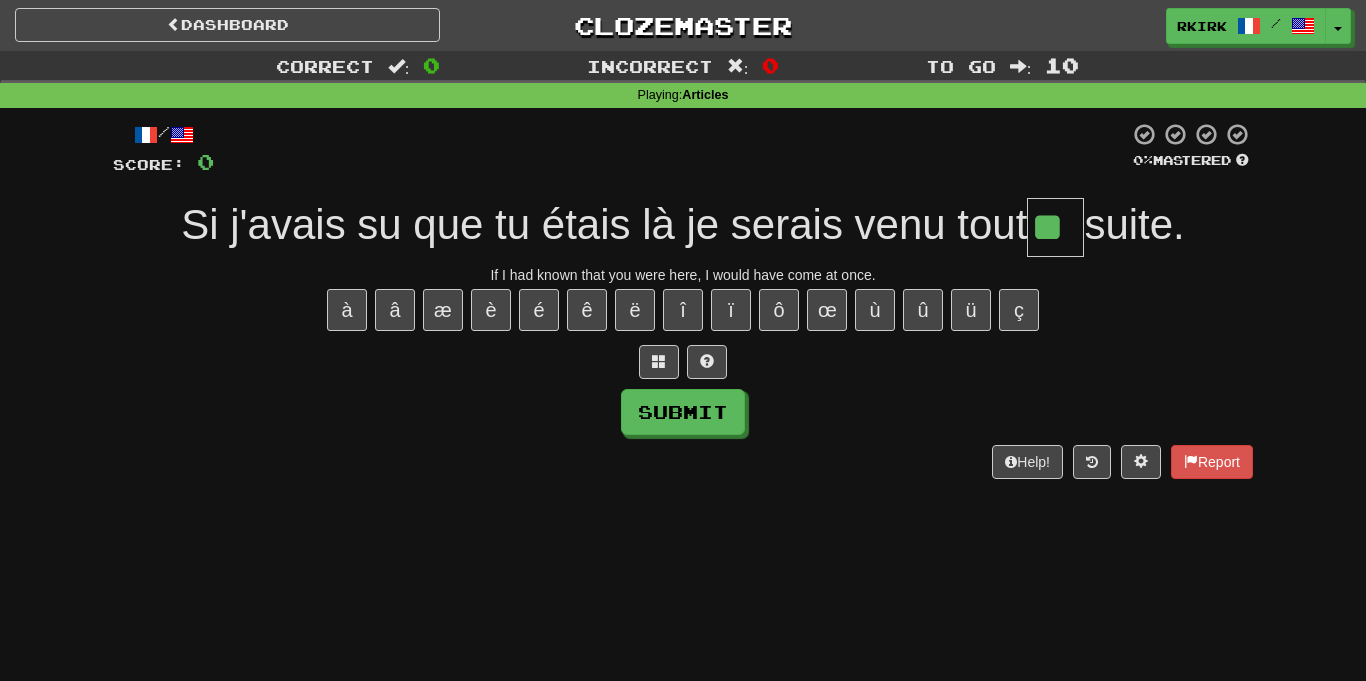 type on "**" 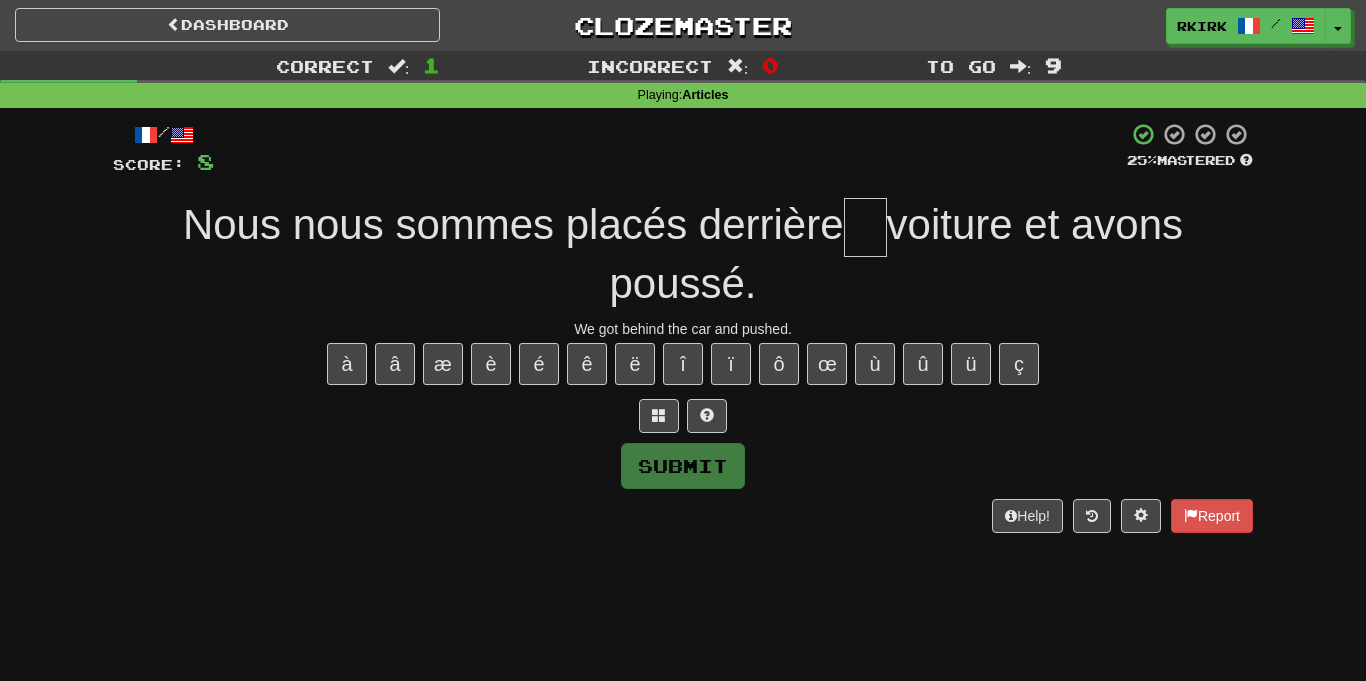 type on "*" 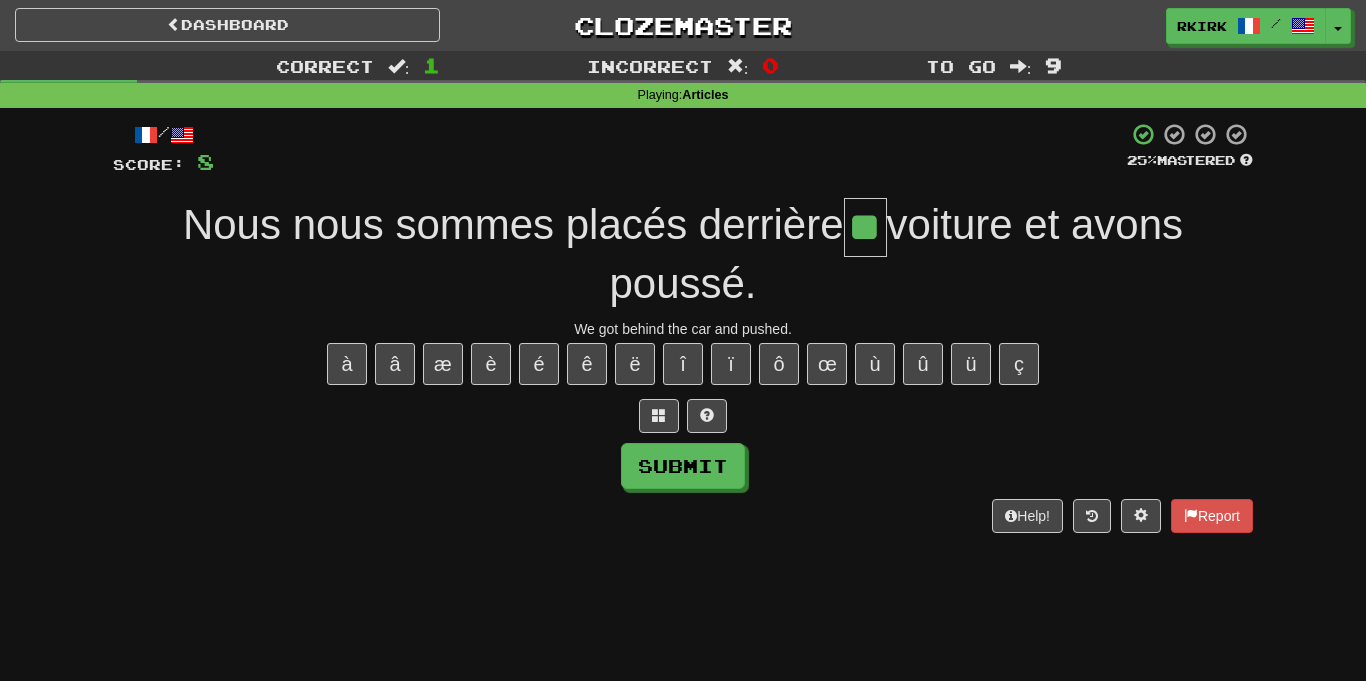 type on "**" 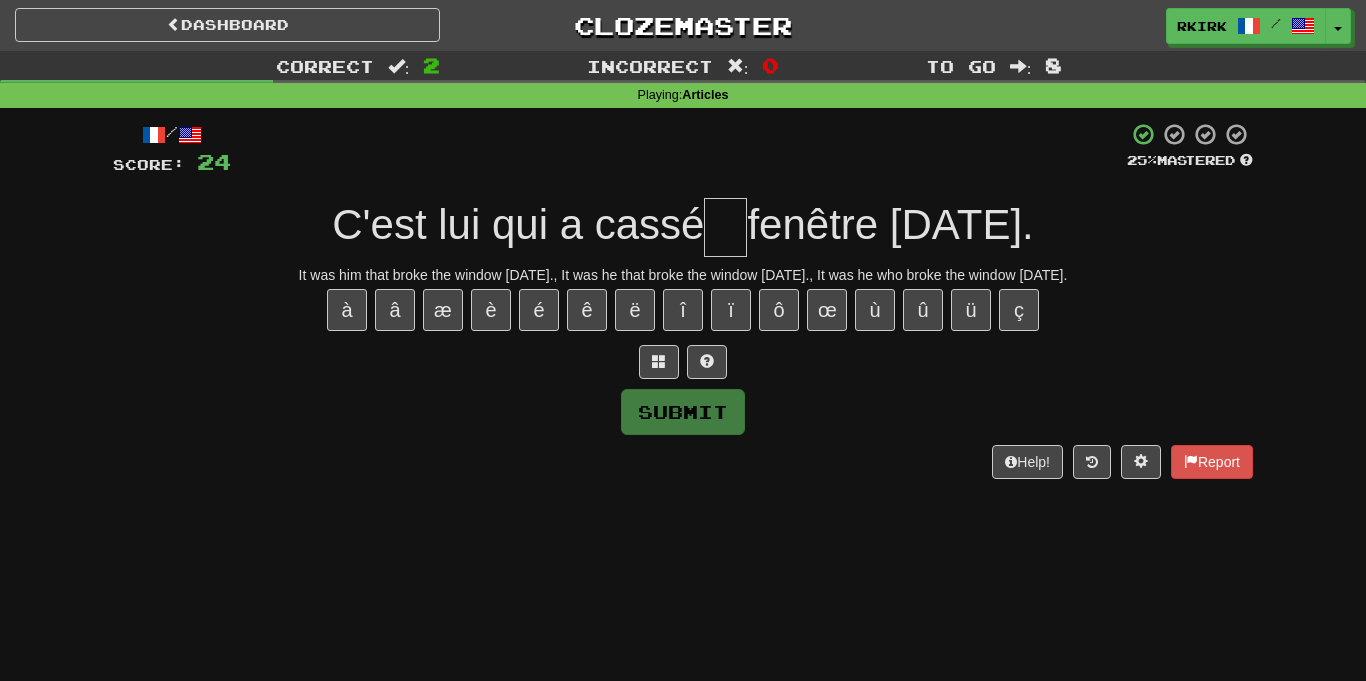 type on "*" 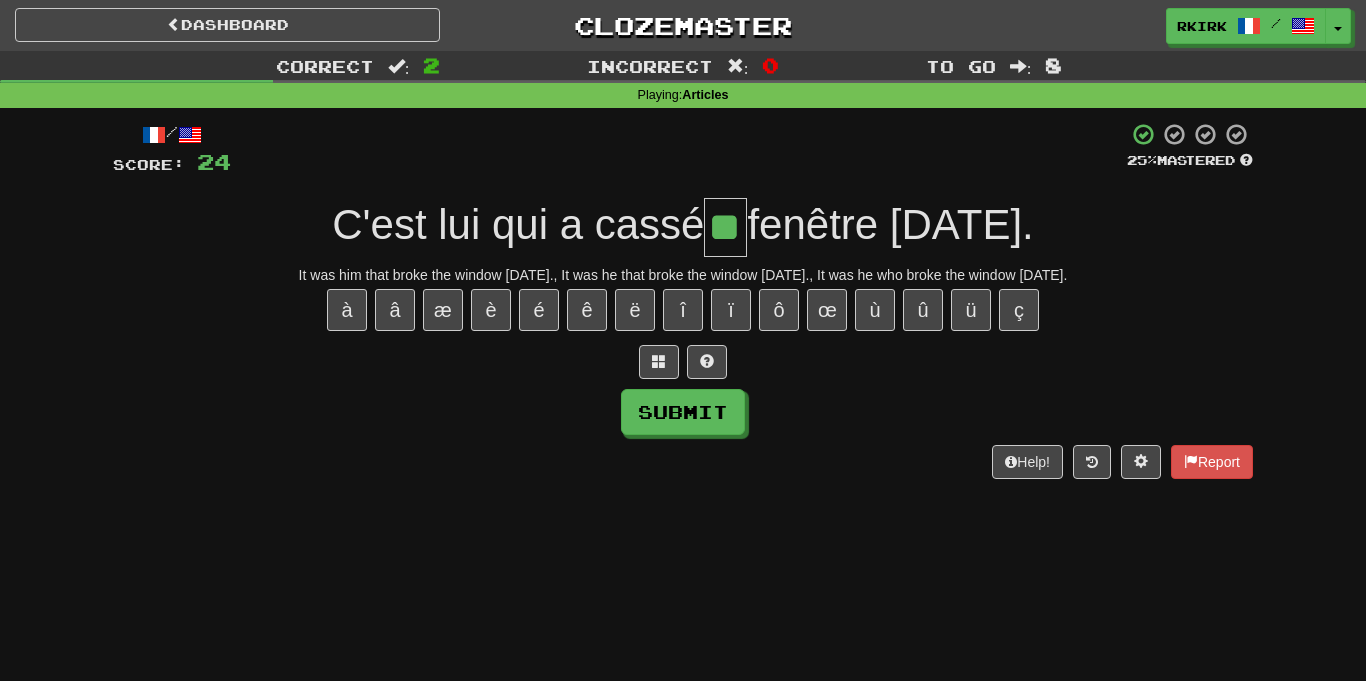 type on "**" 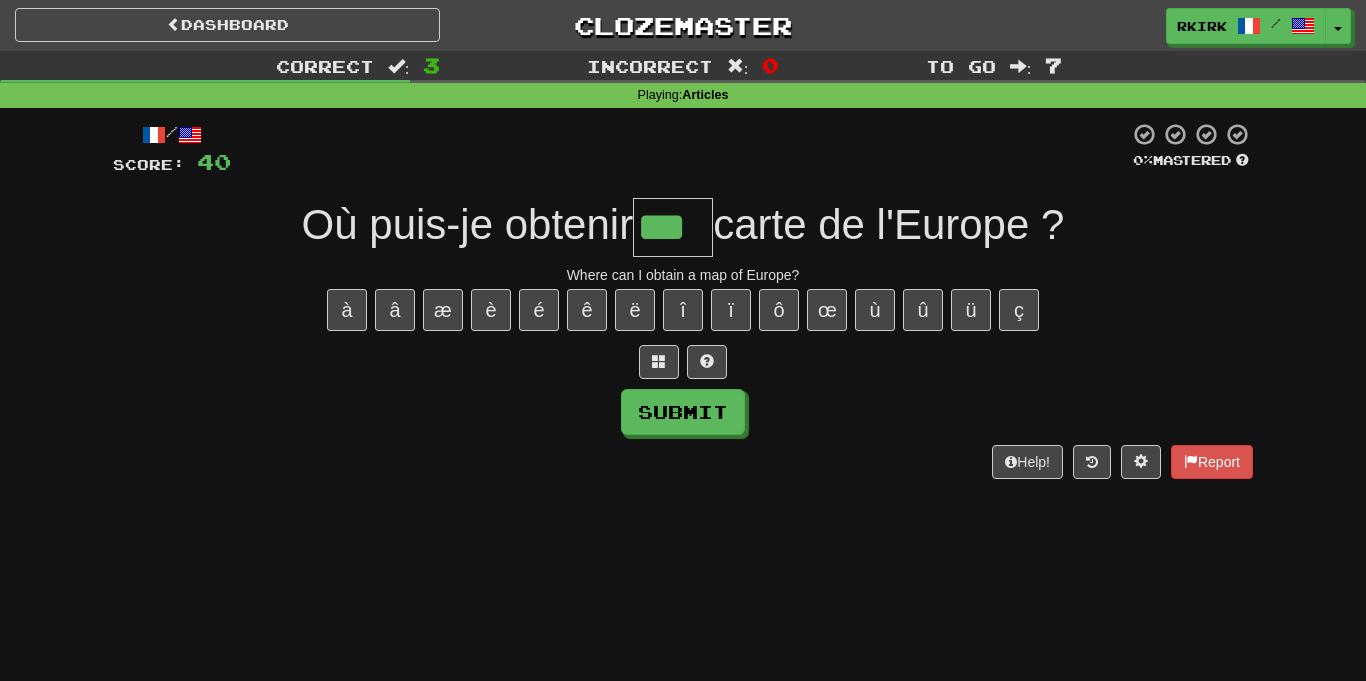type on "***" 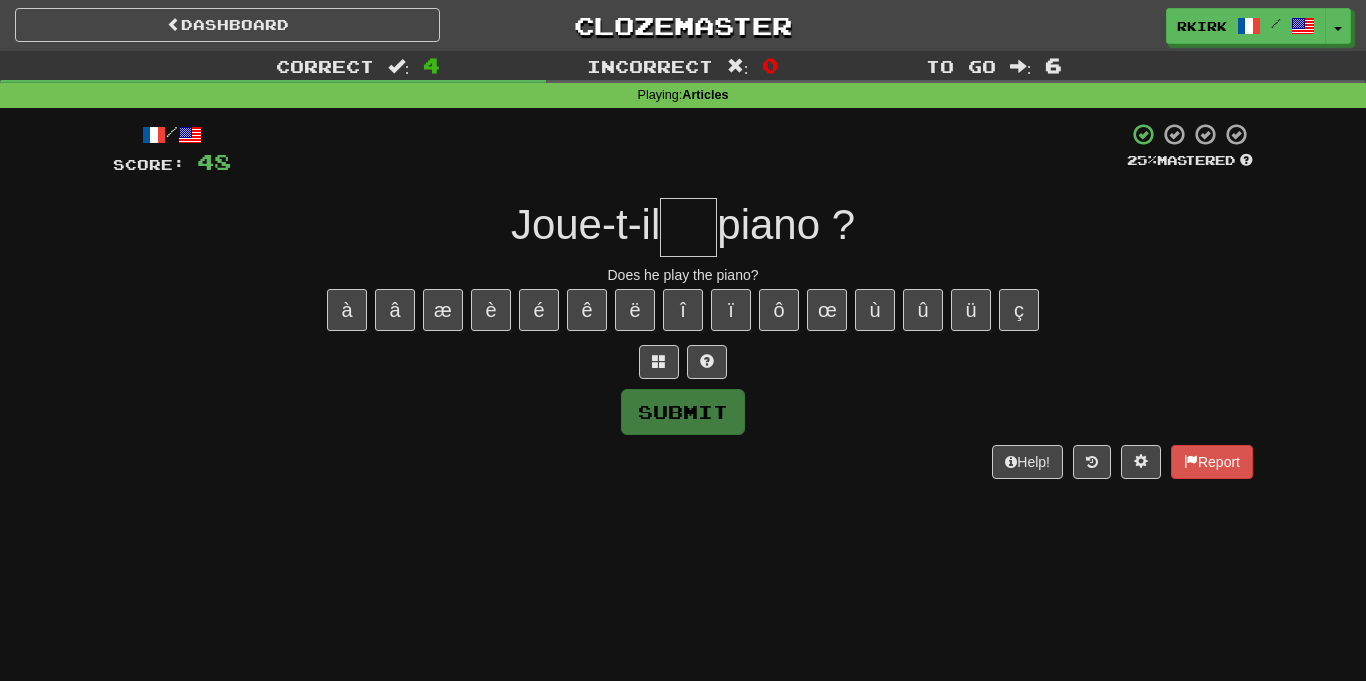 type on "*" 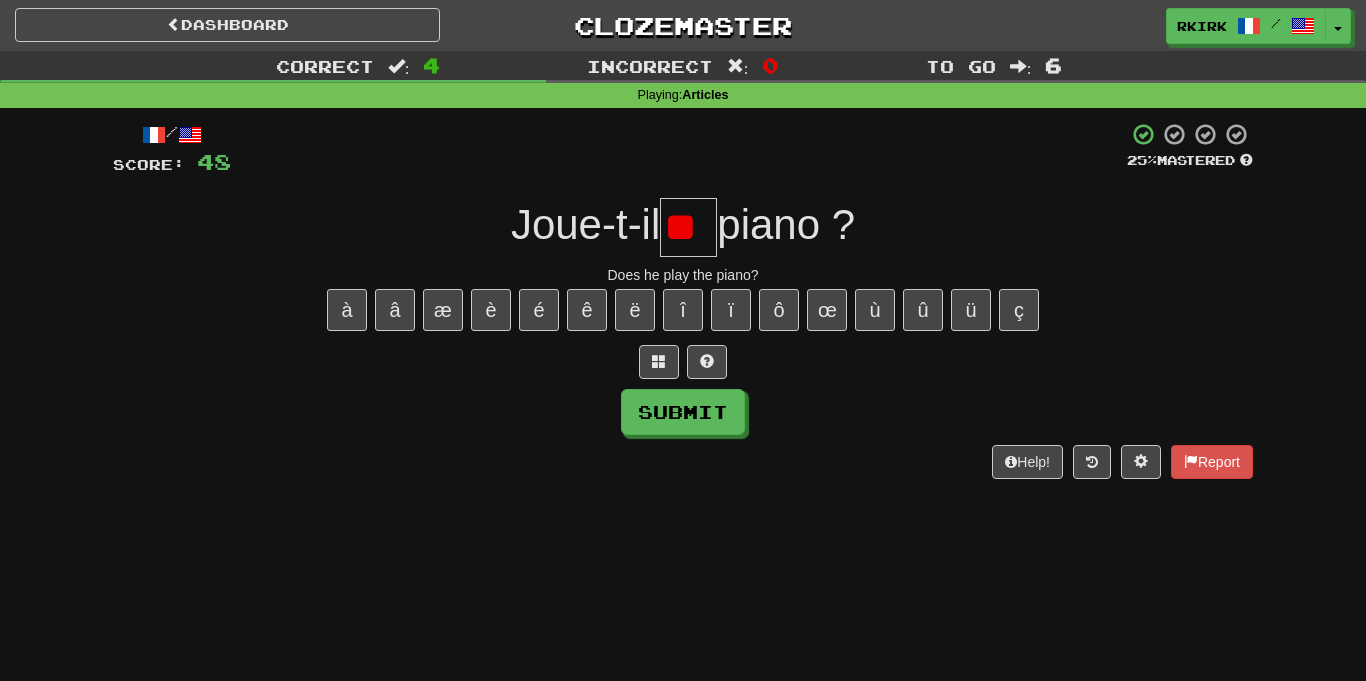 type on "*" 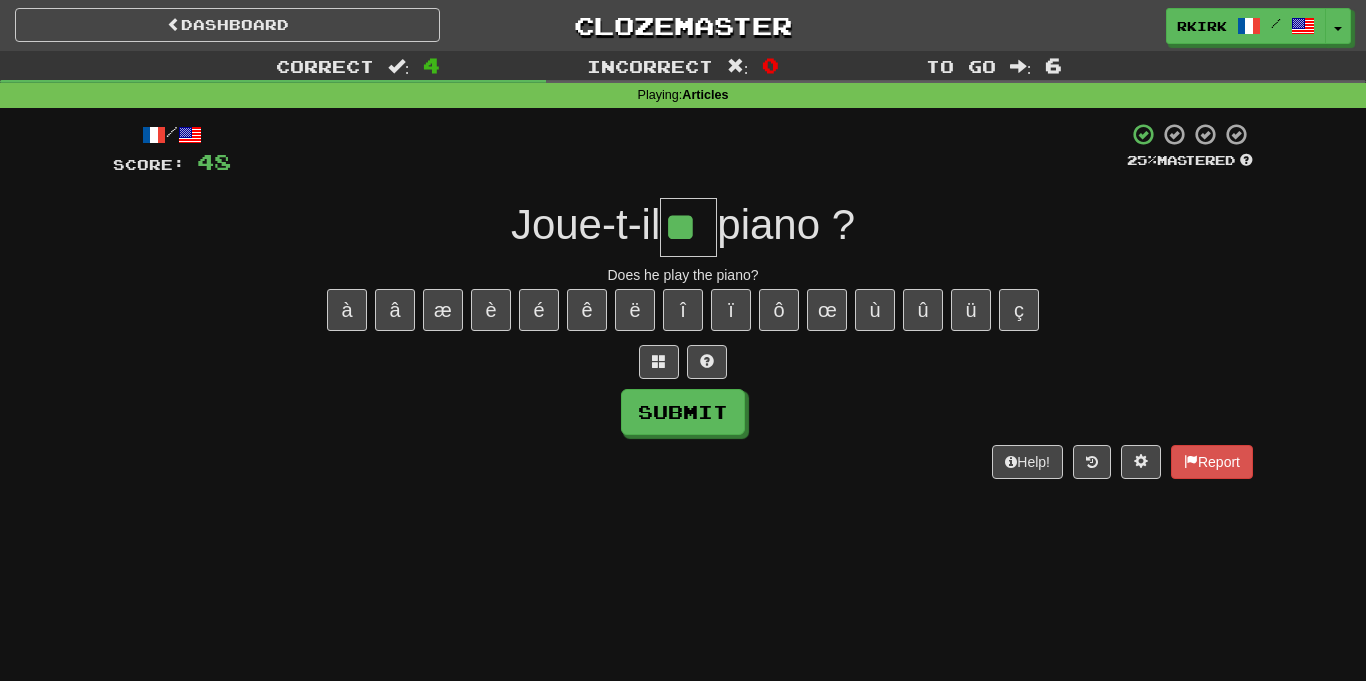 type on "**" 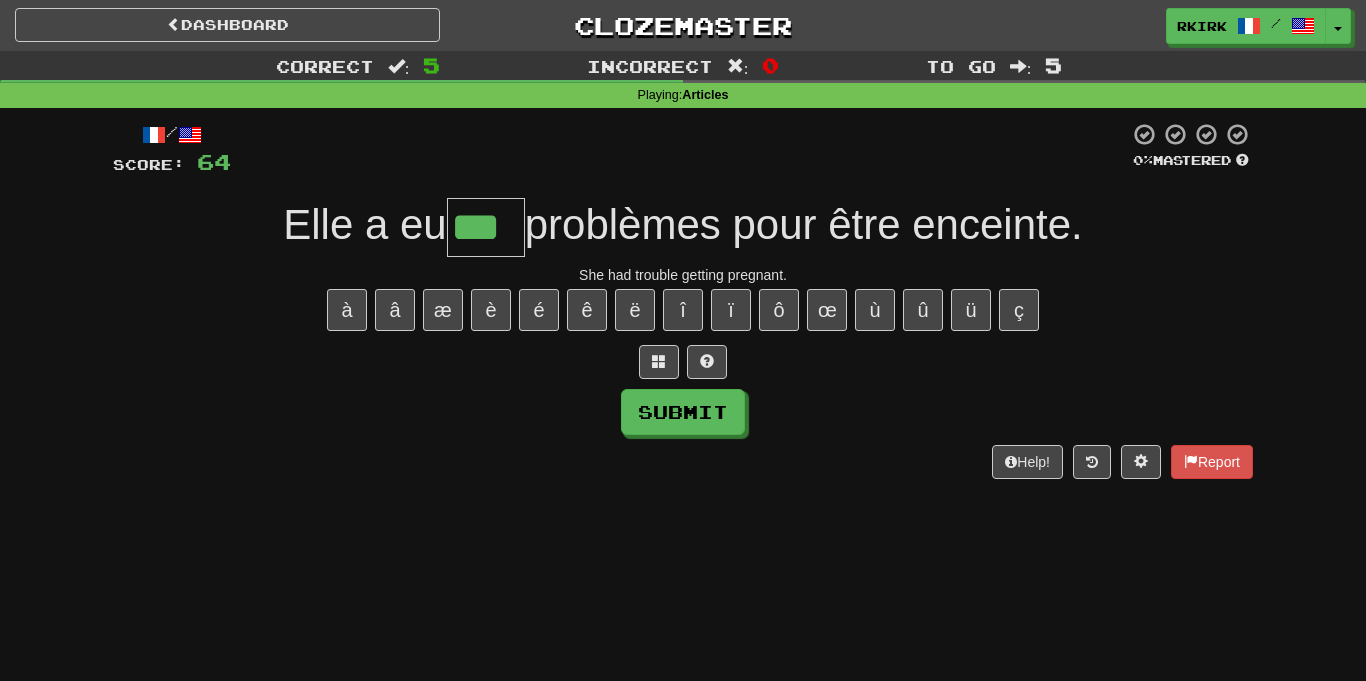 type on "***" 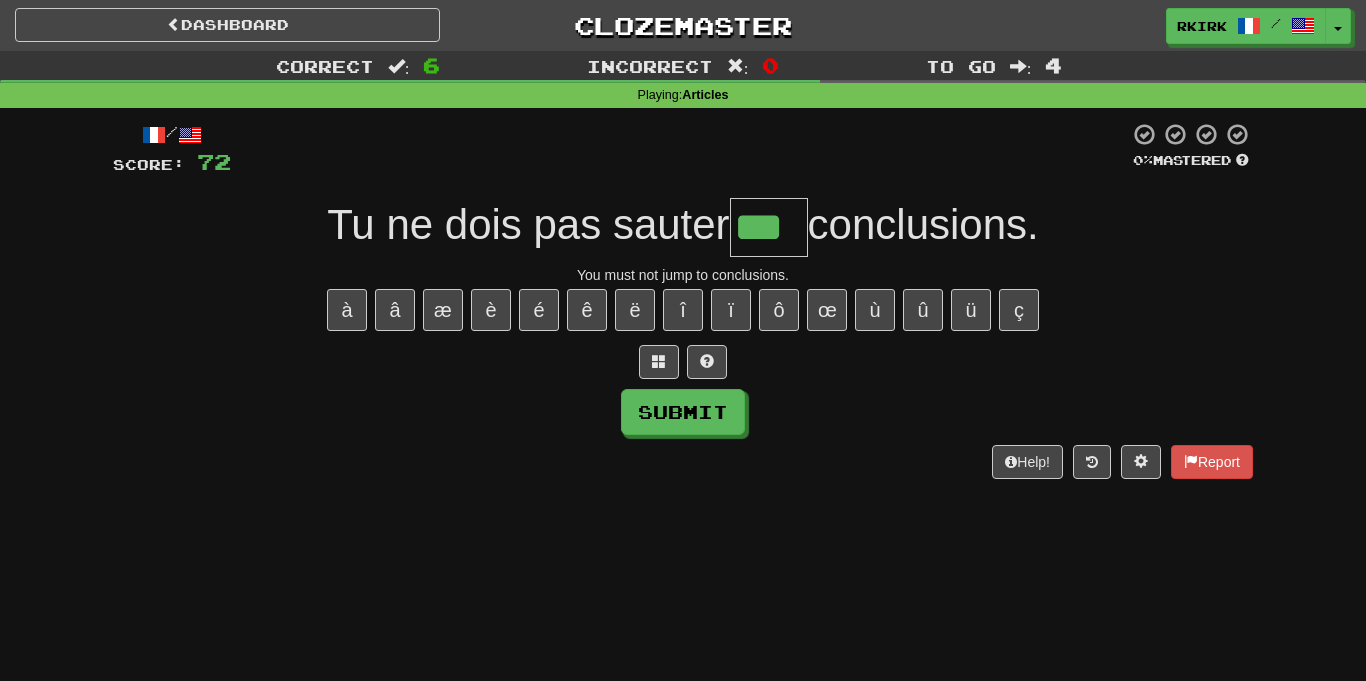 type on "***" 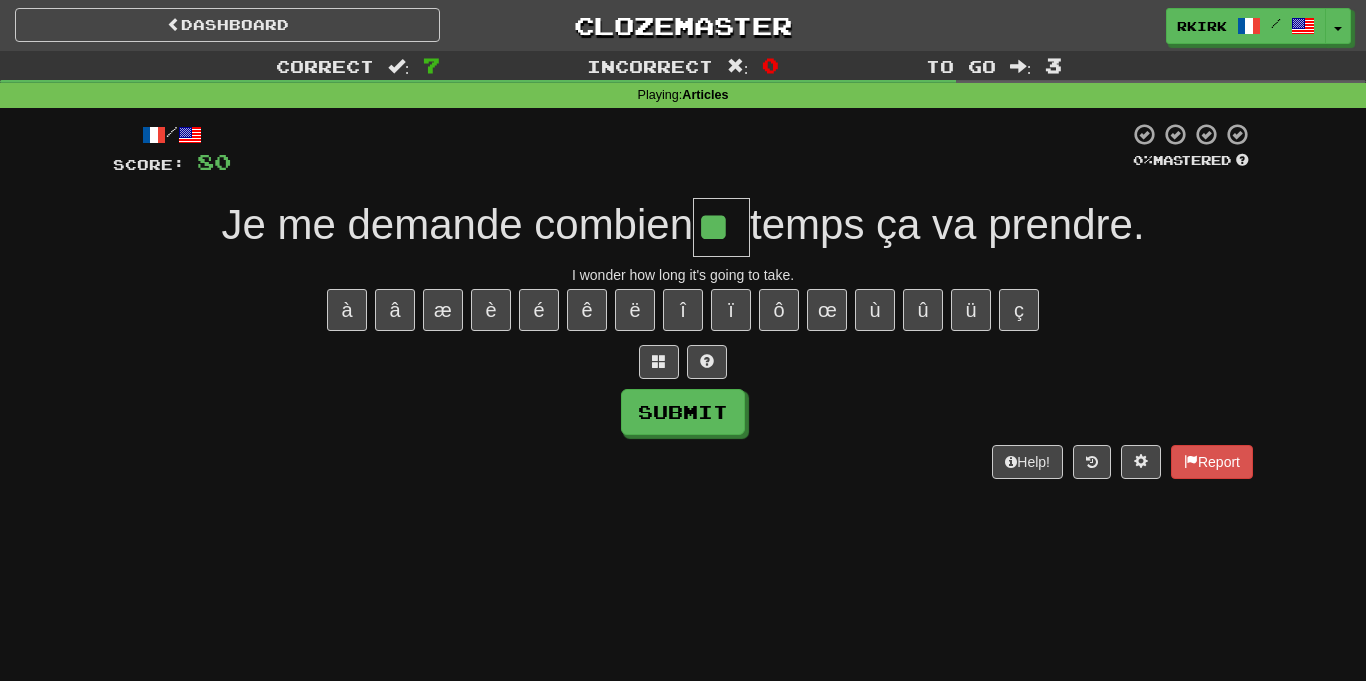 type on "**" 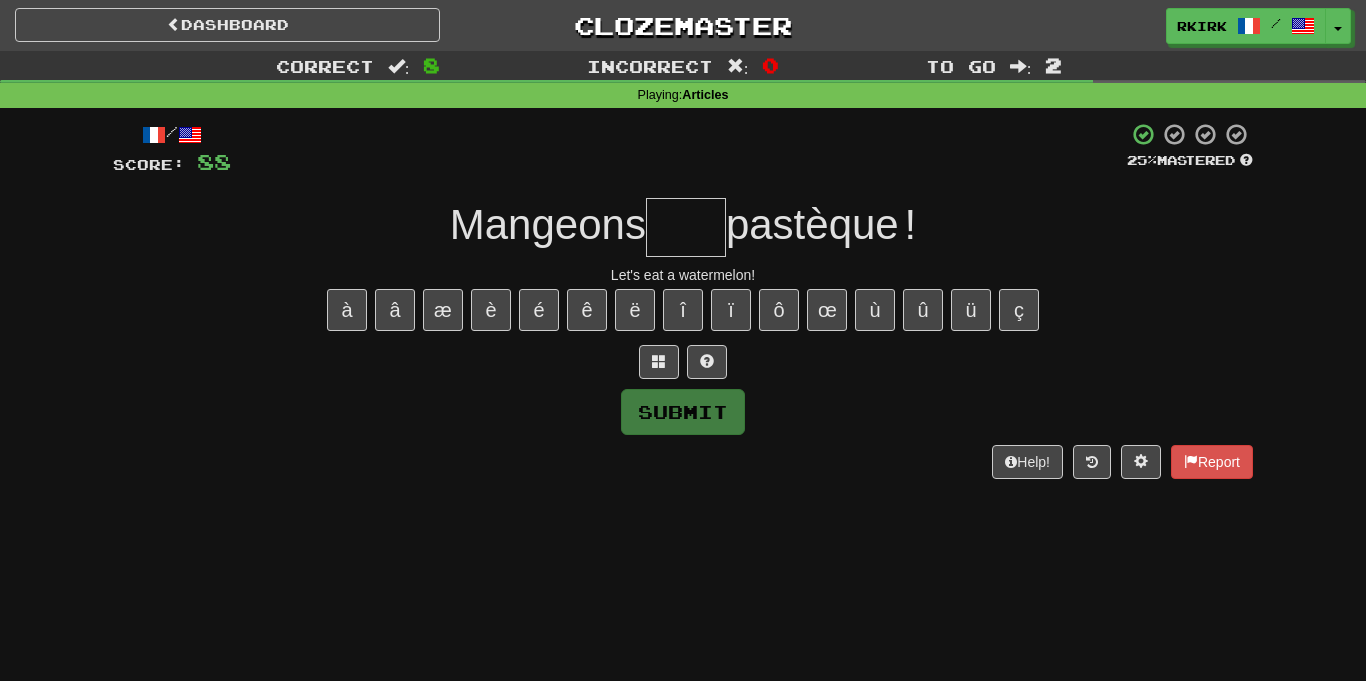 type on "*" 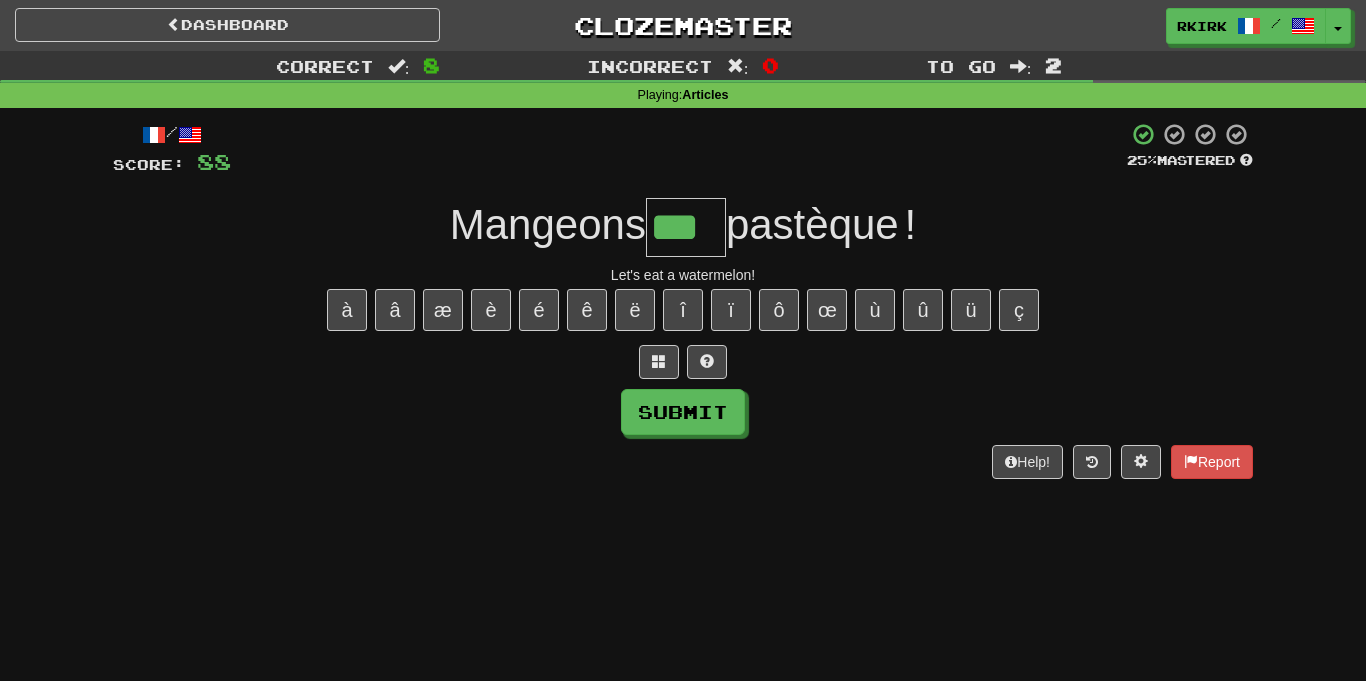 type on "***" 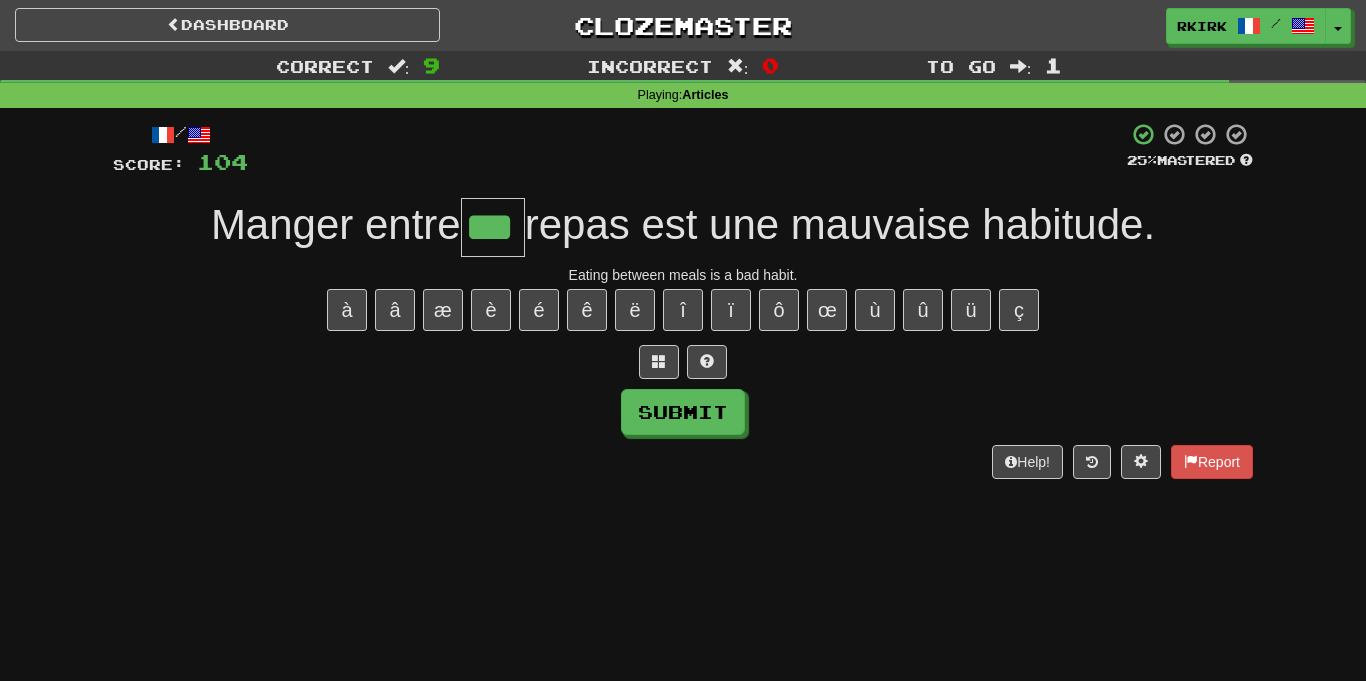 type on "***" 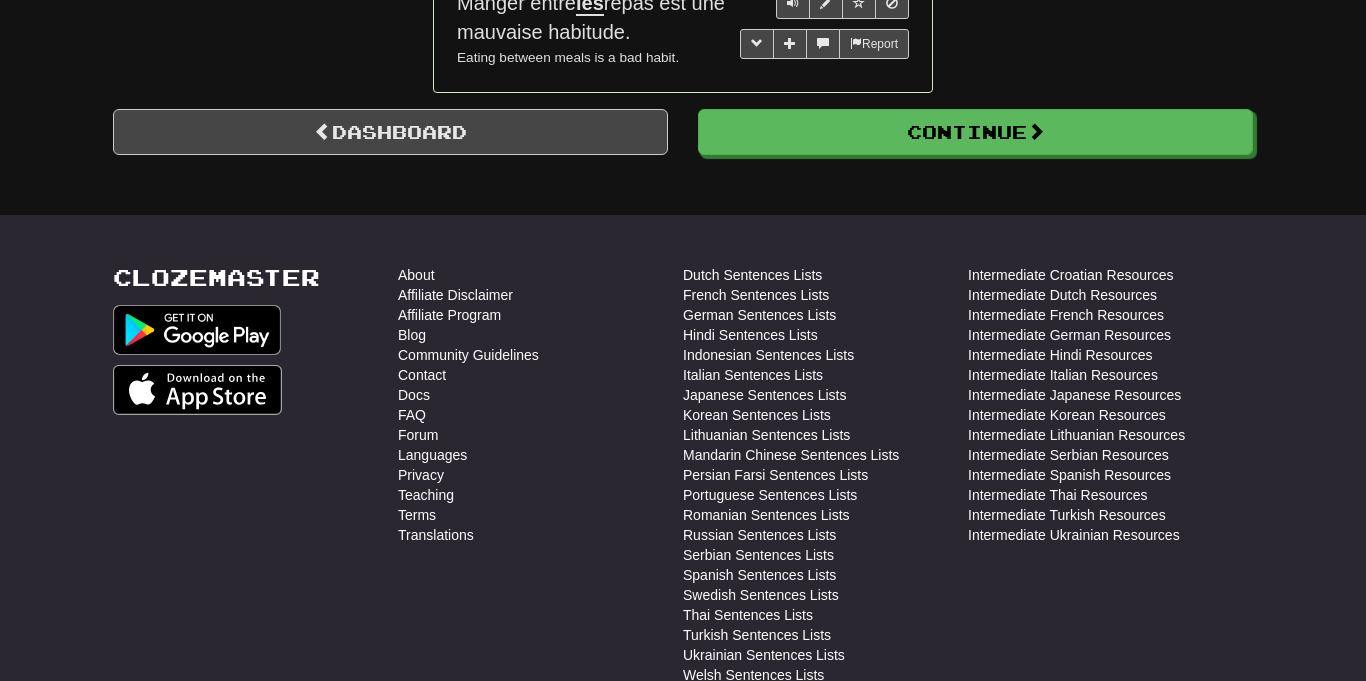 scroll, scrollTop: 1794, scrollLeft: 0, axis: vertical 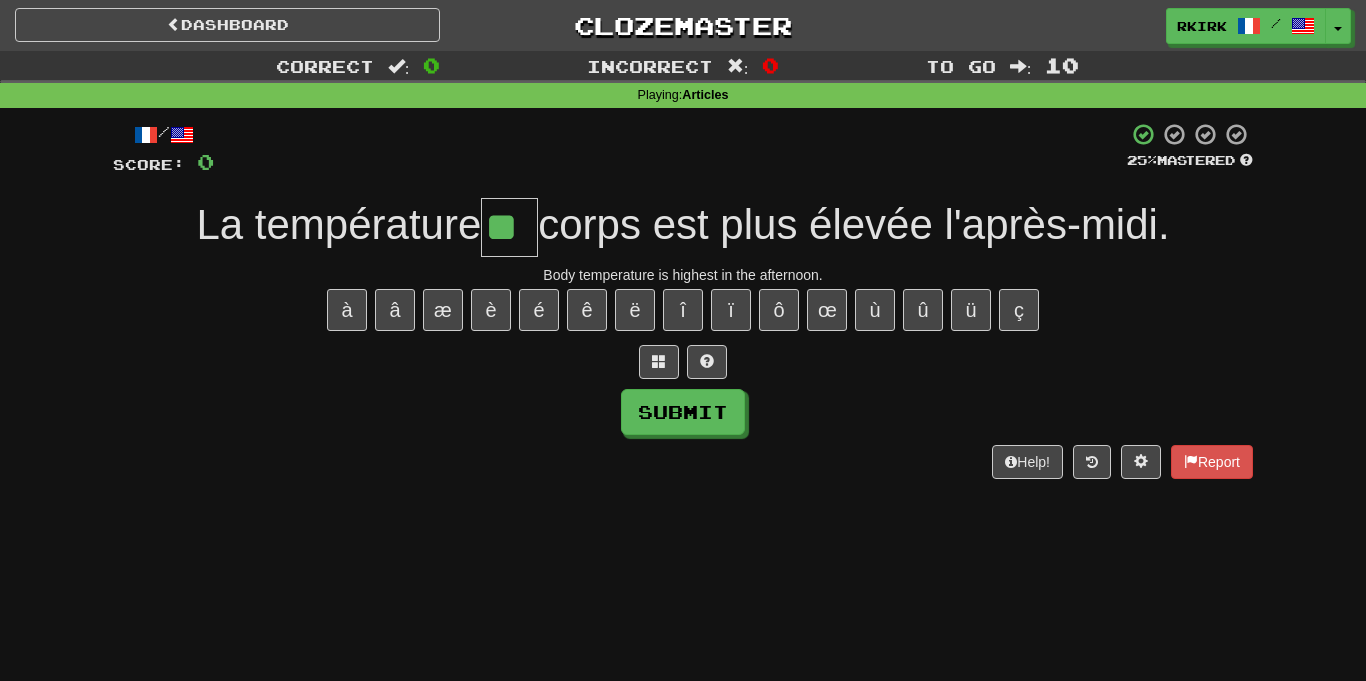 type on "**" 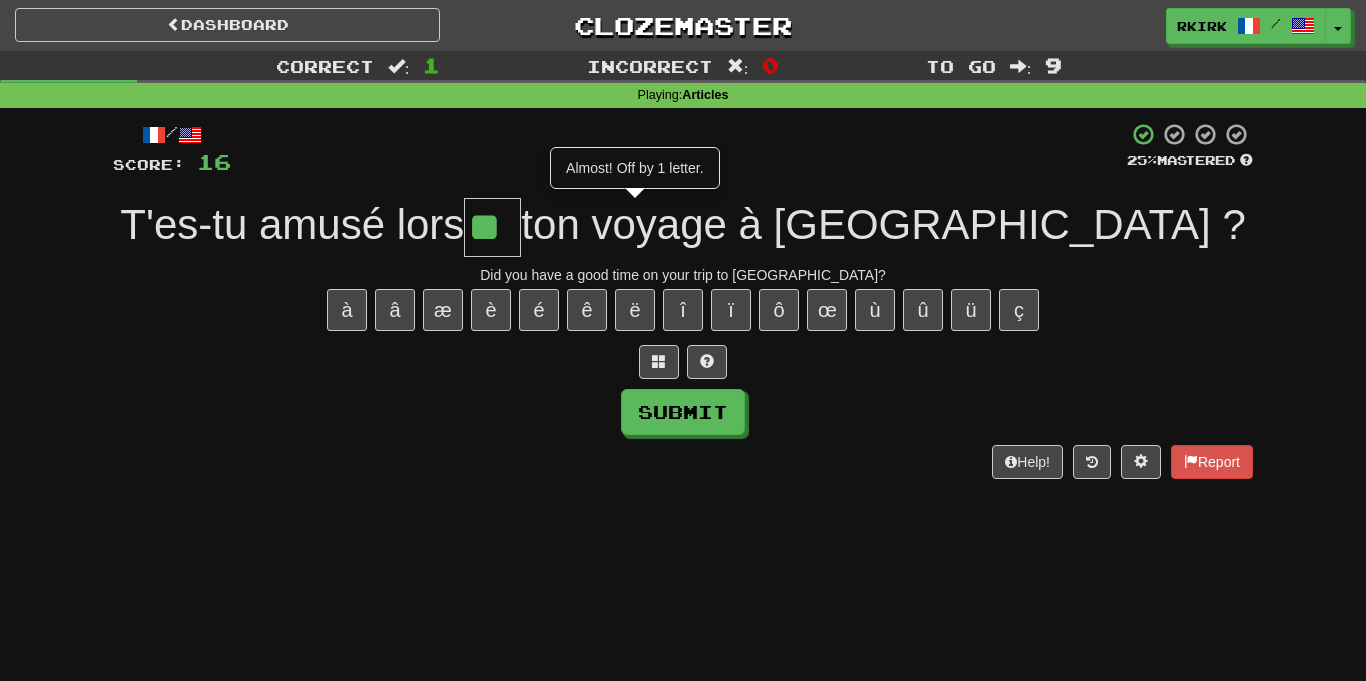 type on "**" 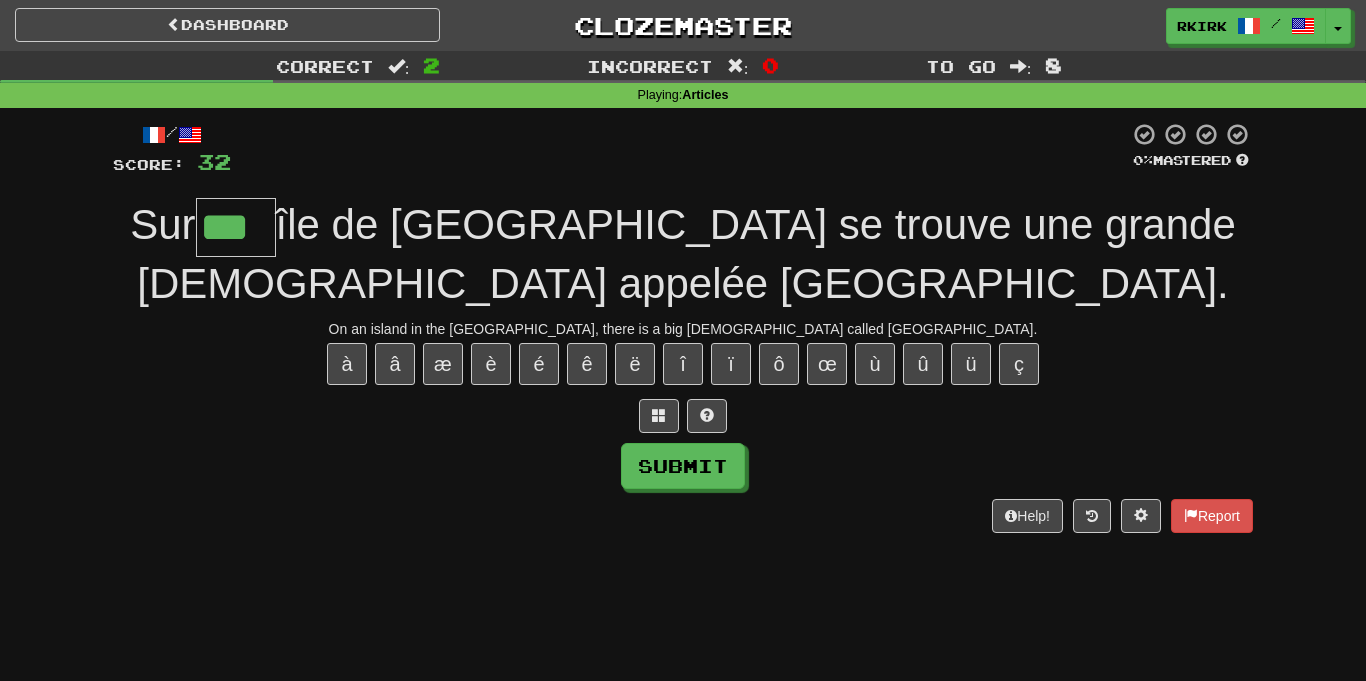 type on "***" 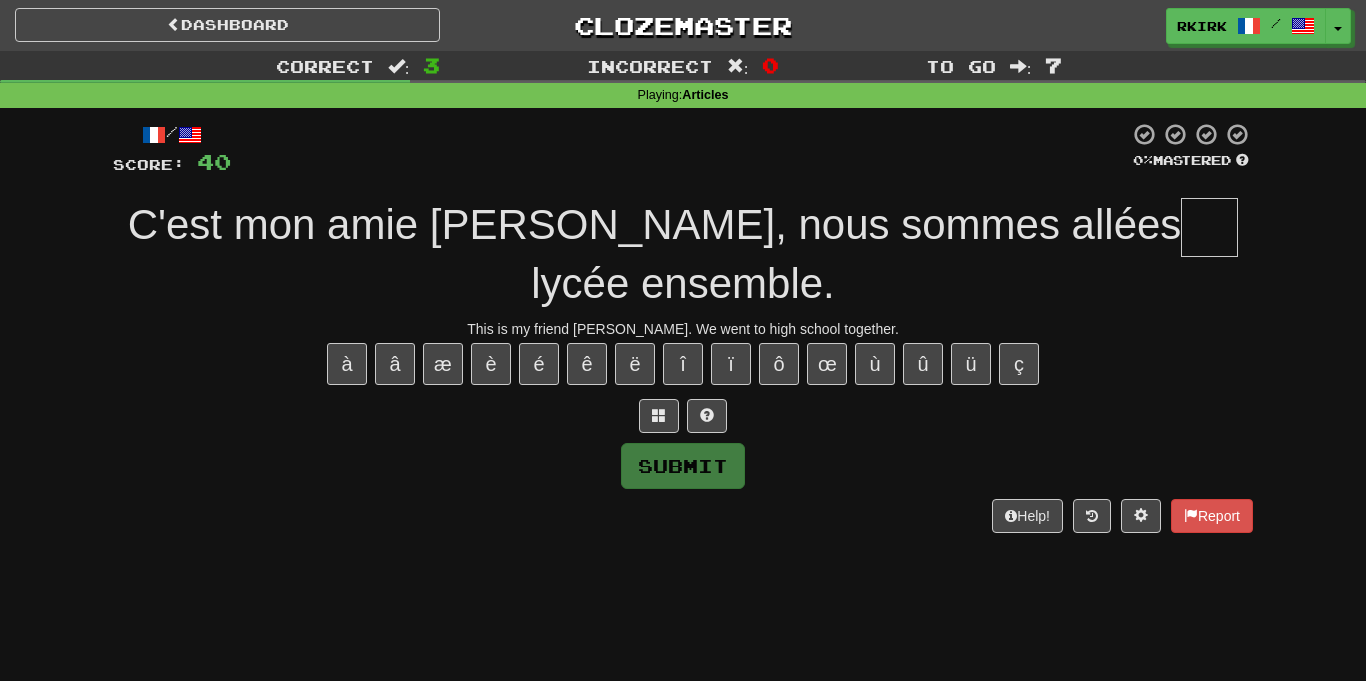 type on "*" 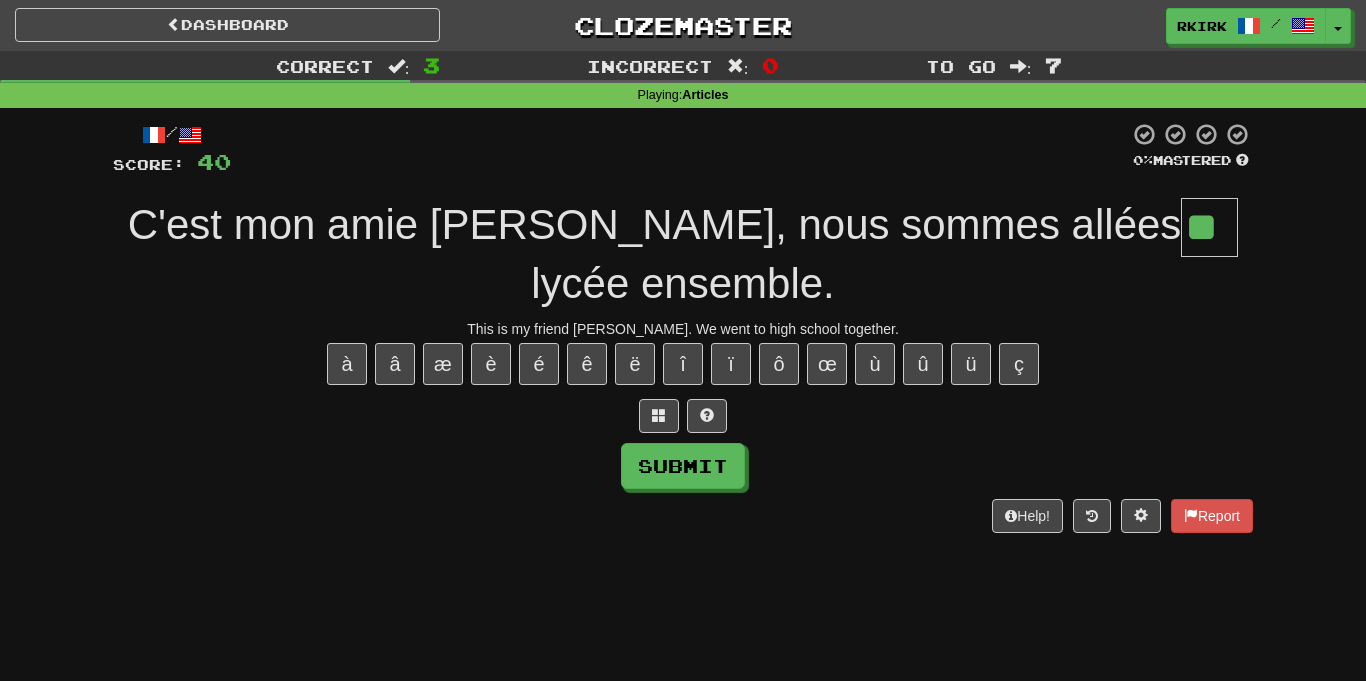type on "**" 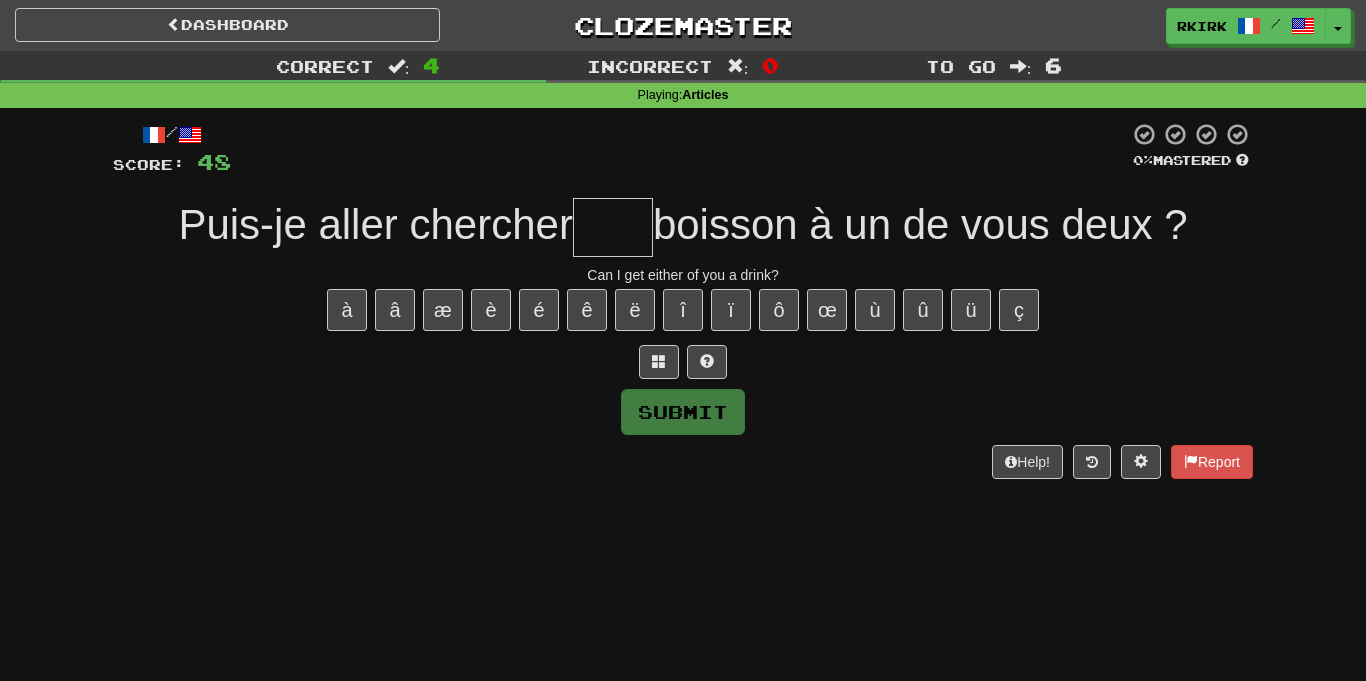 type on "*" 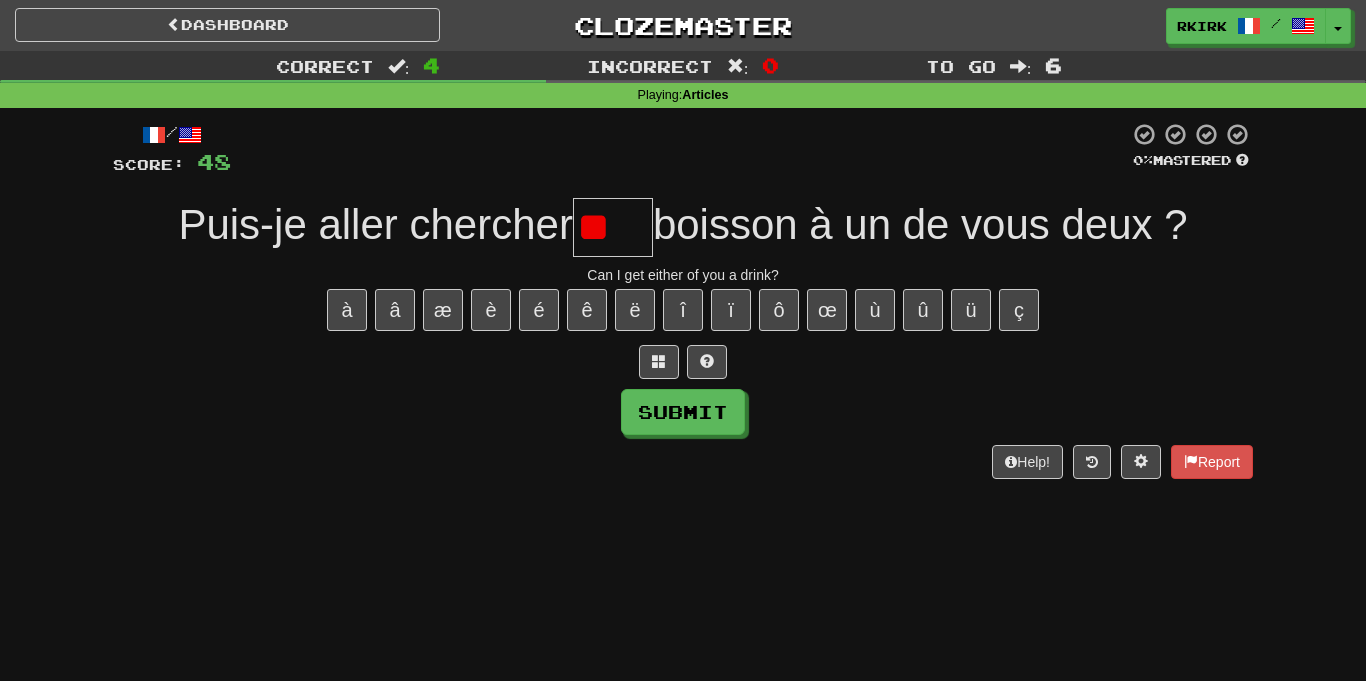 type on "*" 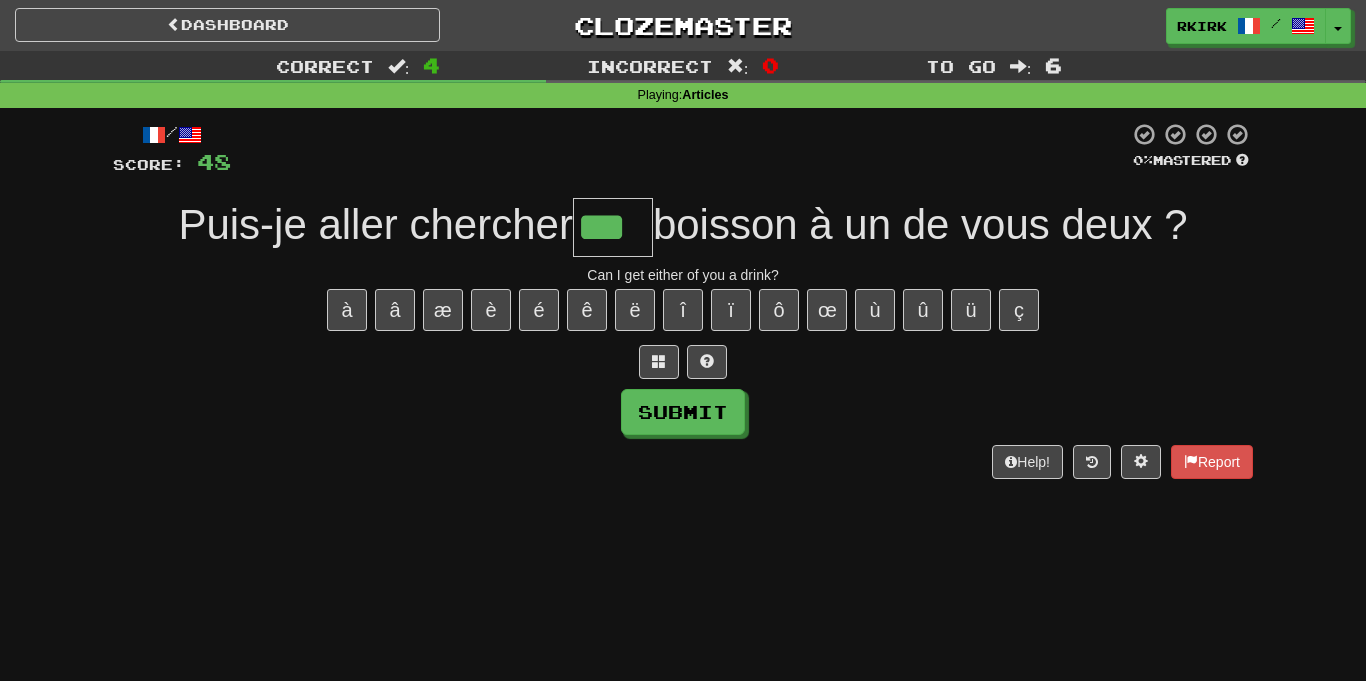 type on "***" 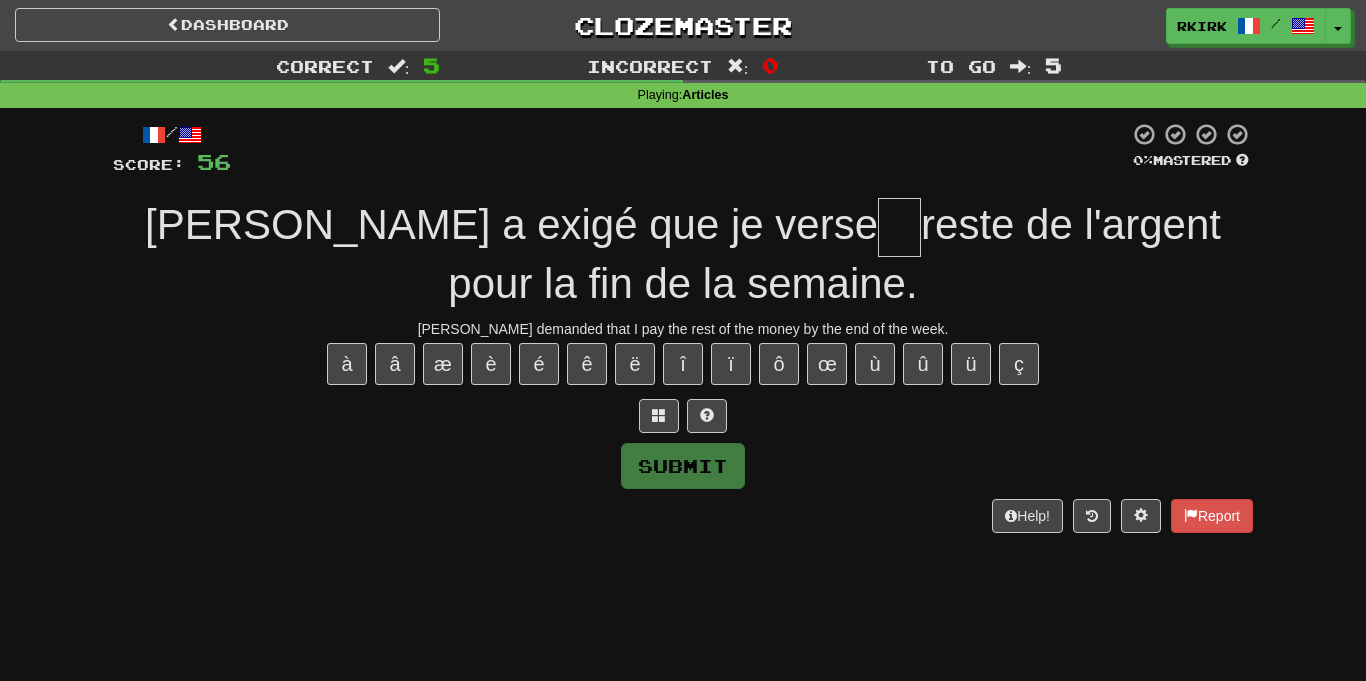type on "*" 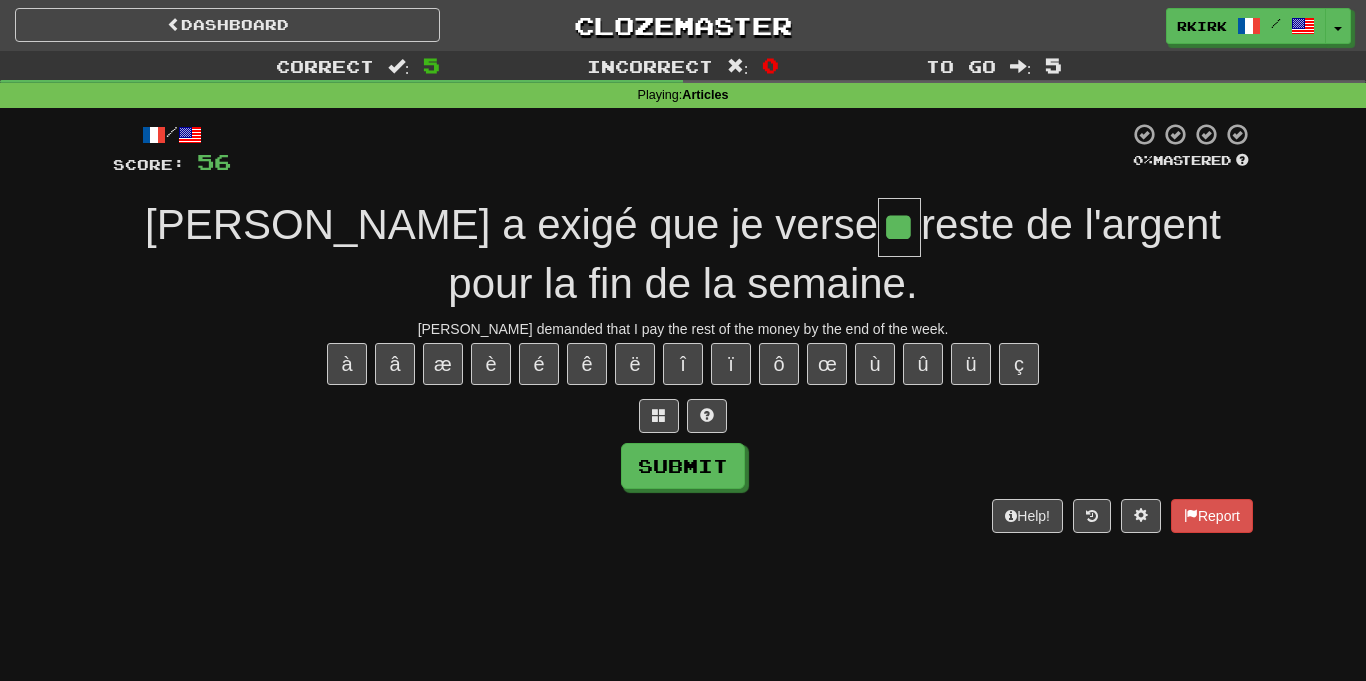 type on "**" 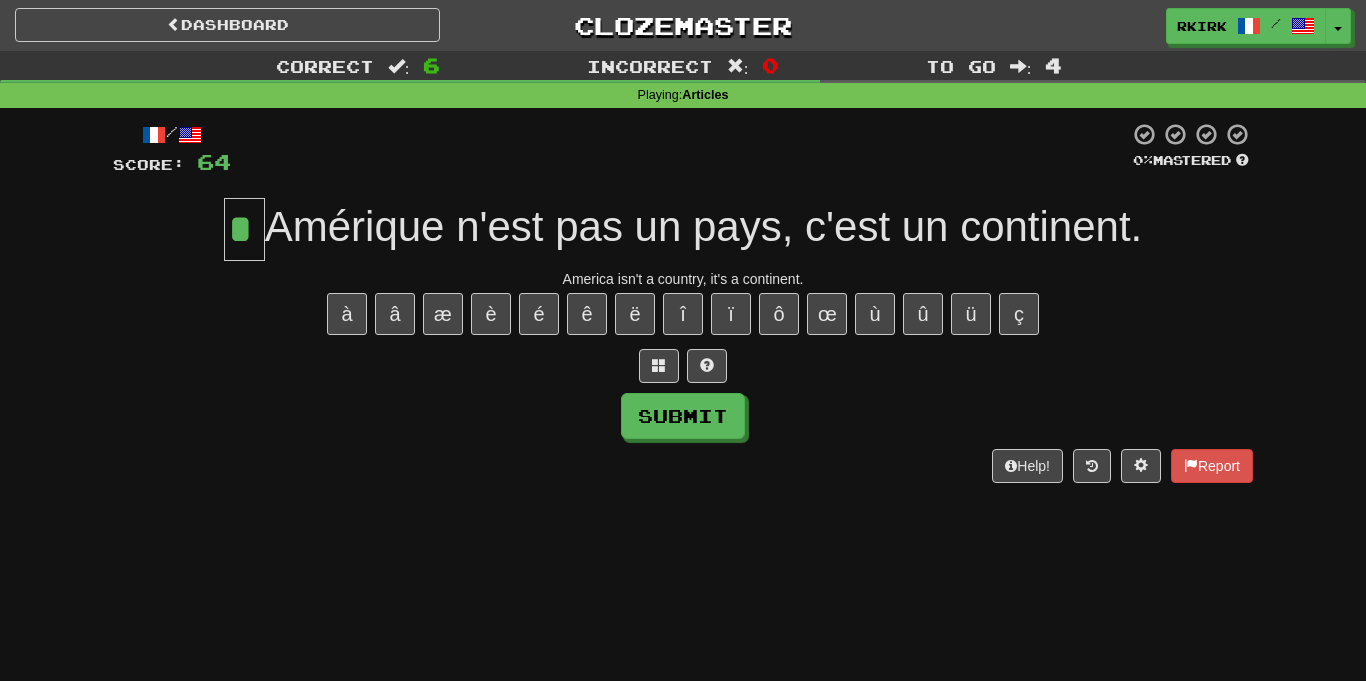 scroll, scrollTop: 0, scrollLeft: 0, axis: both 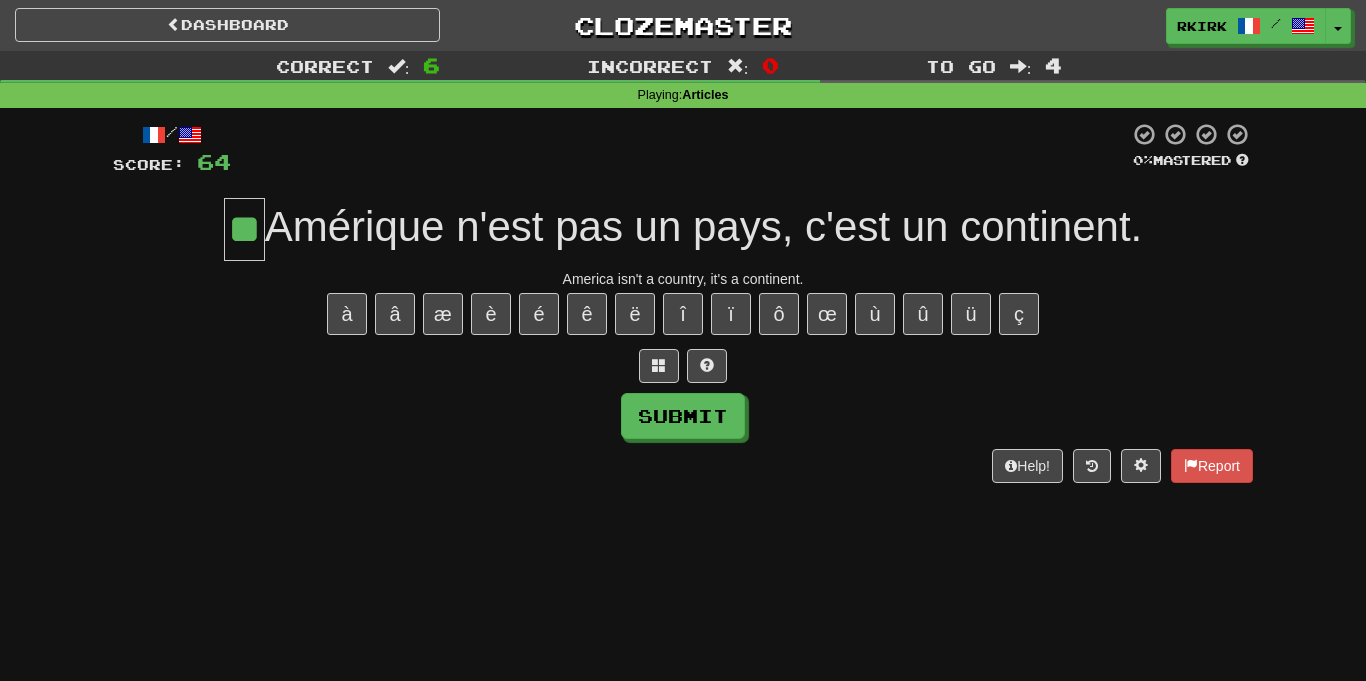 type on "**" 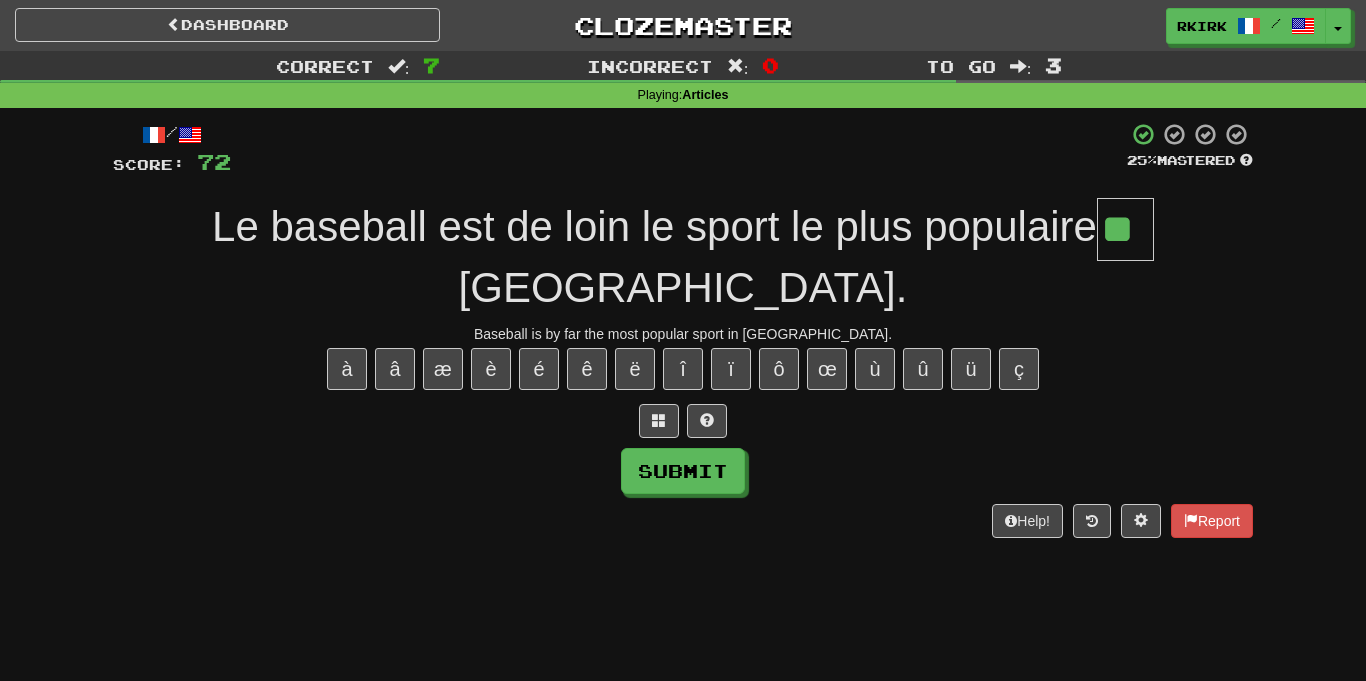 type on "**" 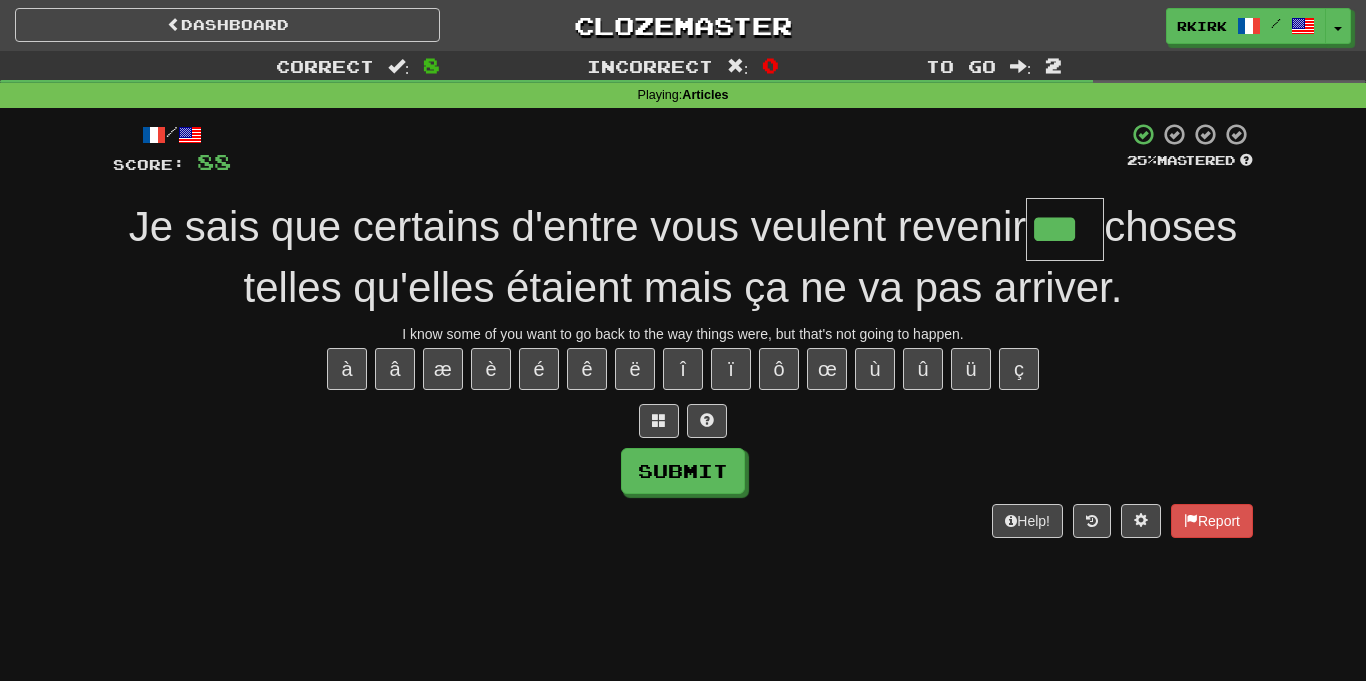 type on "***" 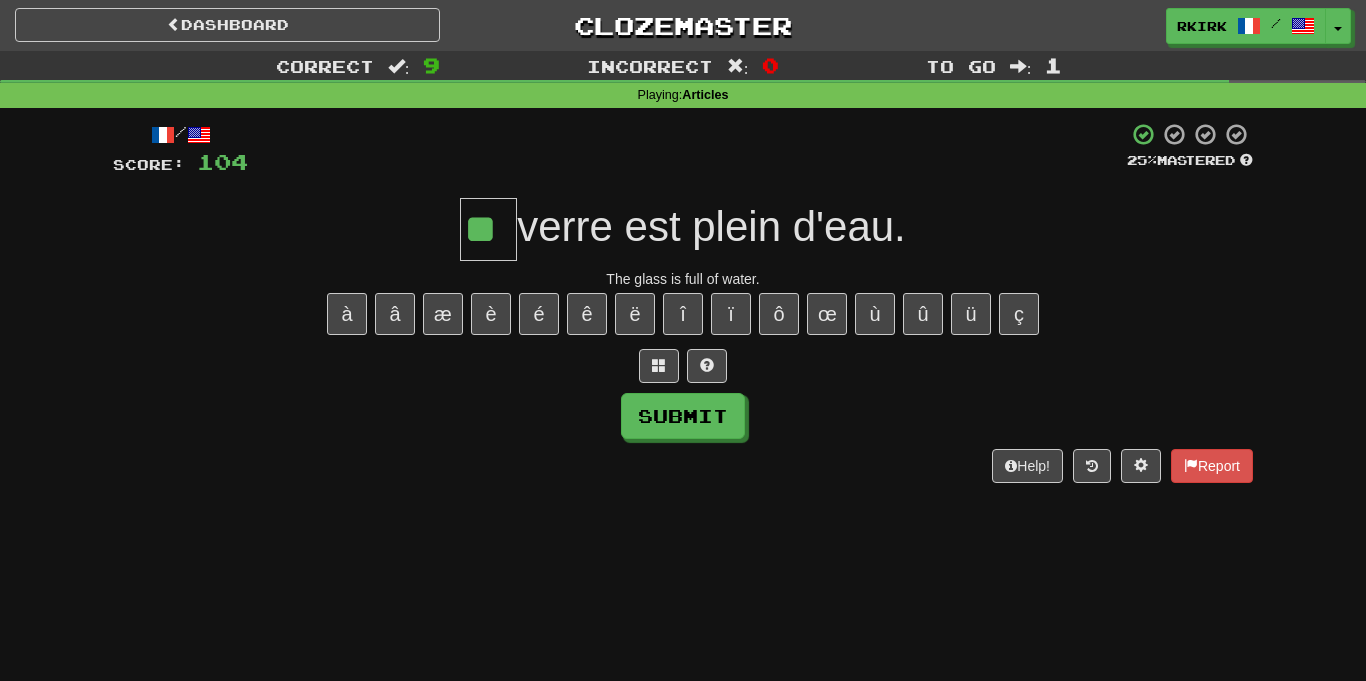 type on "**" 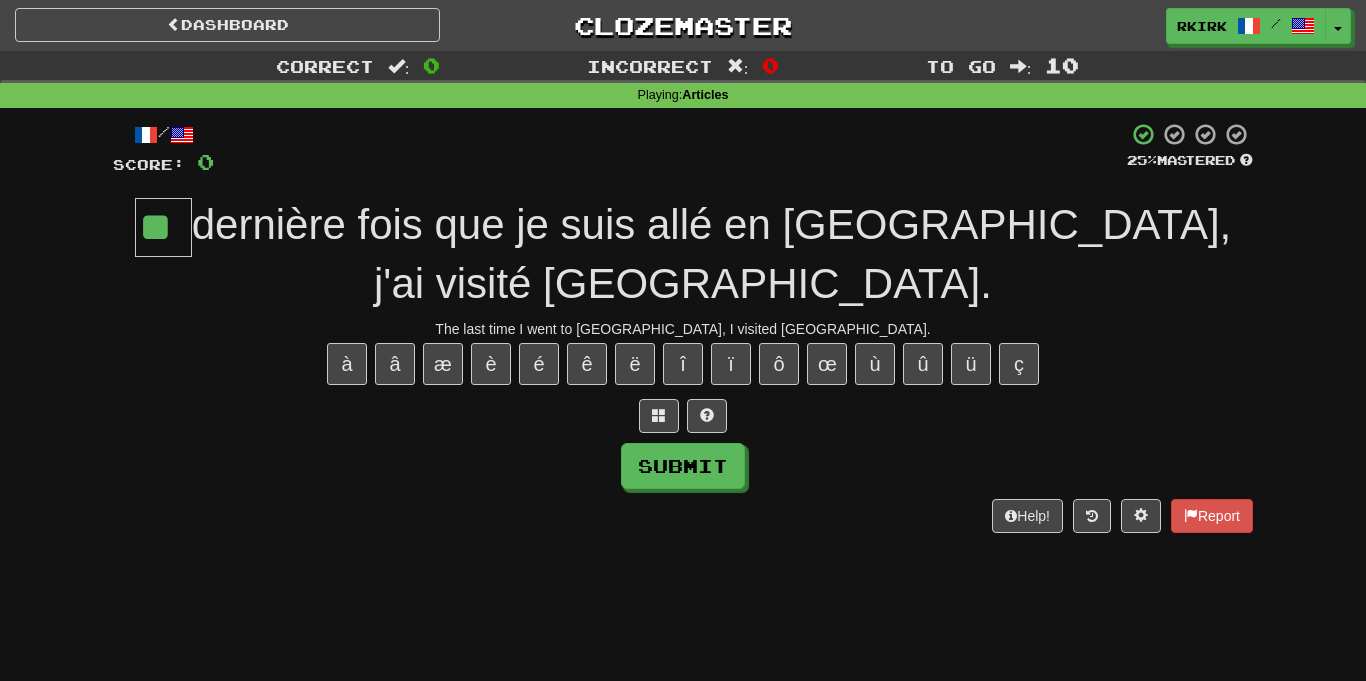 type on "**" 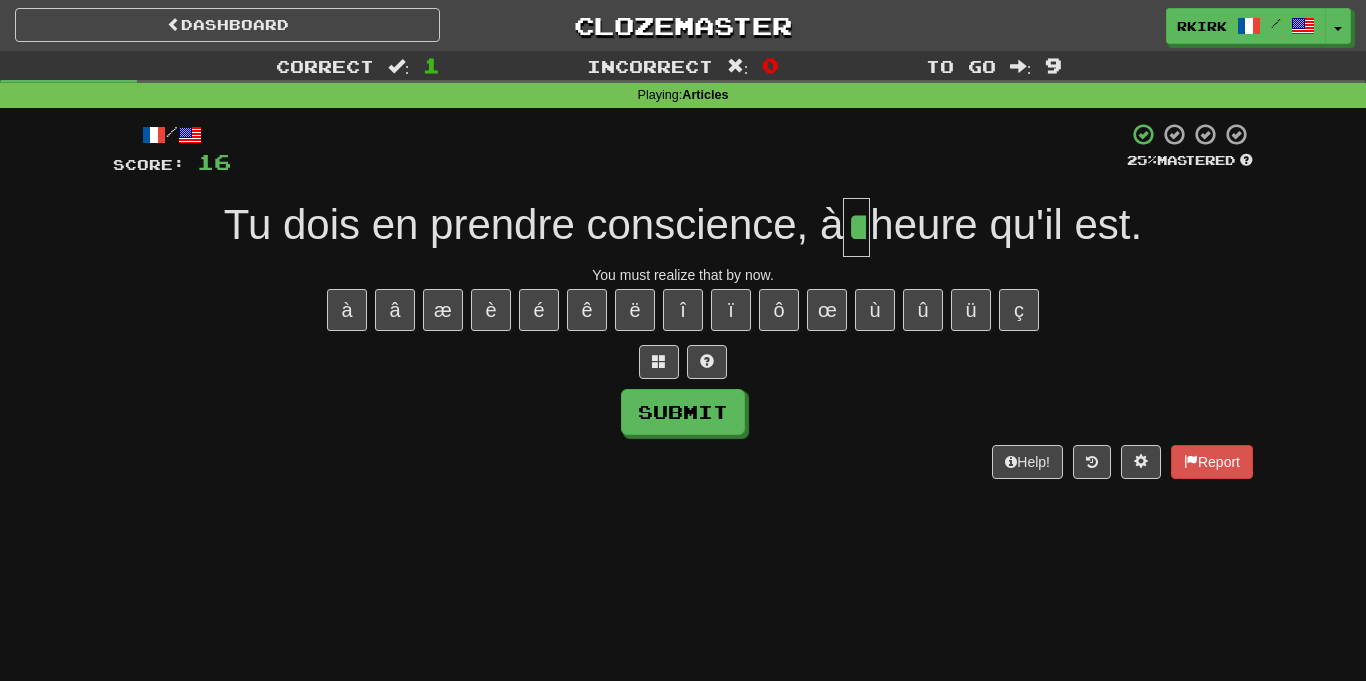 type on "**" 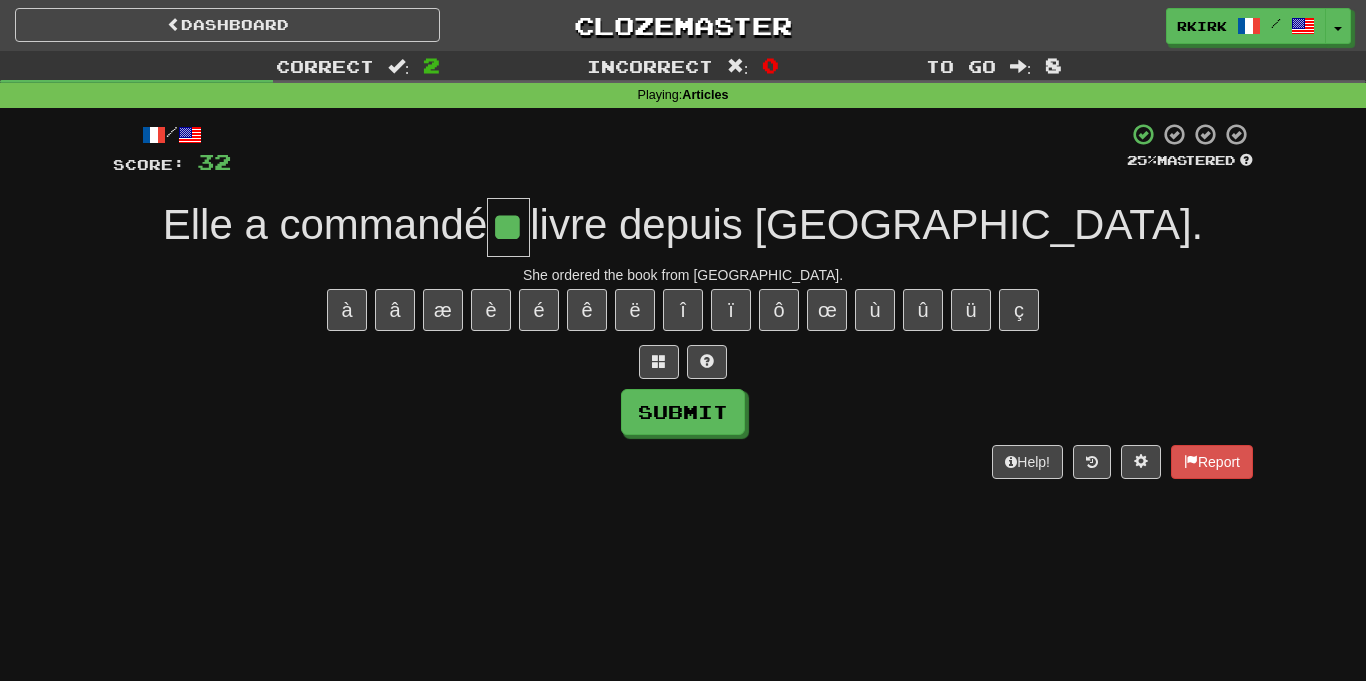 type on "**" 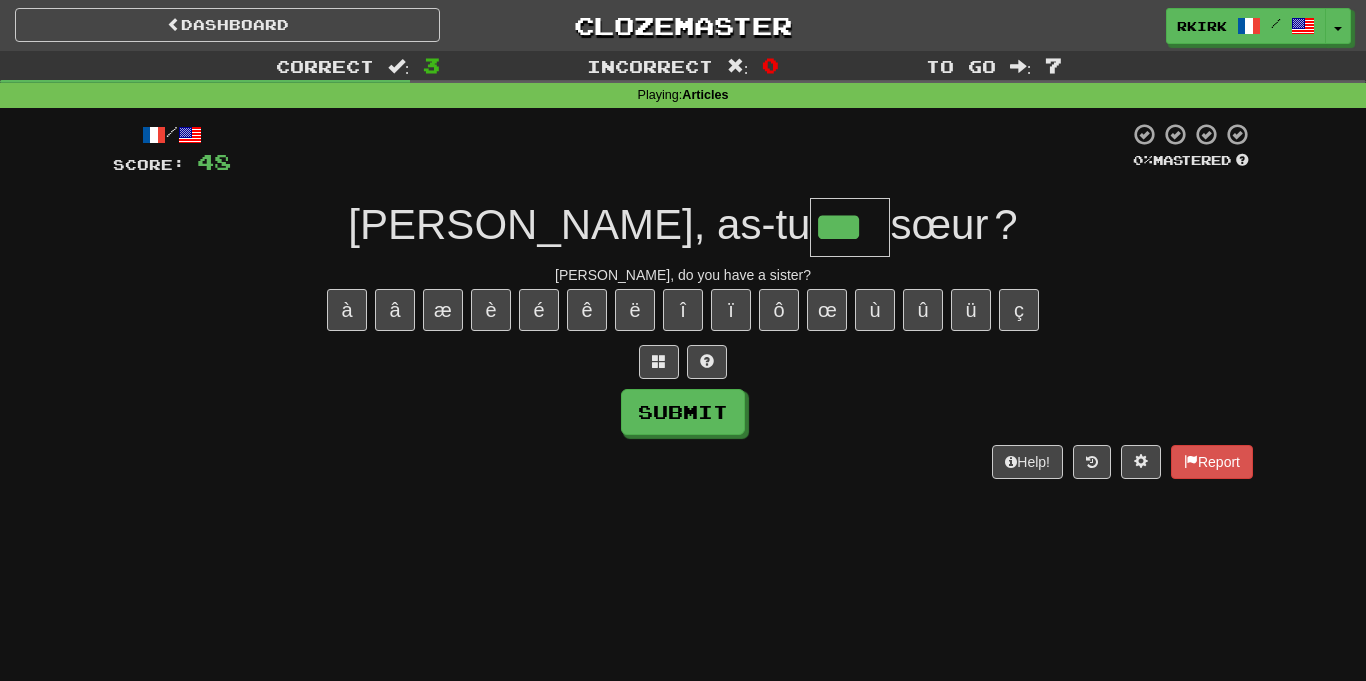 type on "***" 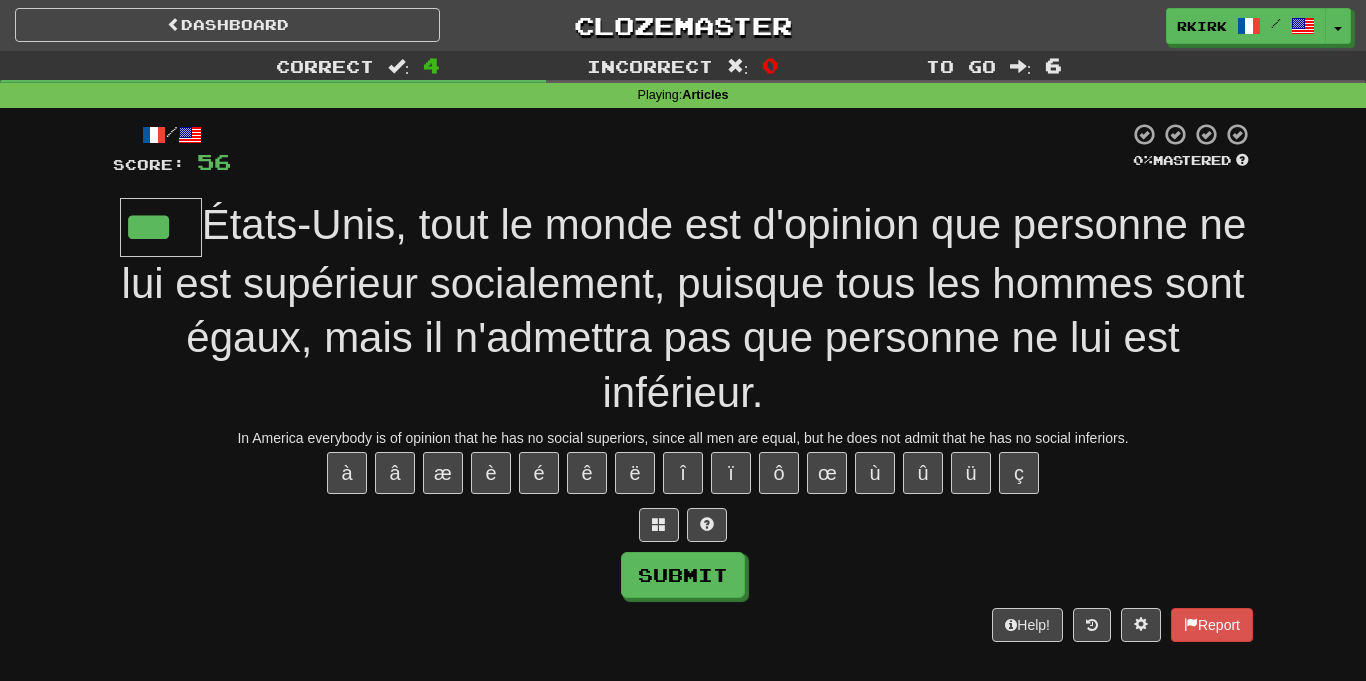 type on "***" 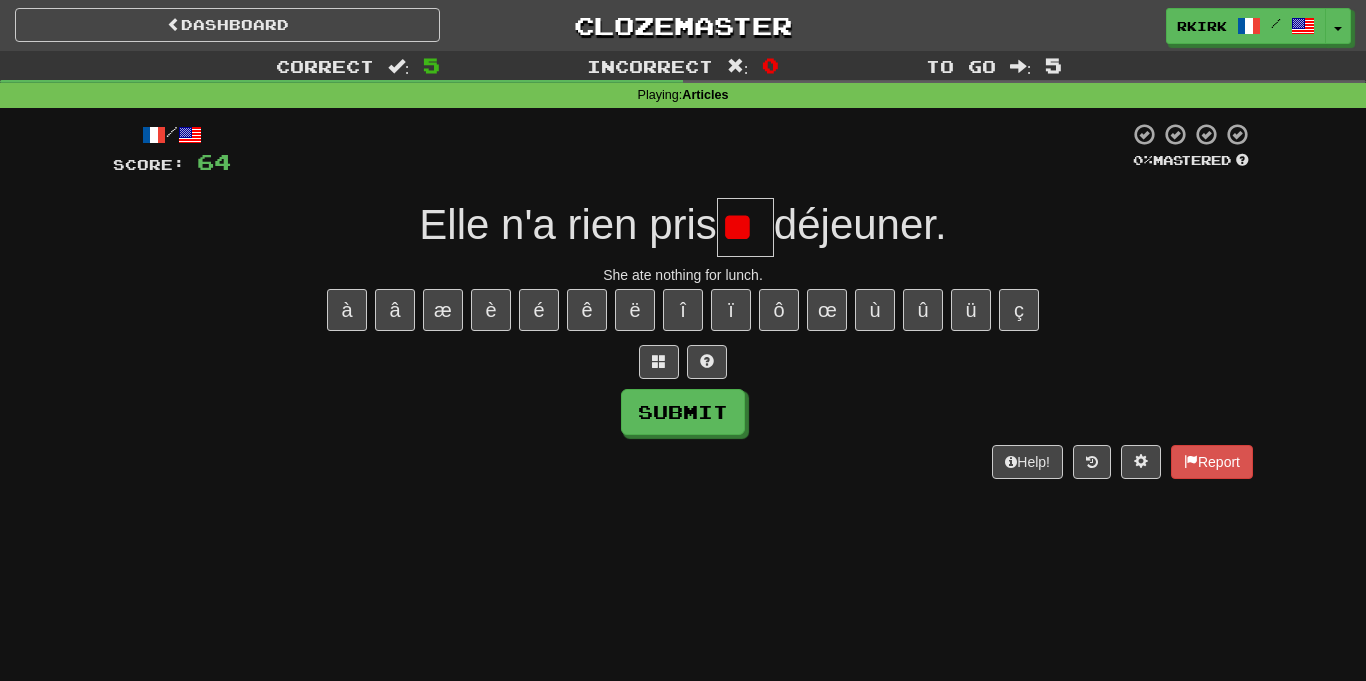 type on "*" 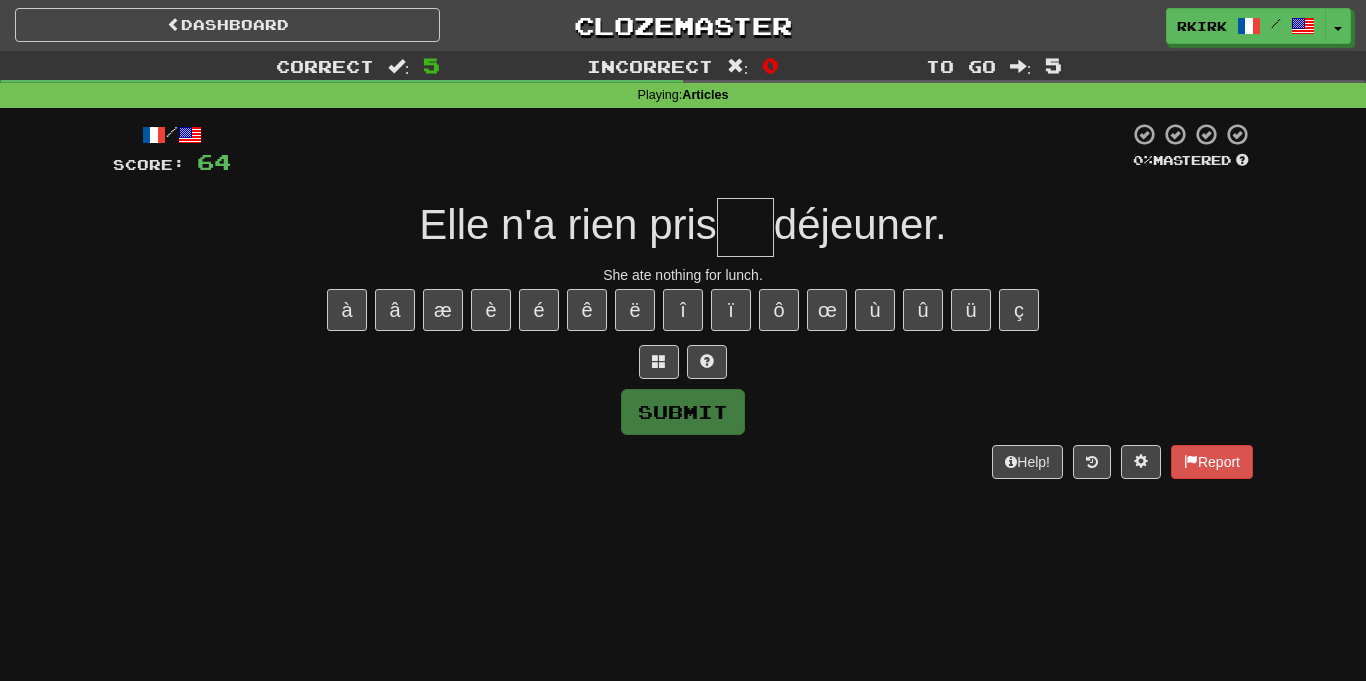 type on "*" 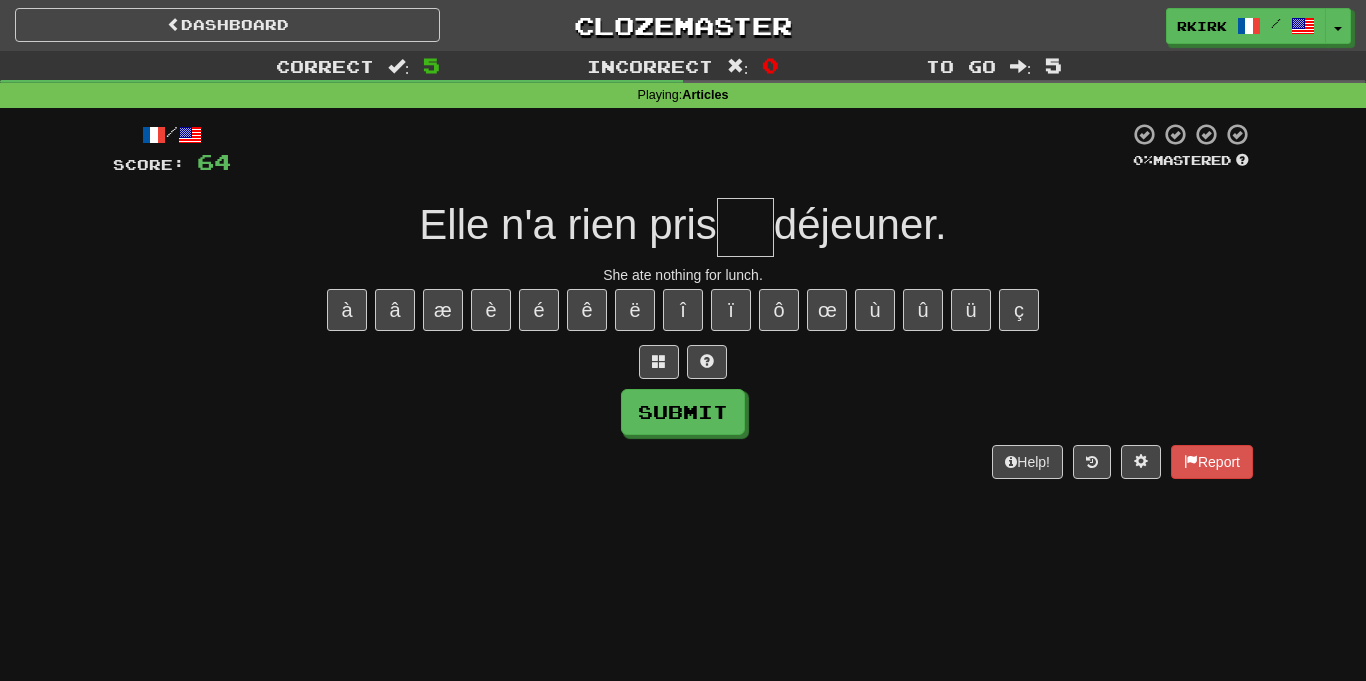 type on "*" 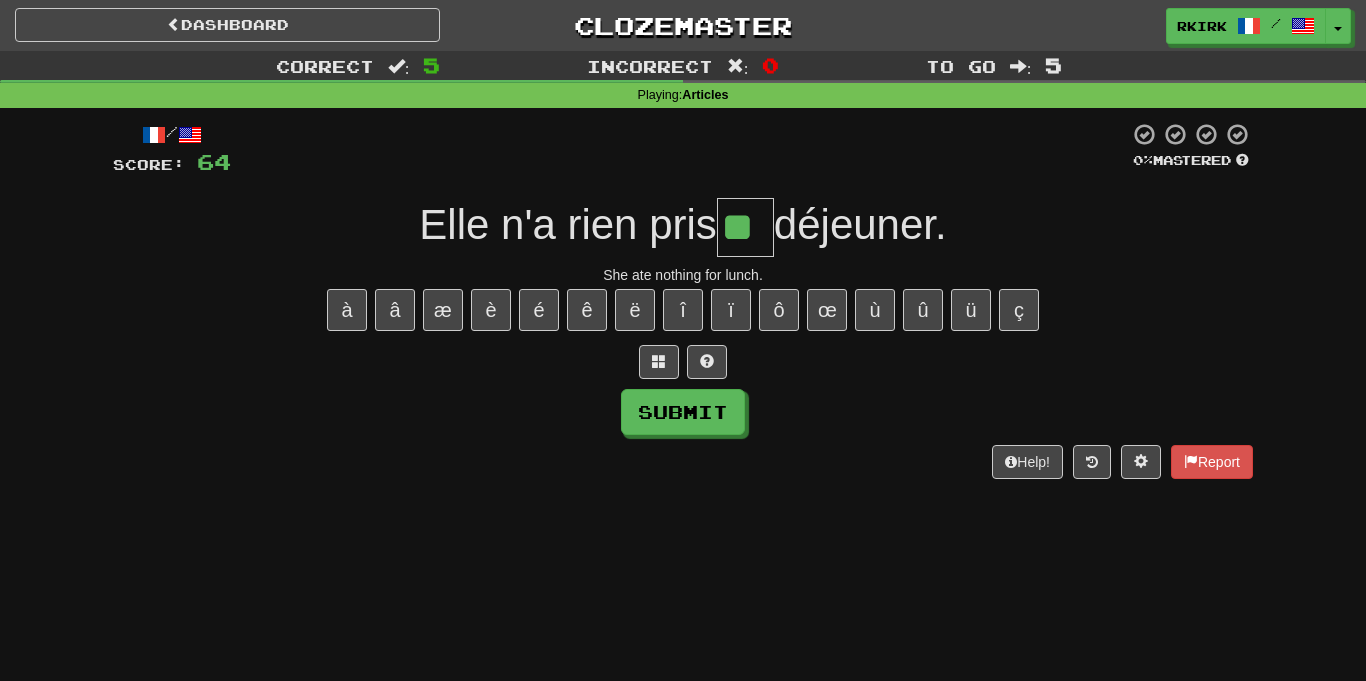 type on "**" 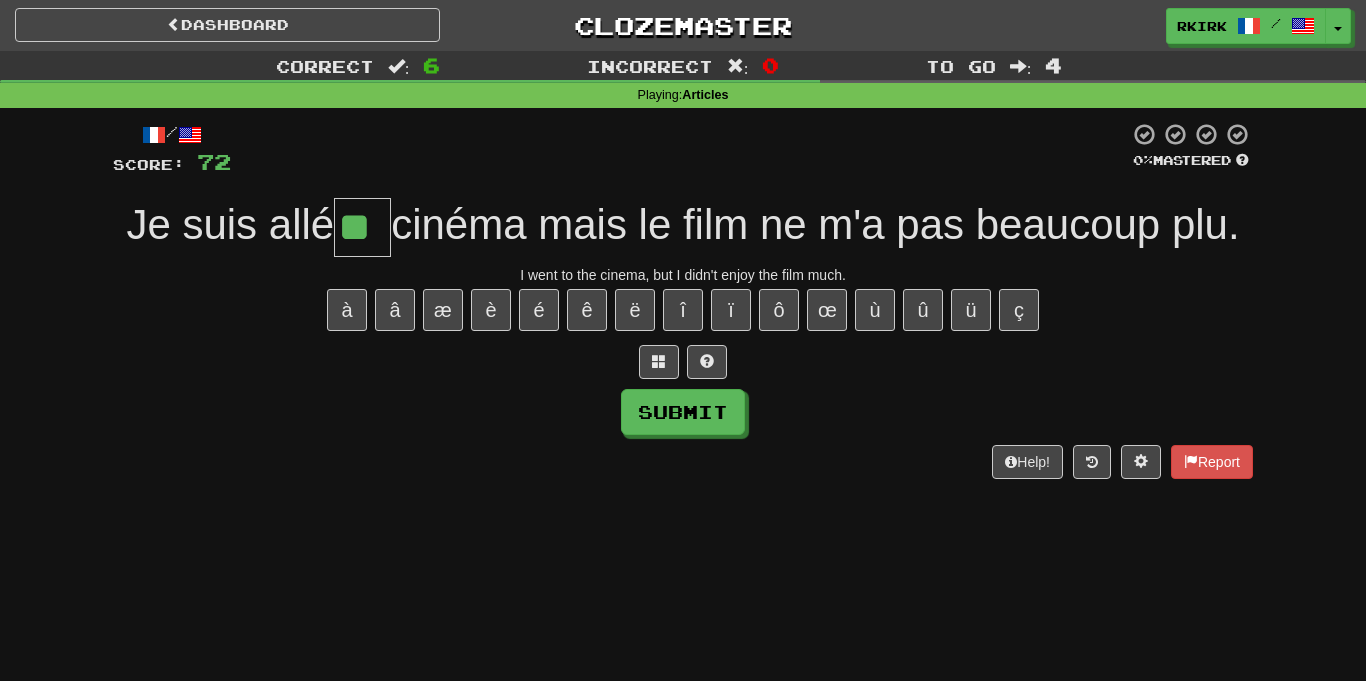 type on "**" 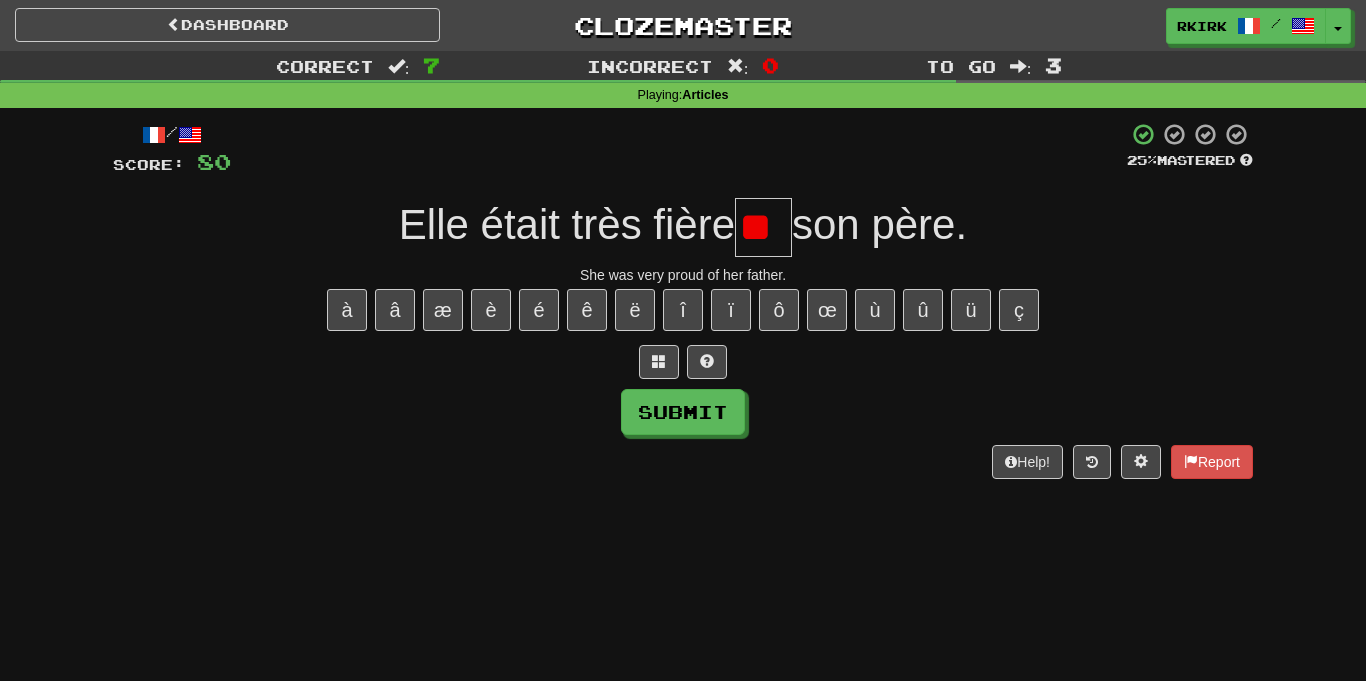 type on "*" 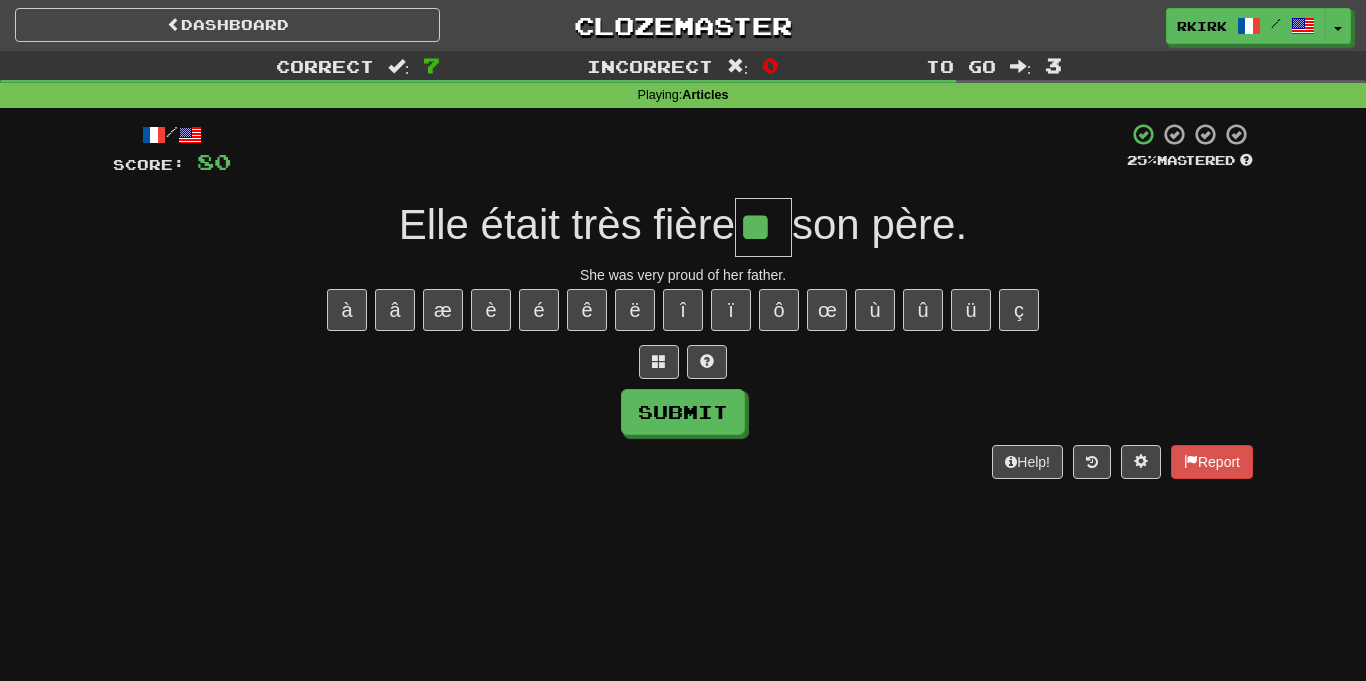 type on "**" 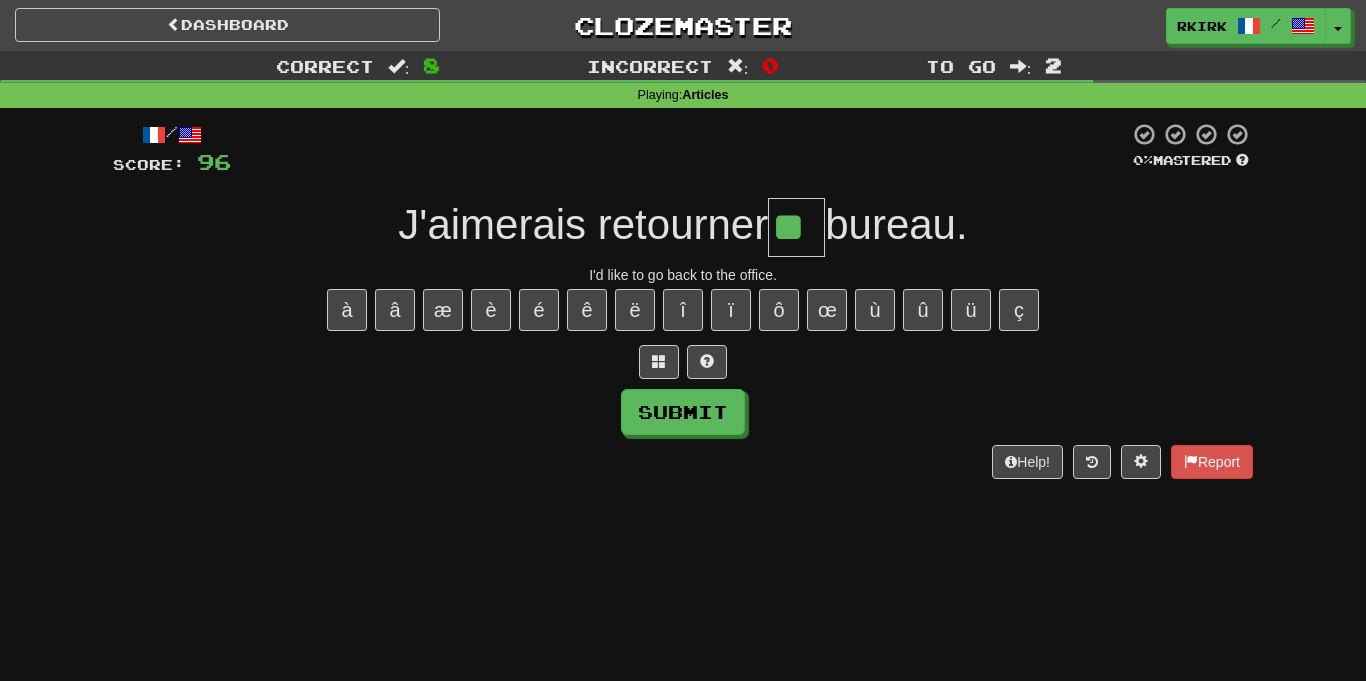 type on "**" 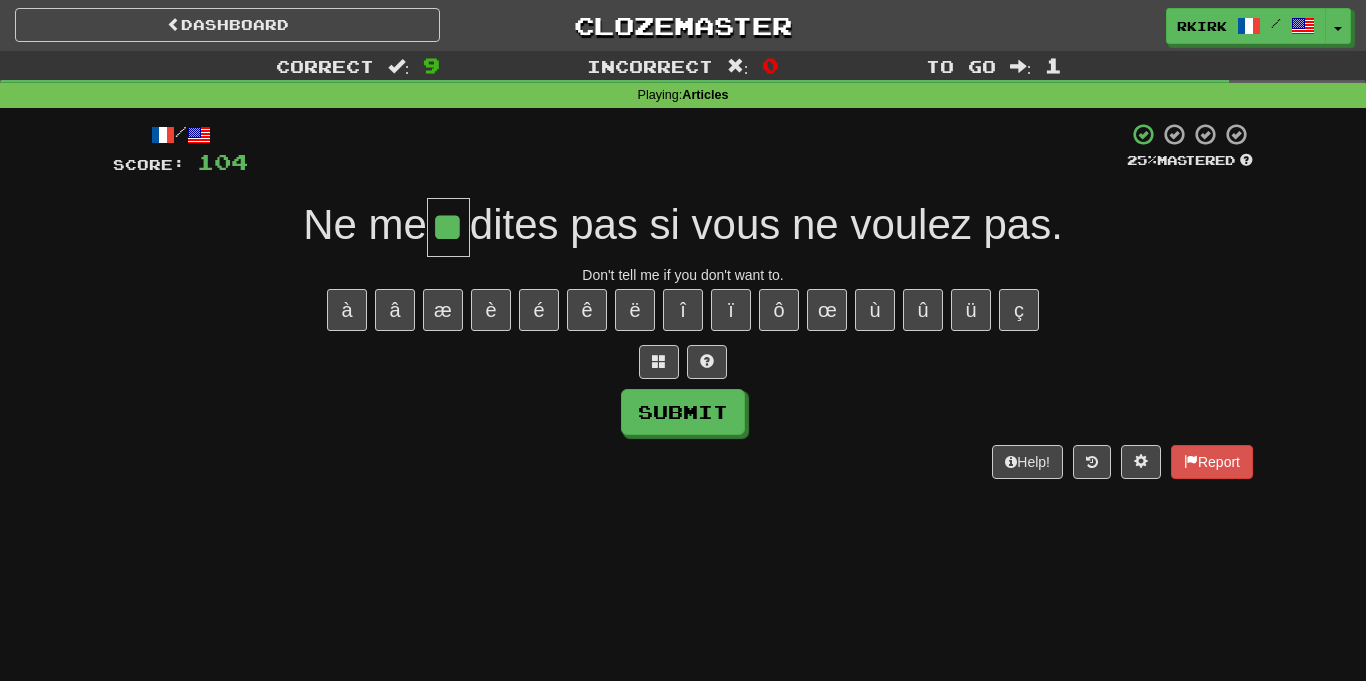 type on "**" 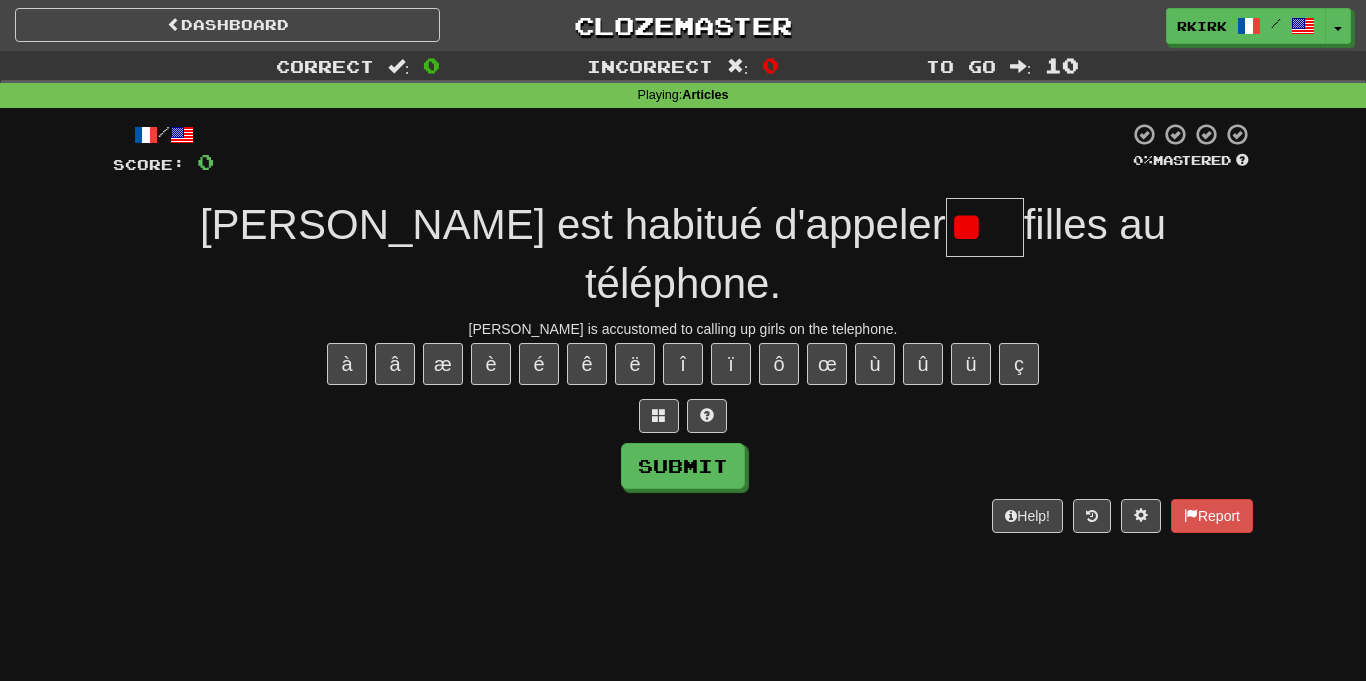 type on "*" 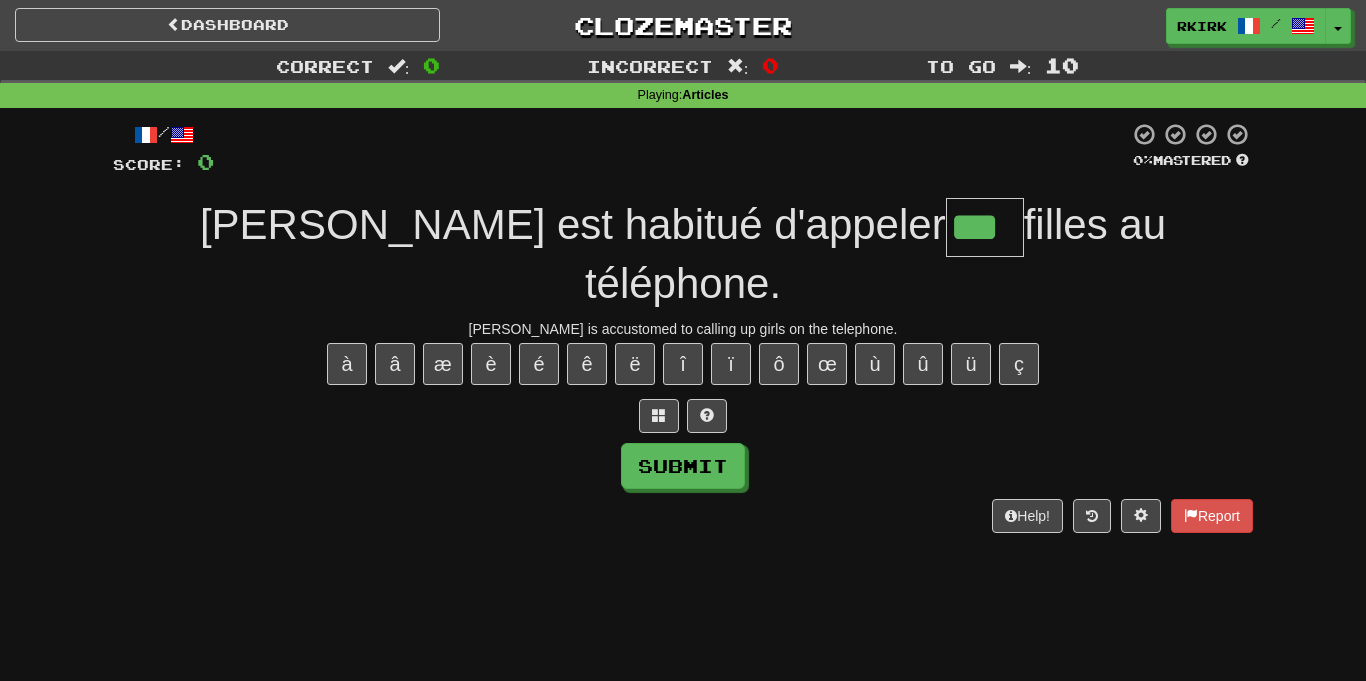 type on "***" 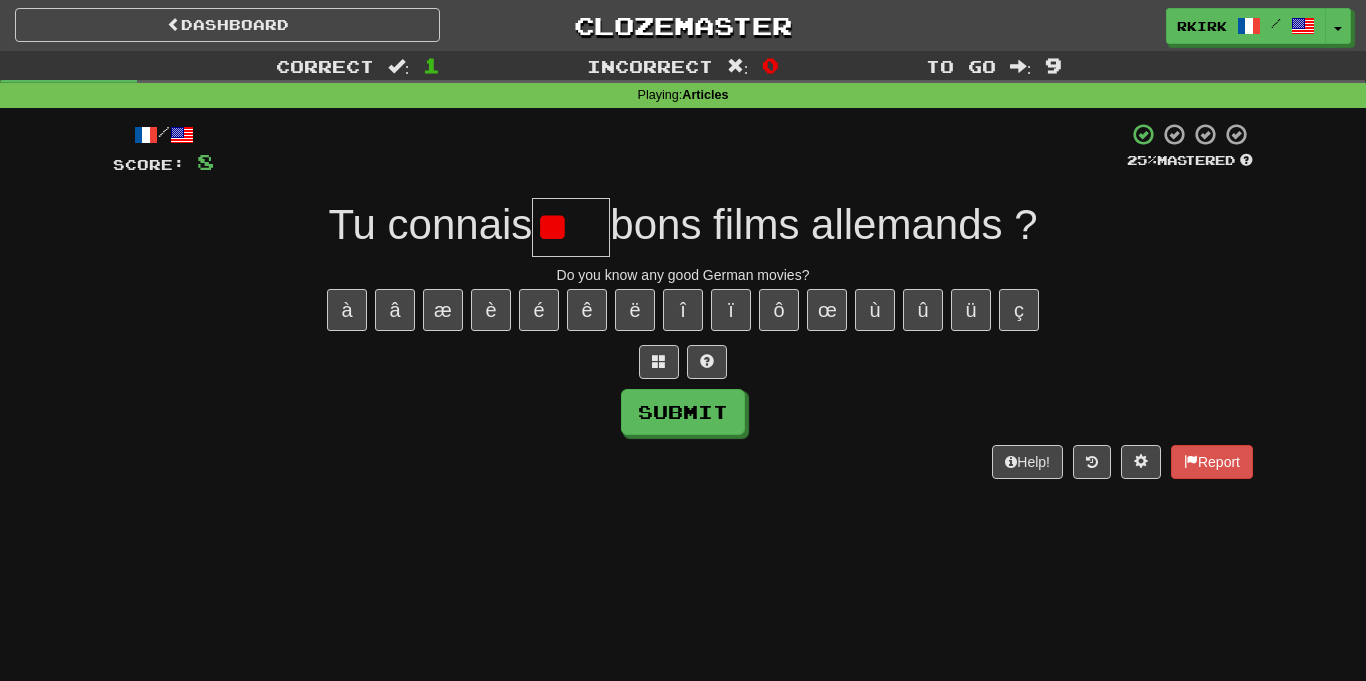 type on "*" 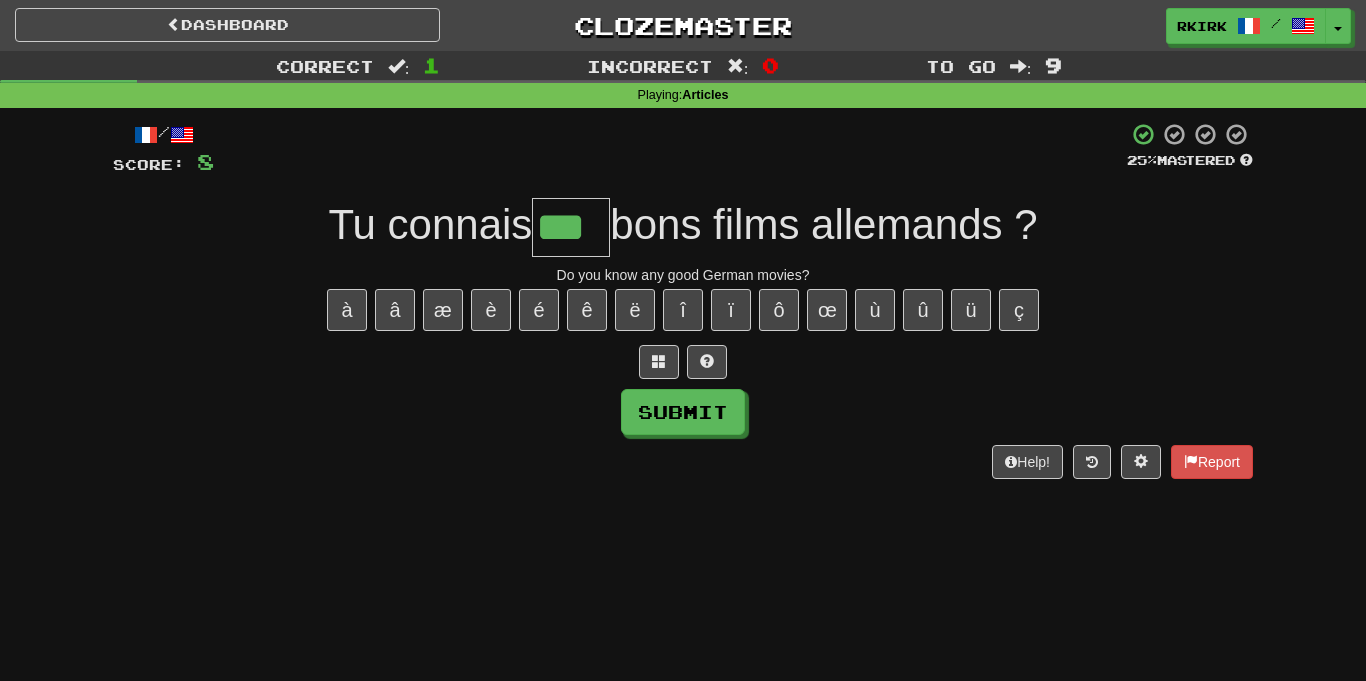 type on "***" 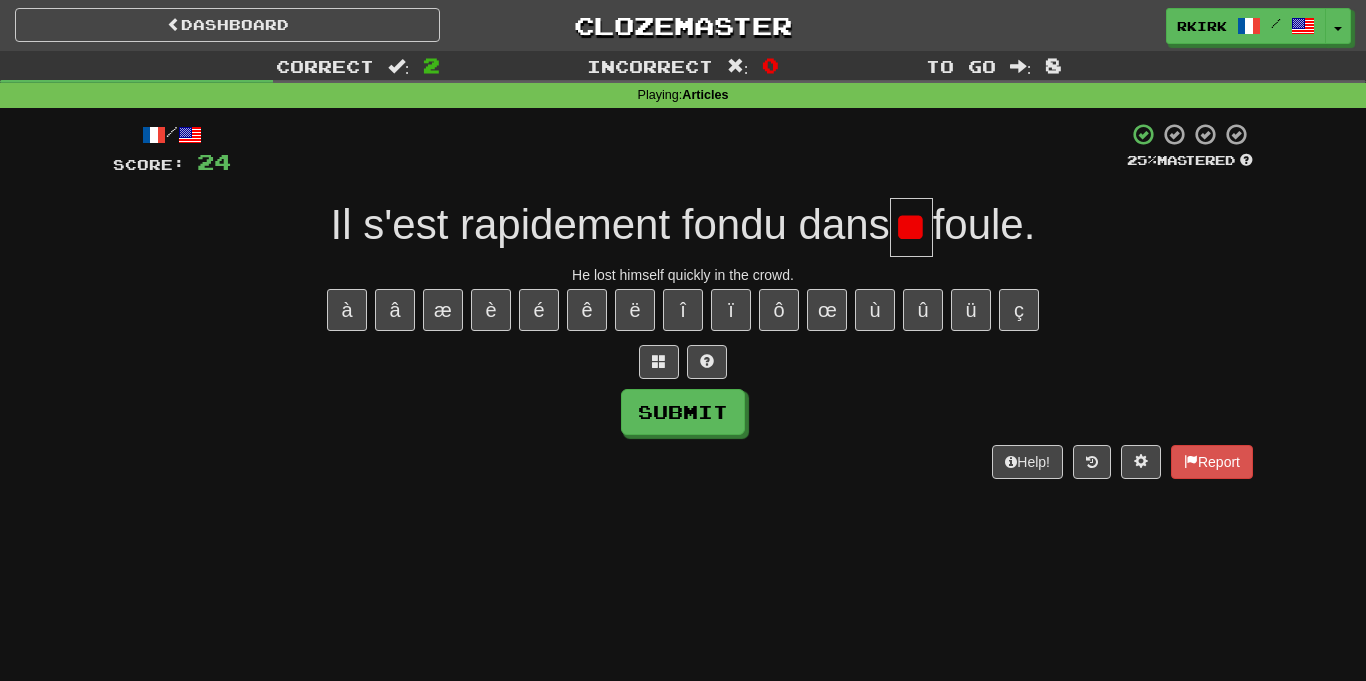 scroll, scrollTop: 0, scrollLeft: 11, axis: horizontal 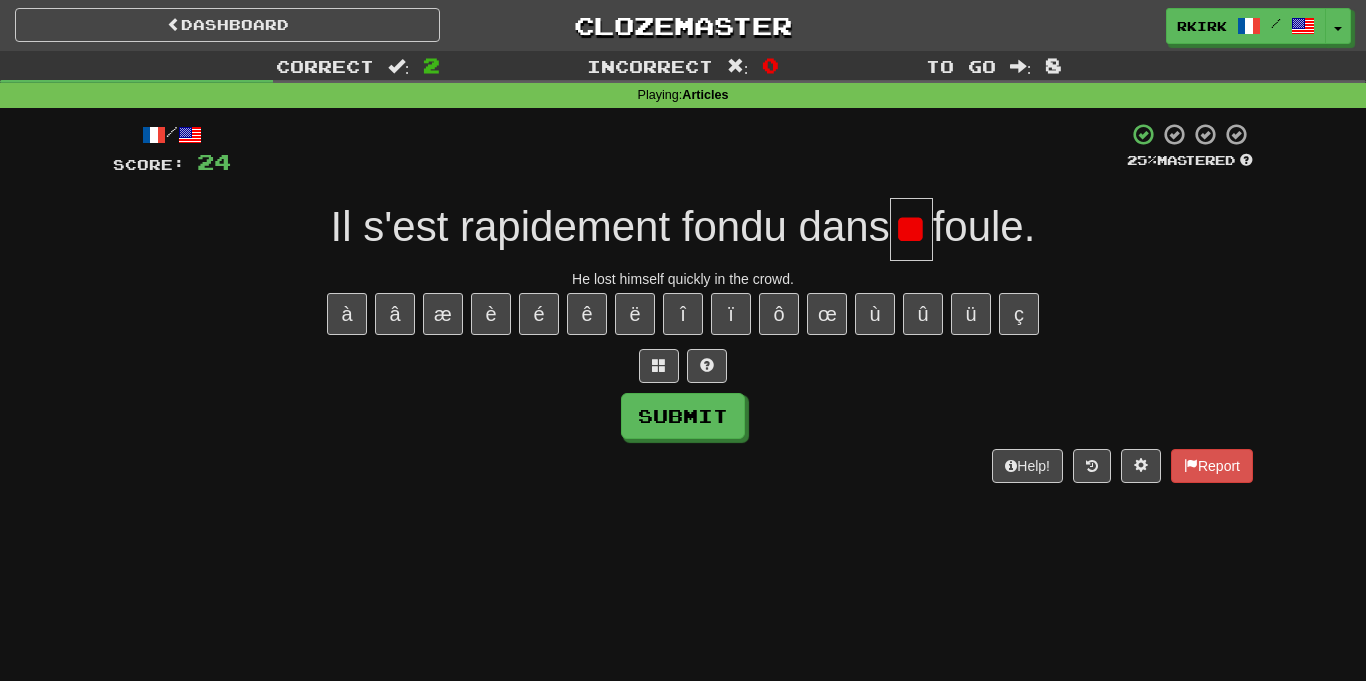 type on "*" 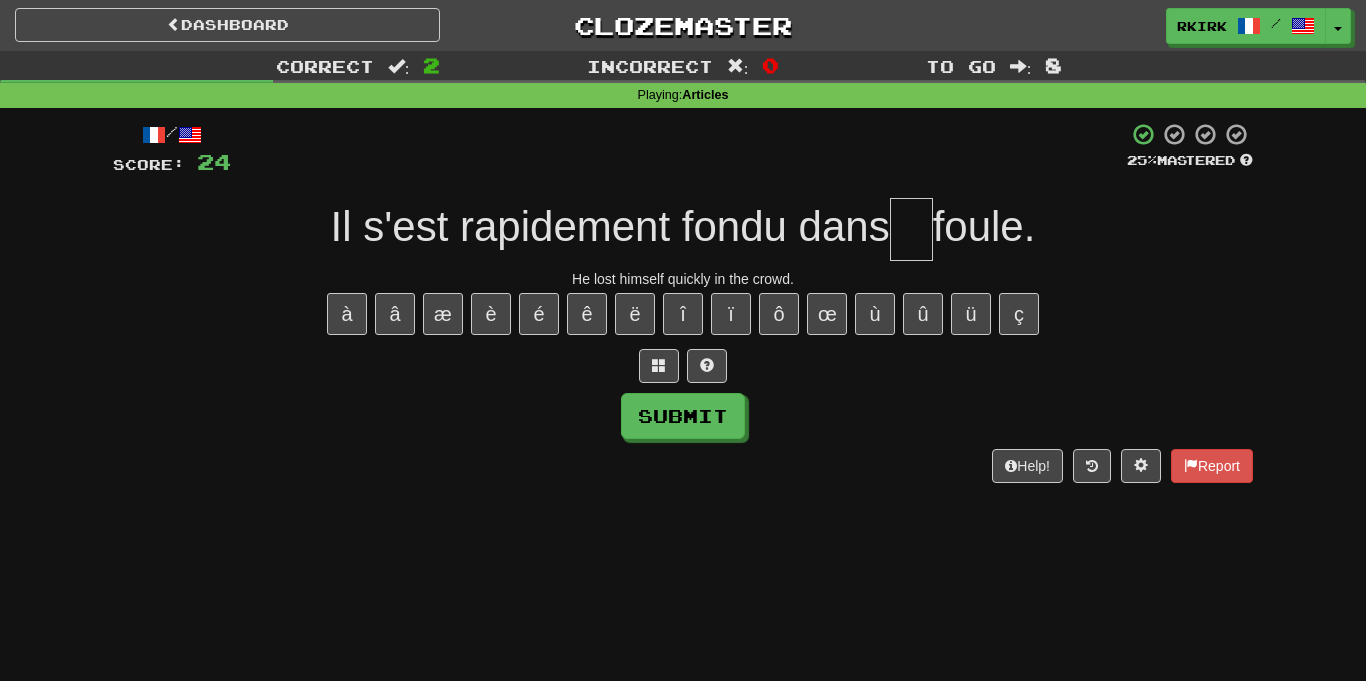 scroll, scrollTop: 0, scrollLeft: 0, axis: both 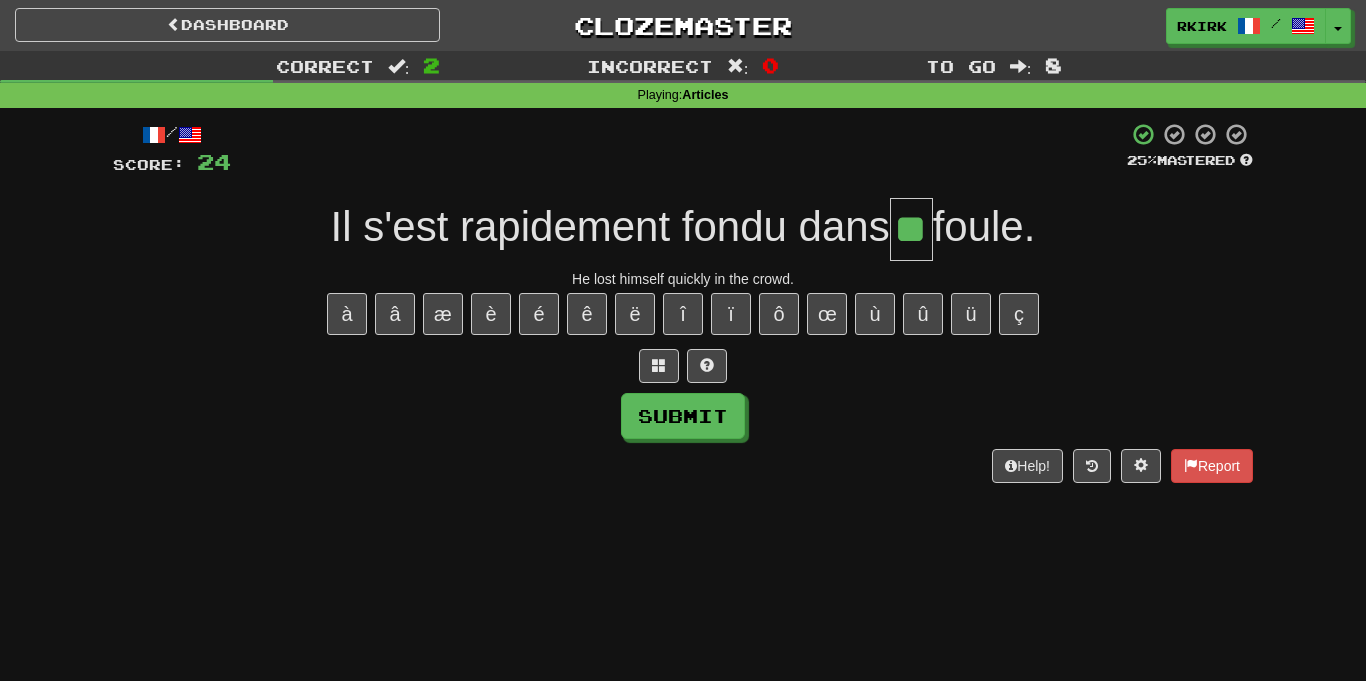 type on "**" 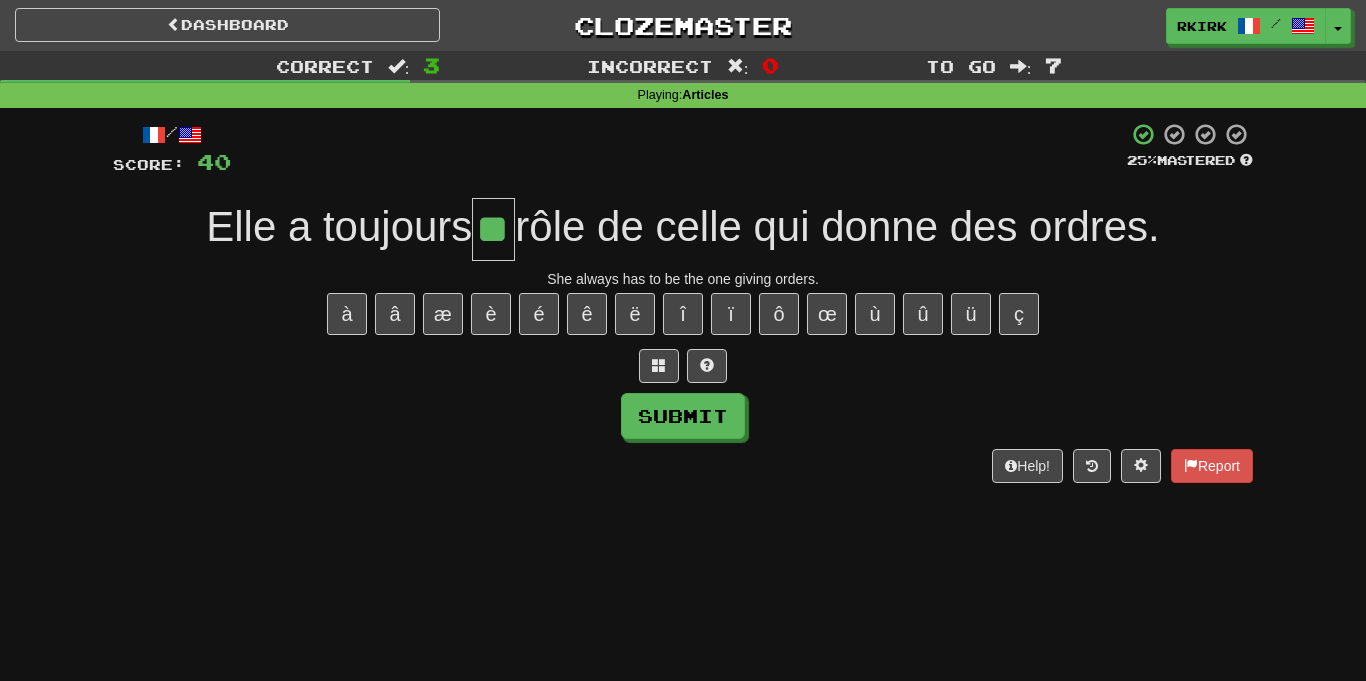 type on "**" 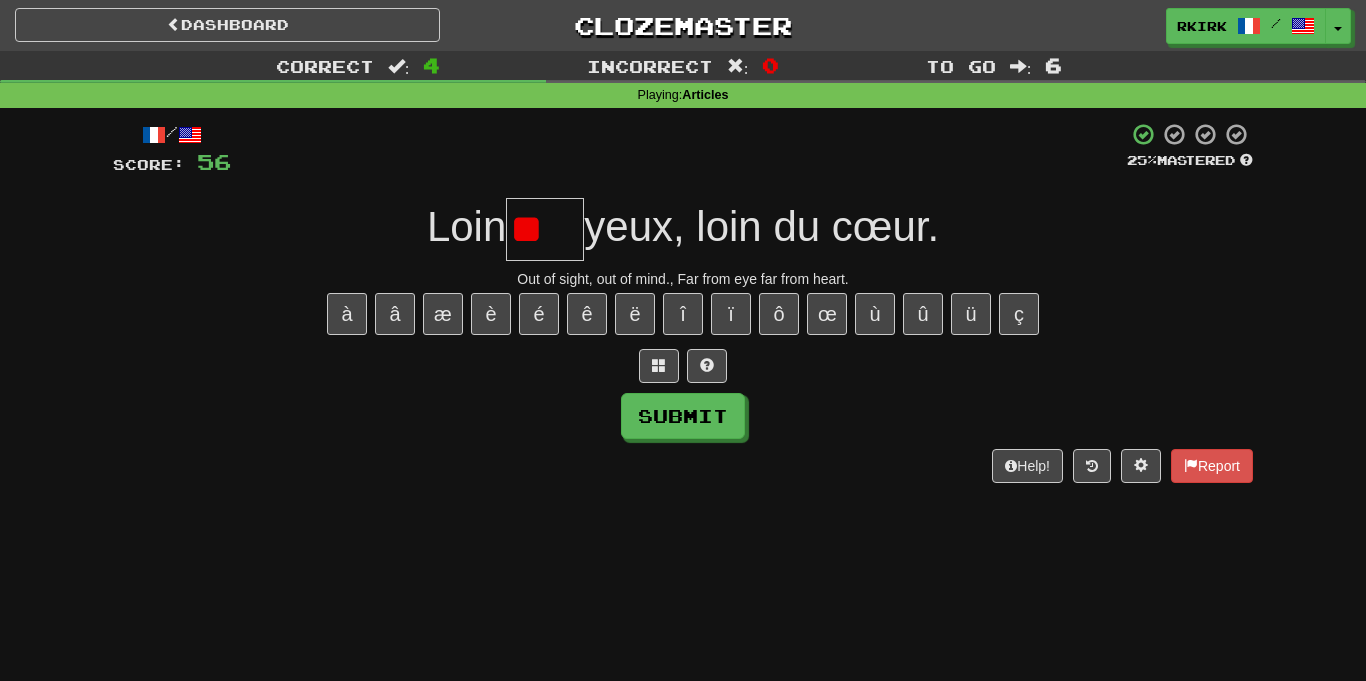 type on "*" 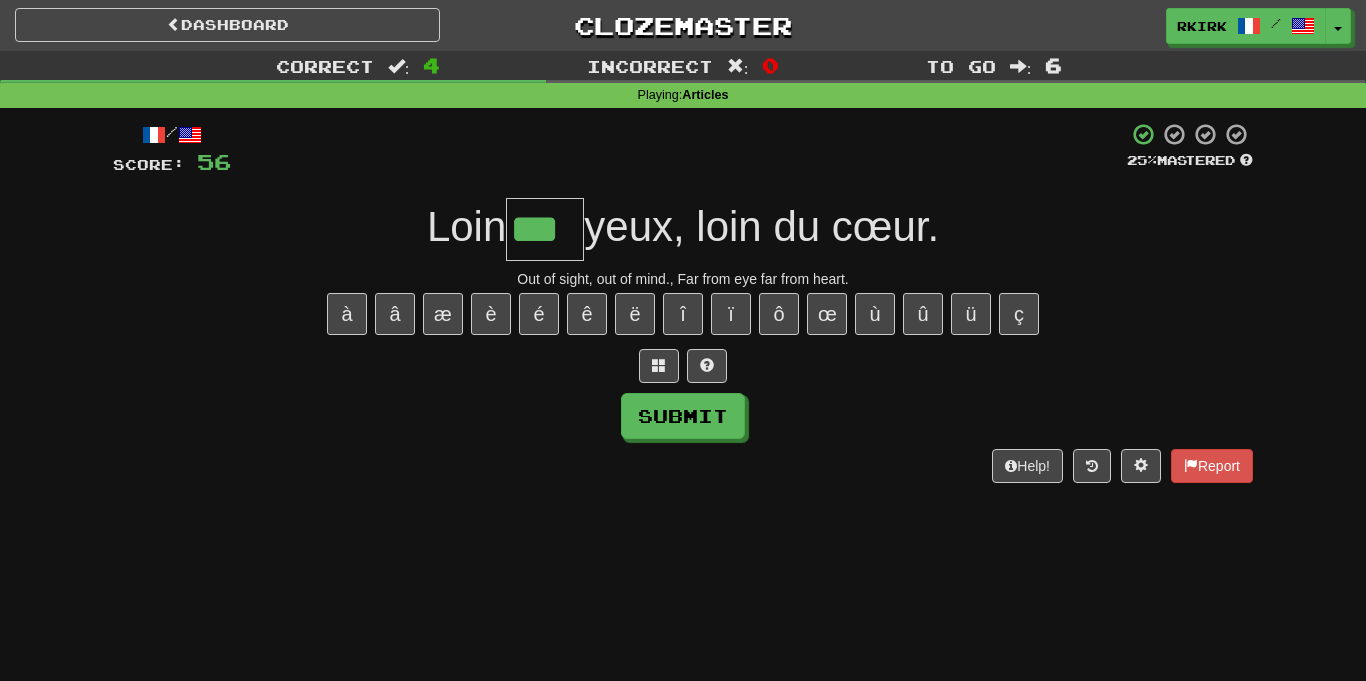 type on "***" 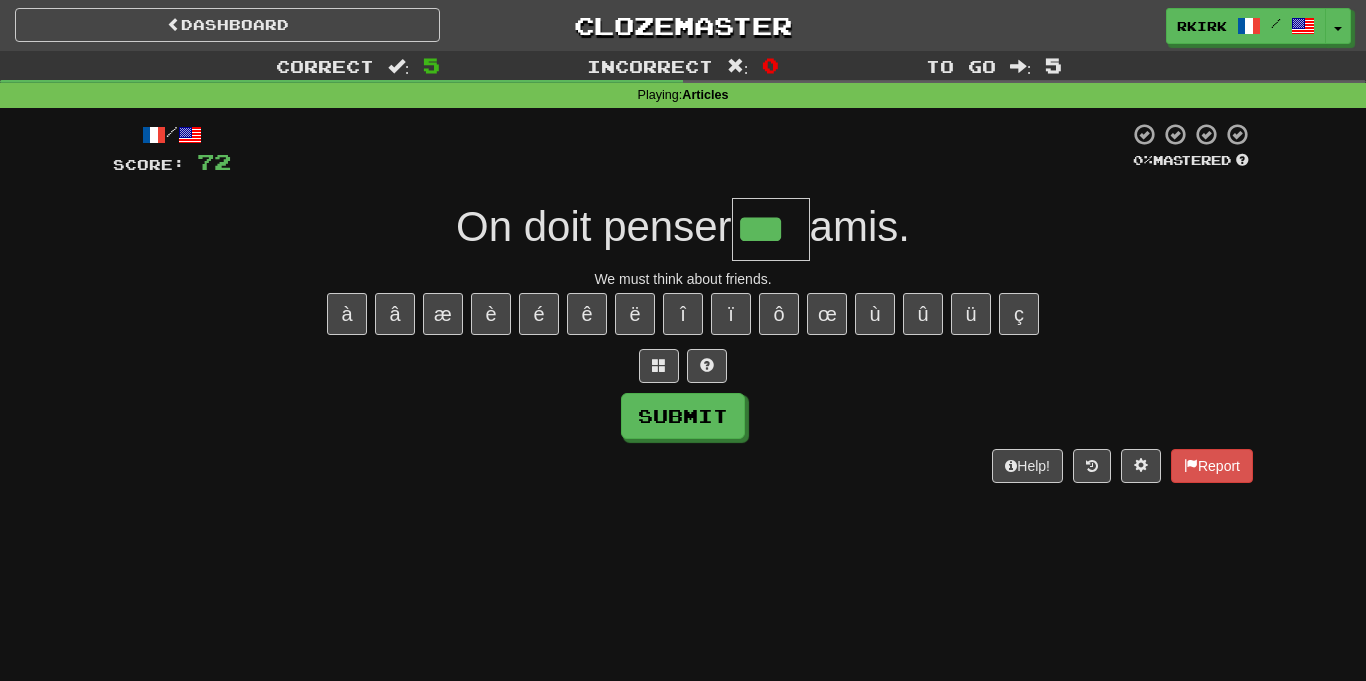 type on "***" 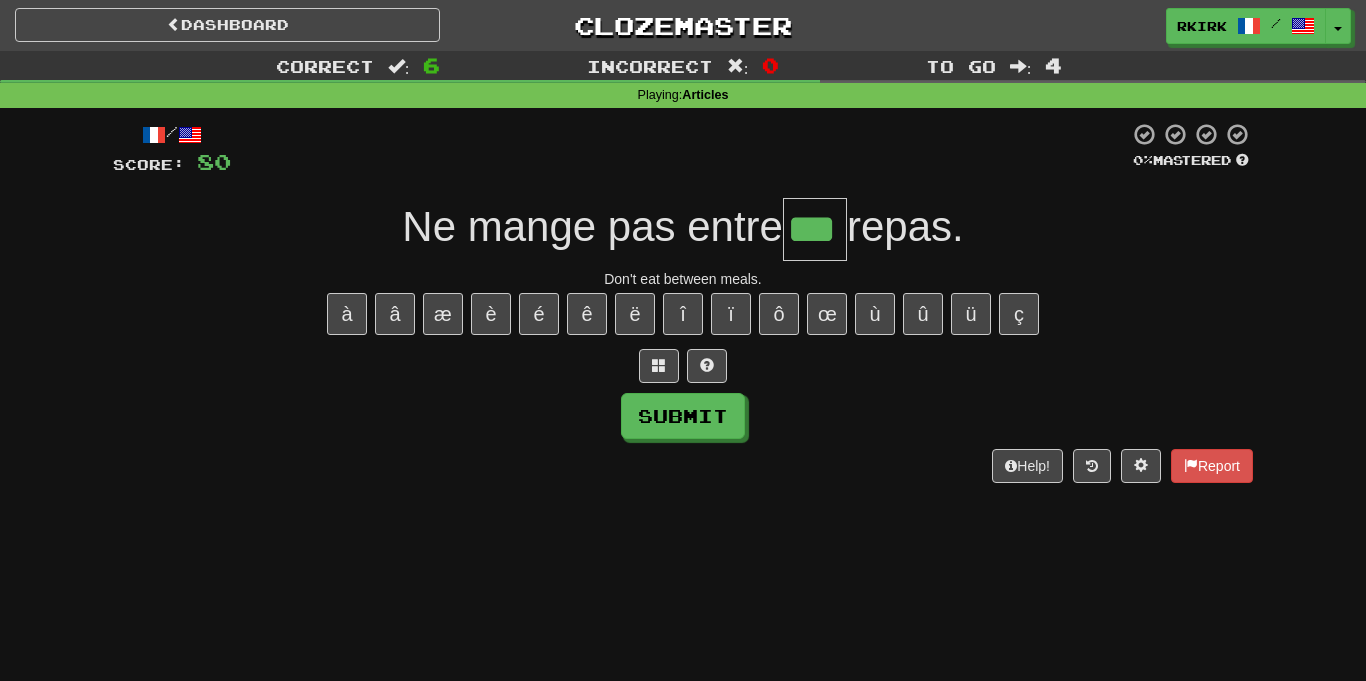 type on "***" 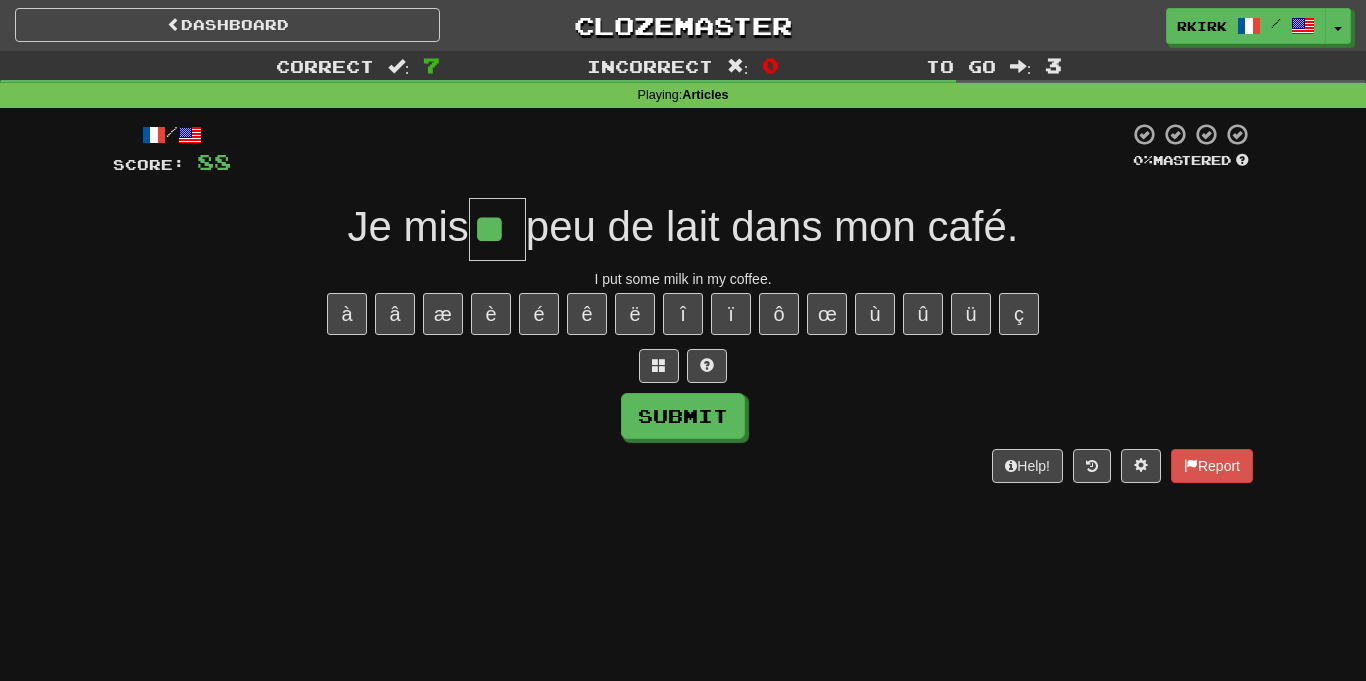 type on "**" 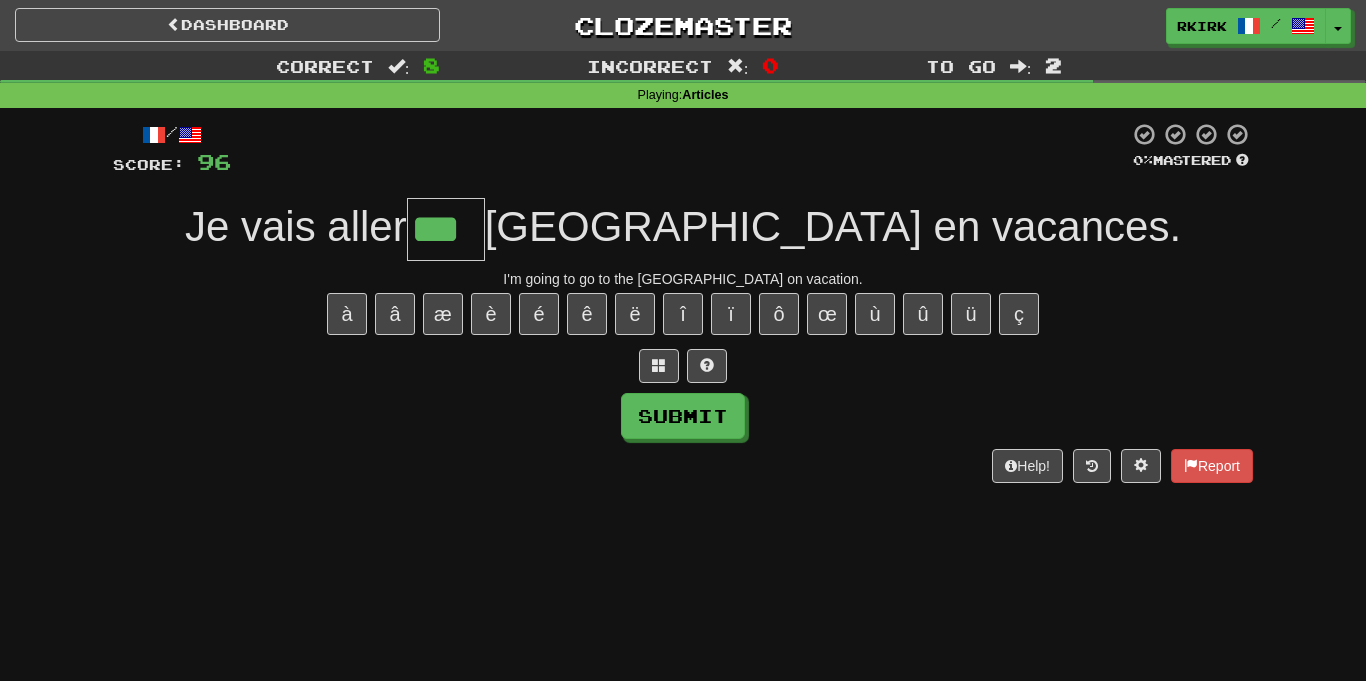 type on "***" 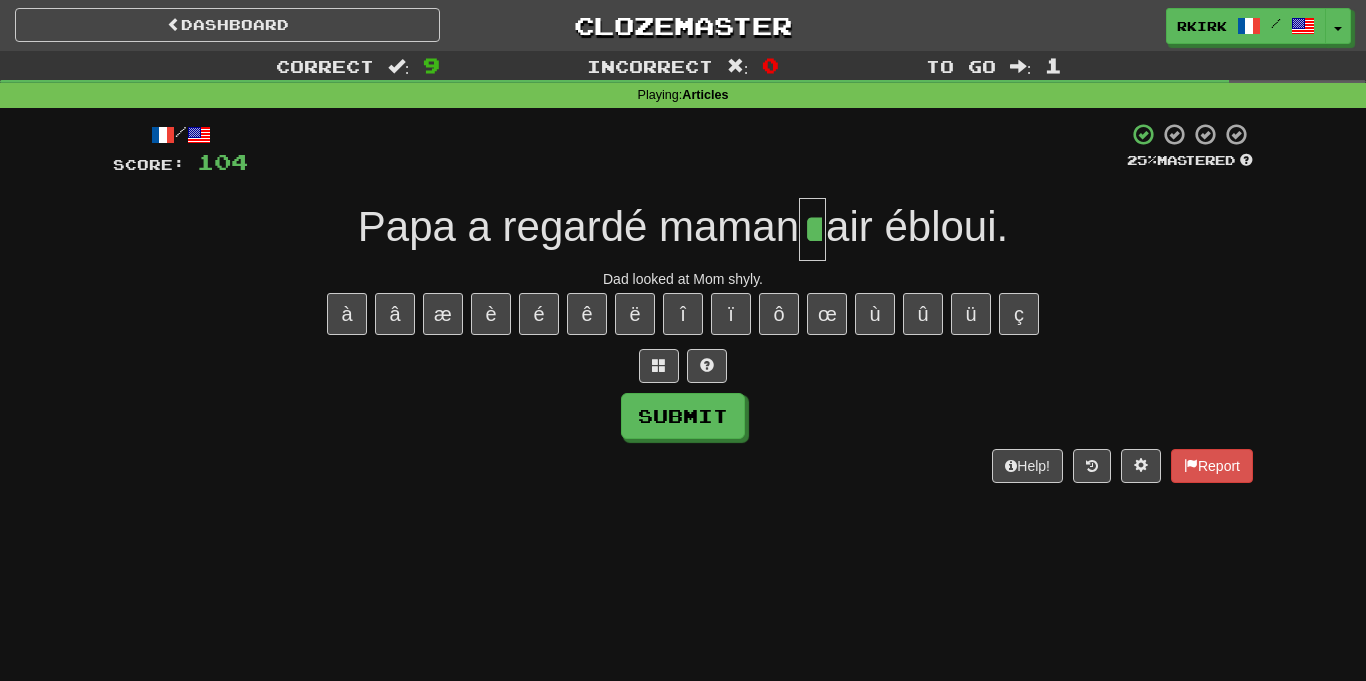 type on "**" 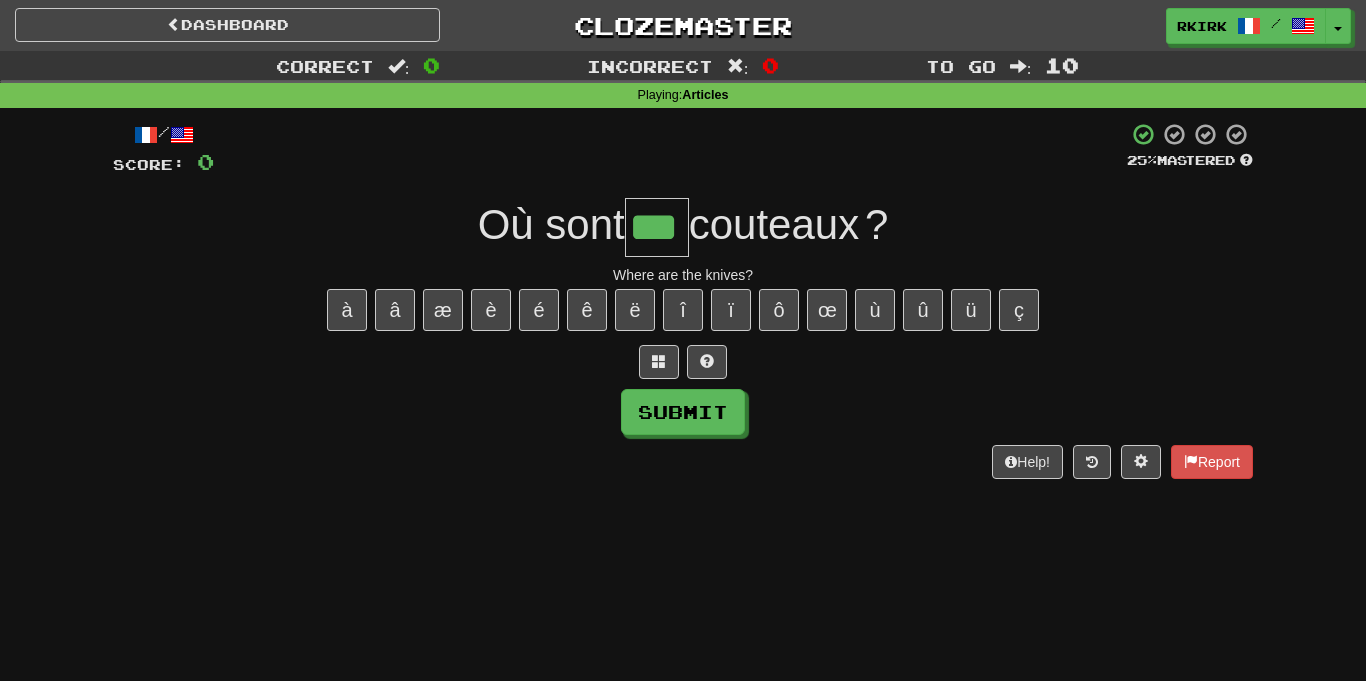 type on "***" 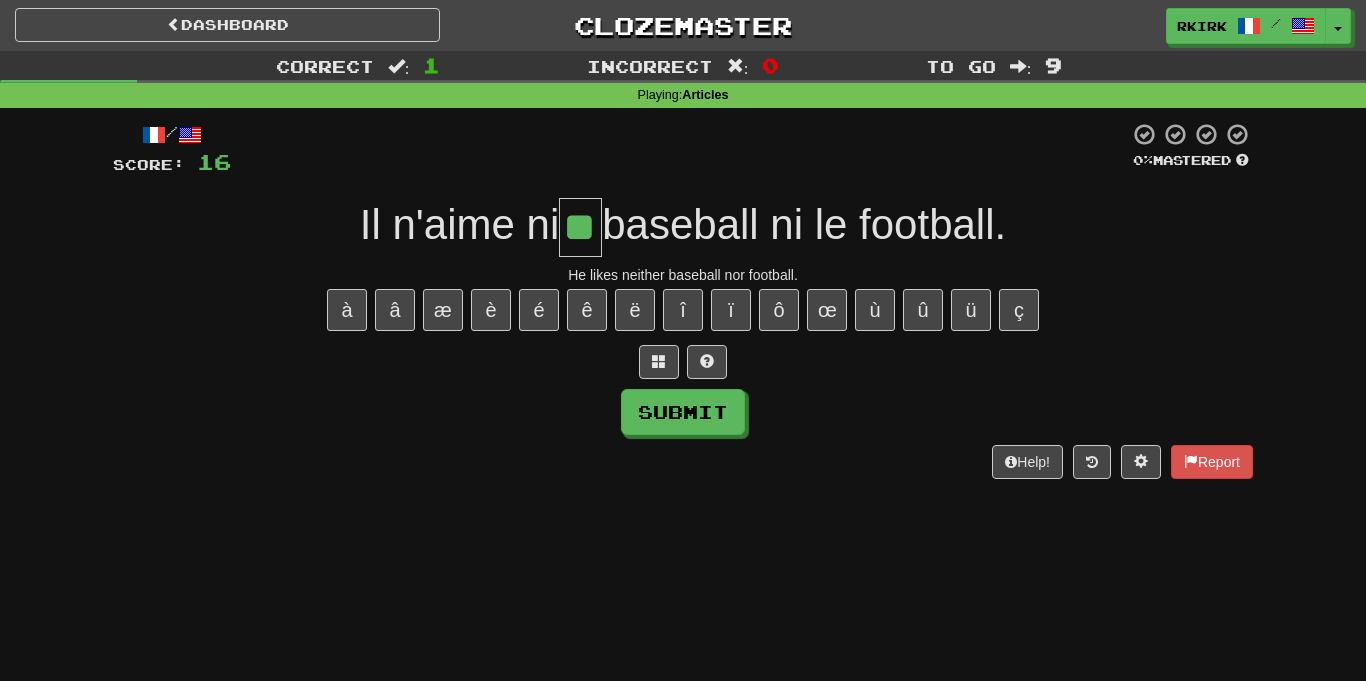 type on "**" 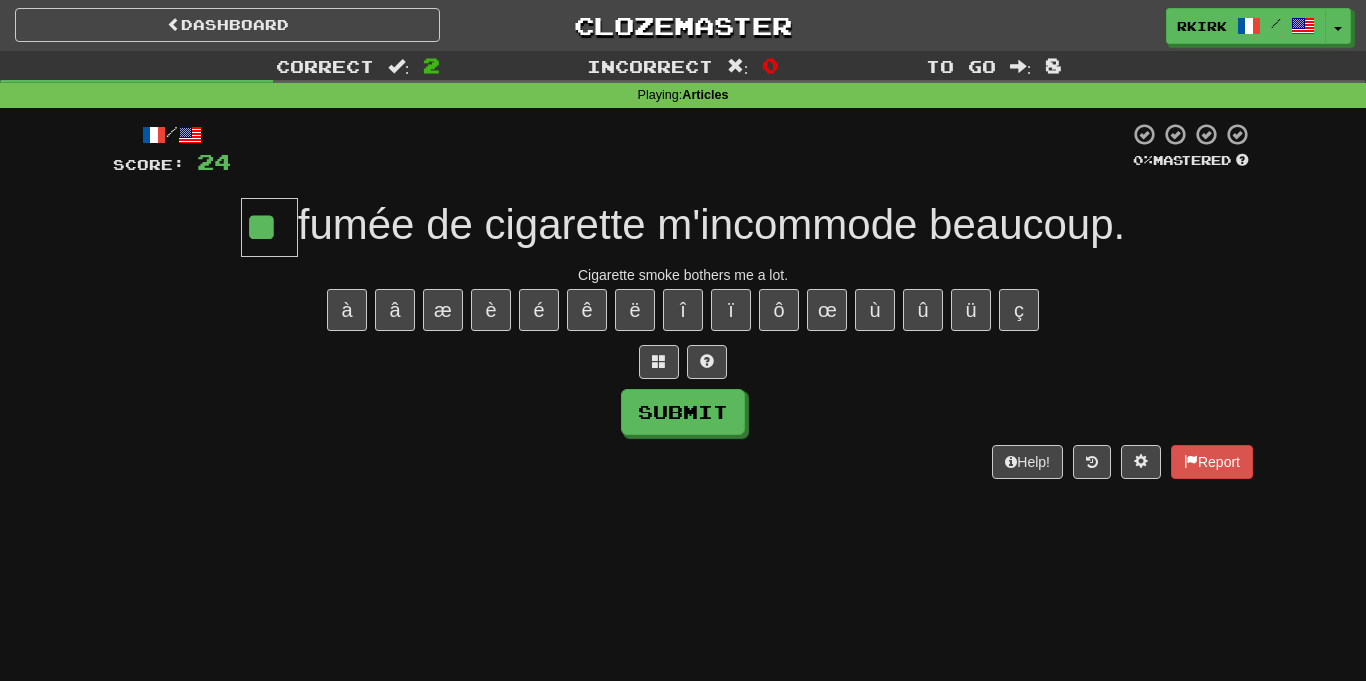 type on "**" 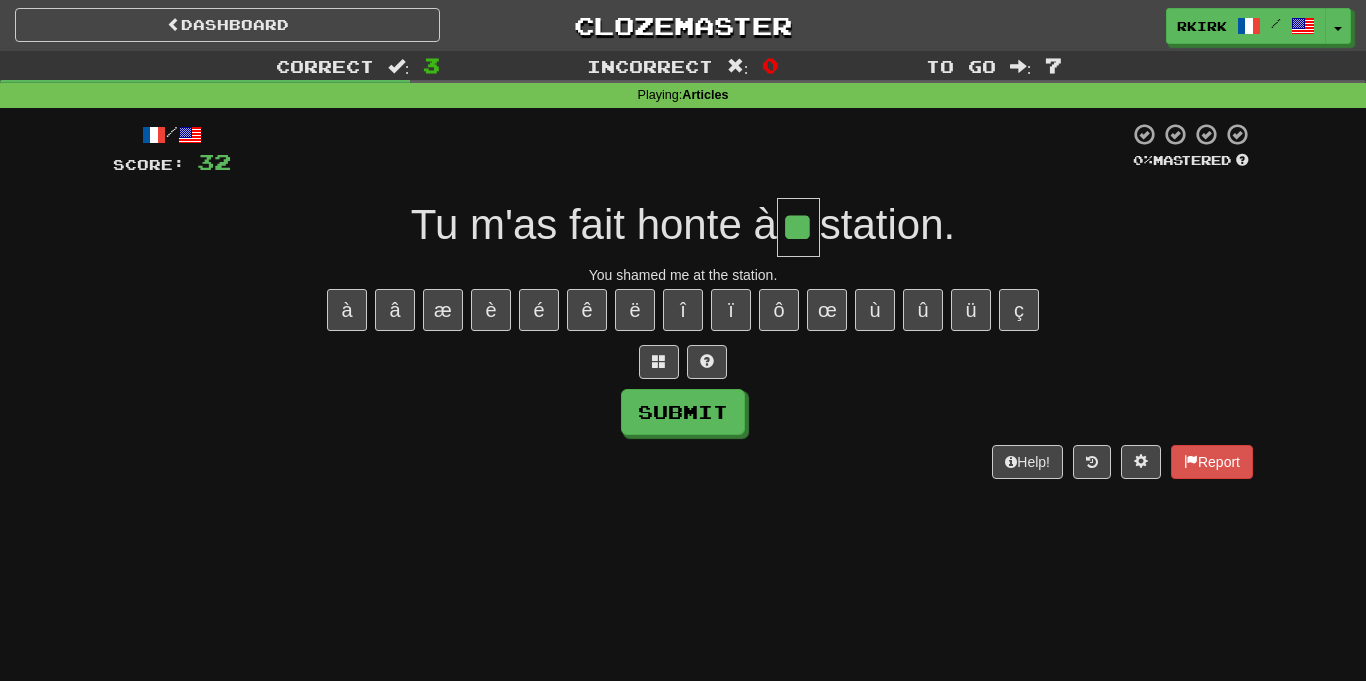 type on "**" 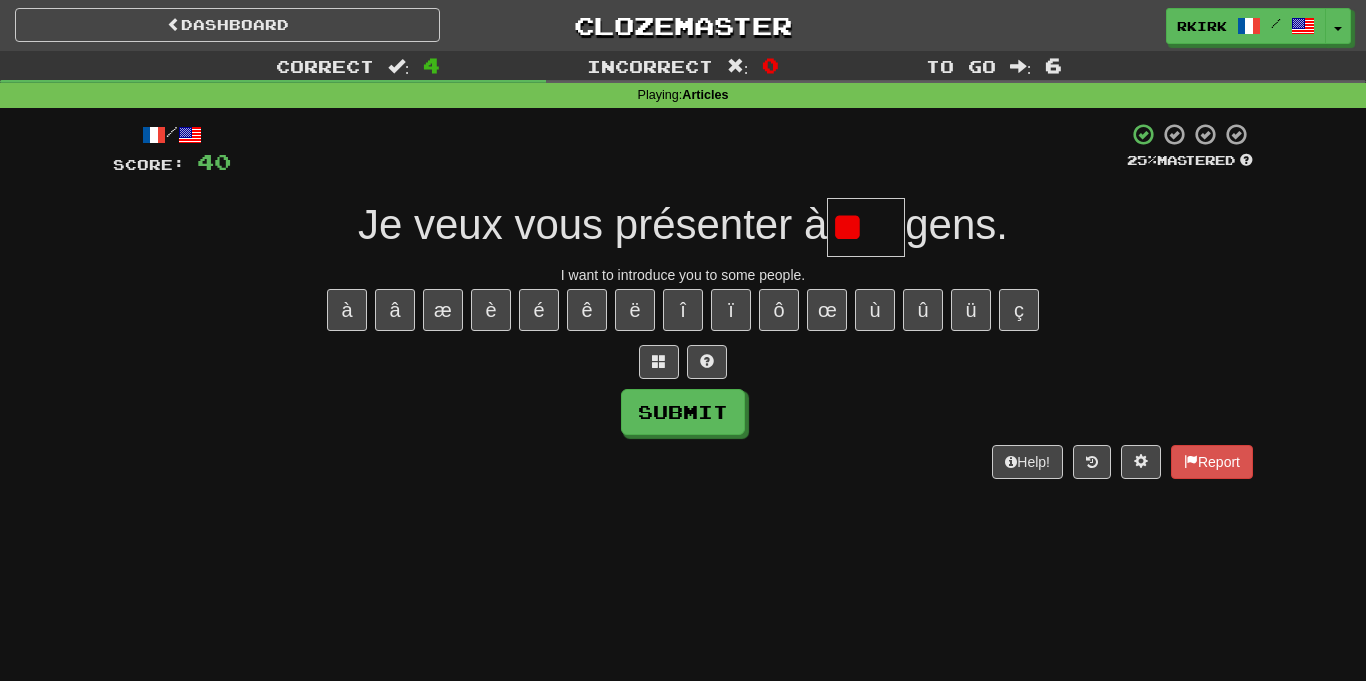 type on "*" 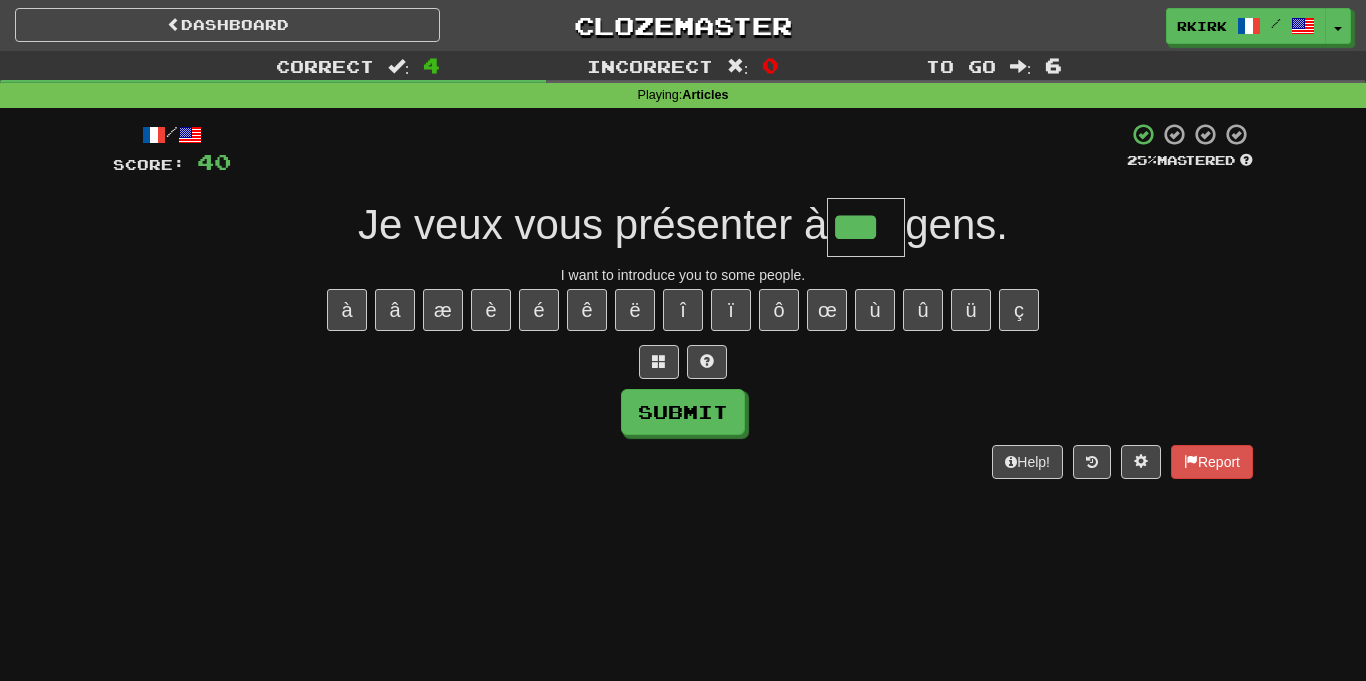 type on "***" 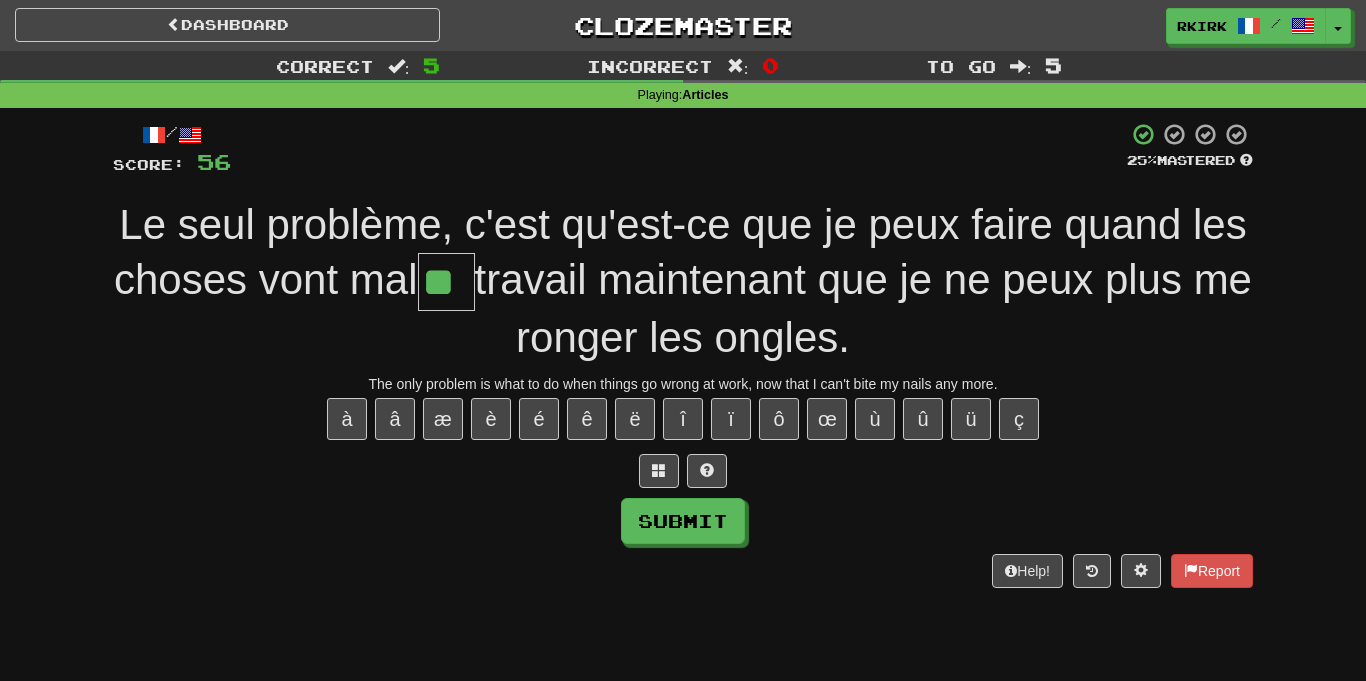 type on "**" 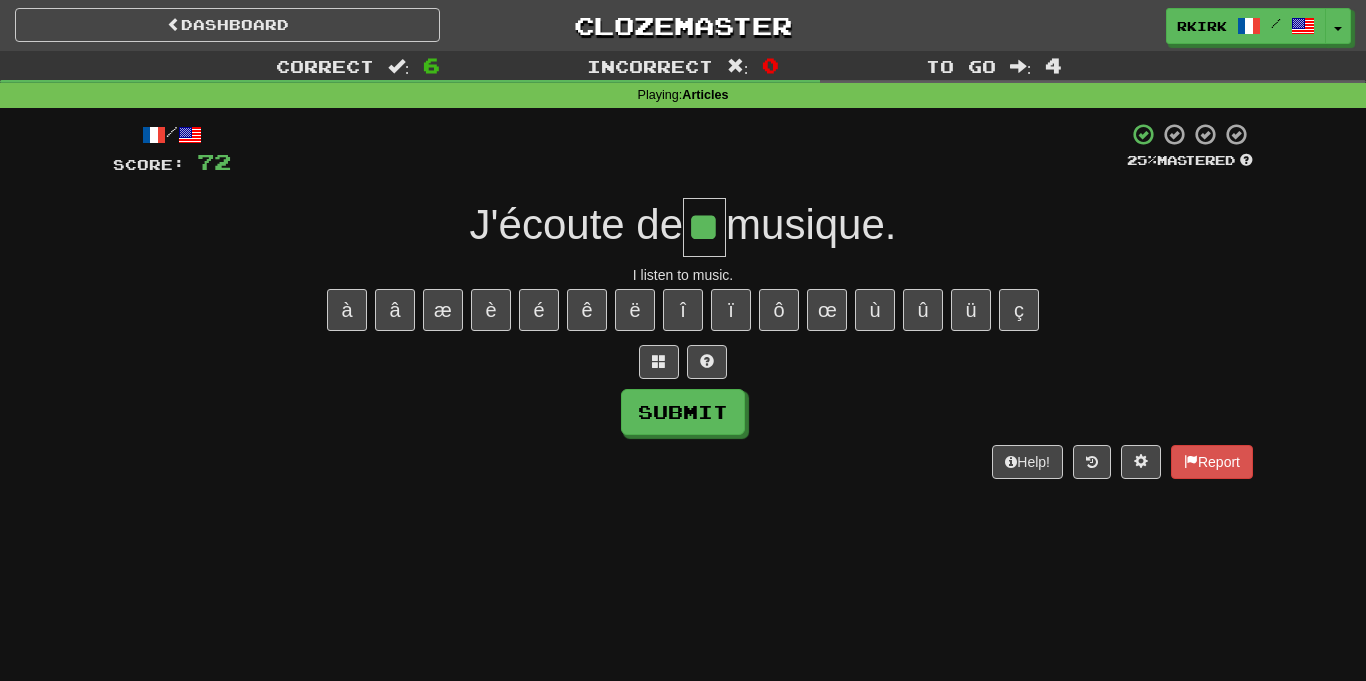 type on "**" 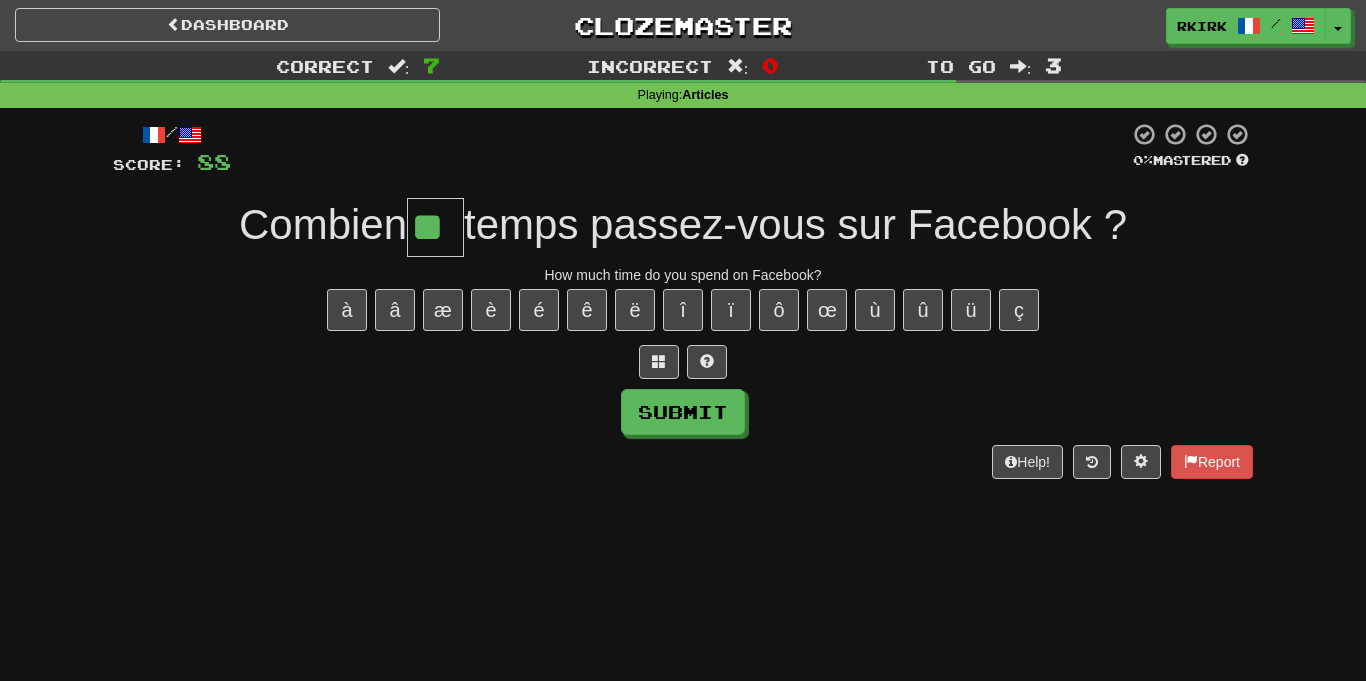 type on "**" 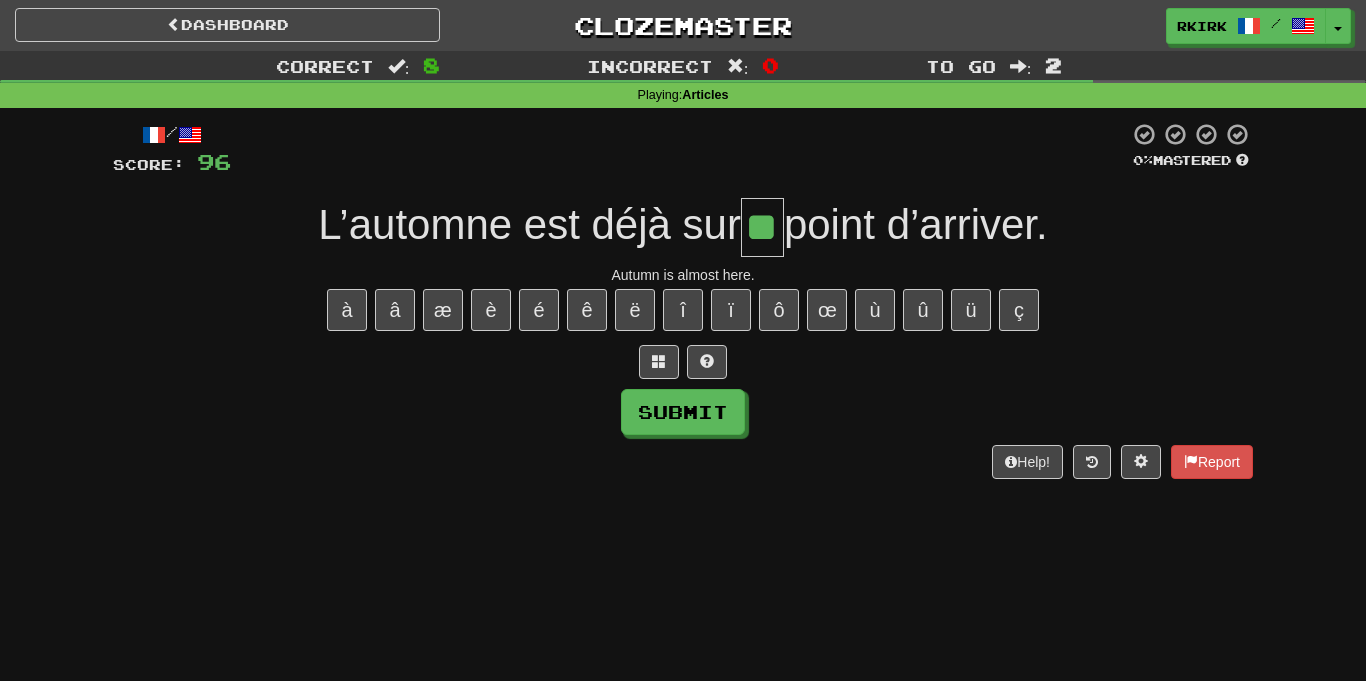 type on "**" 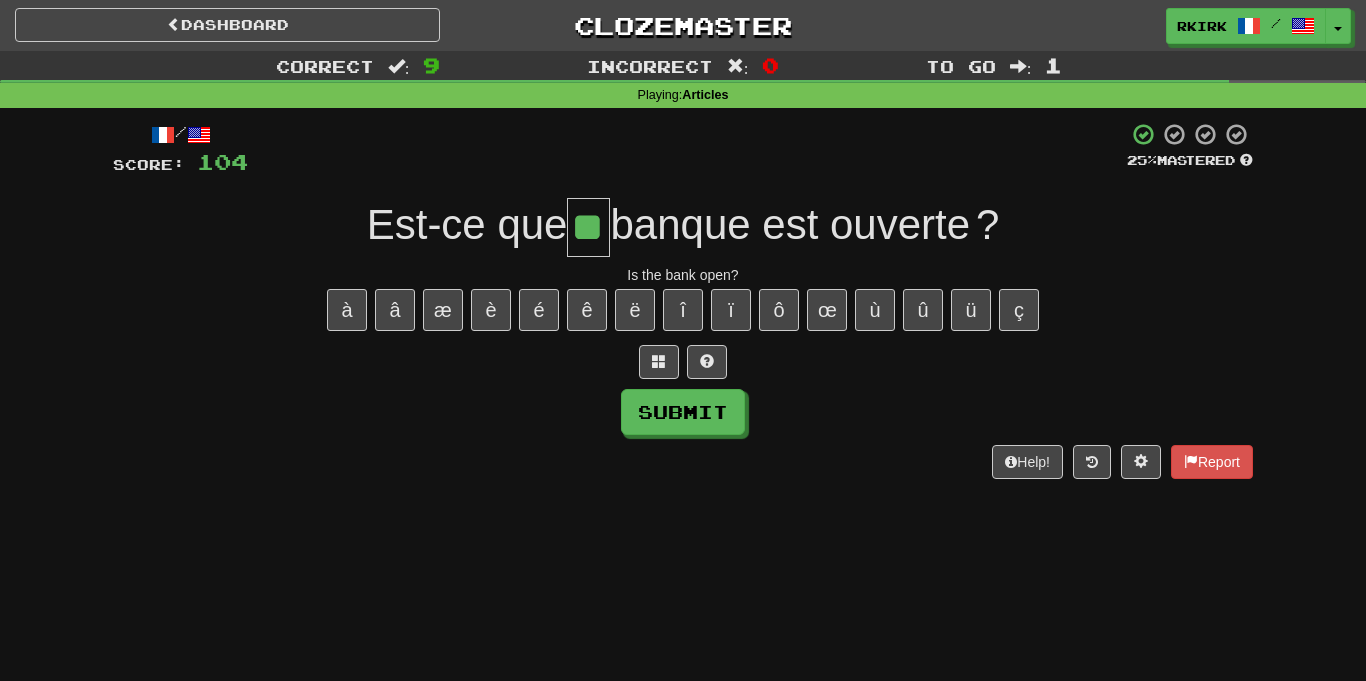 type on "**" 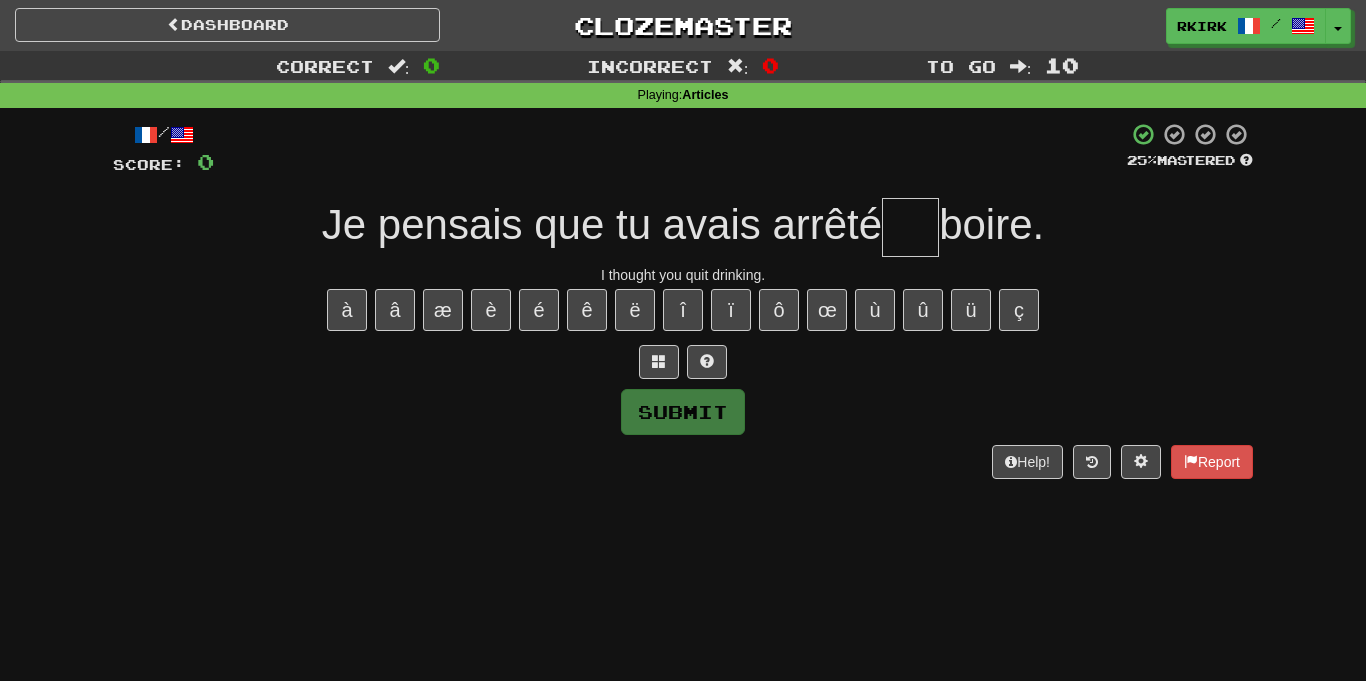 type on "*" 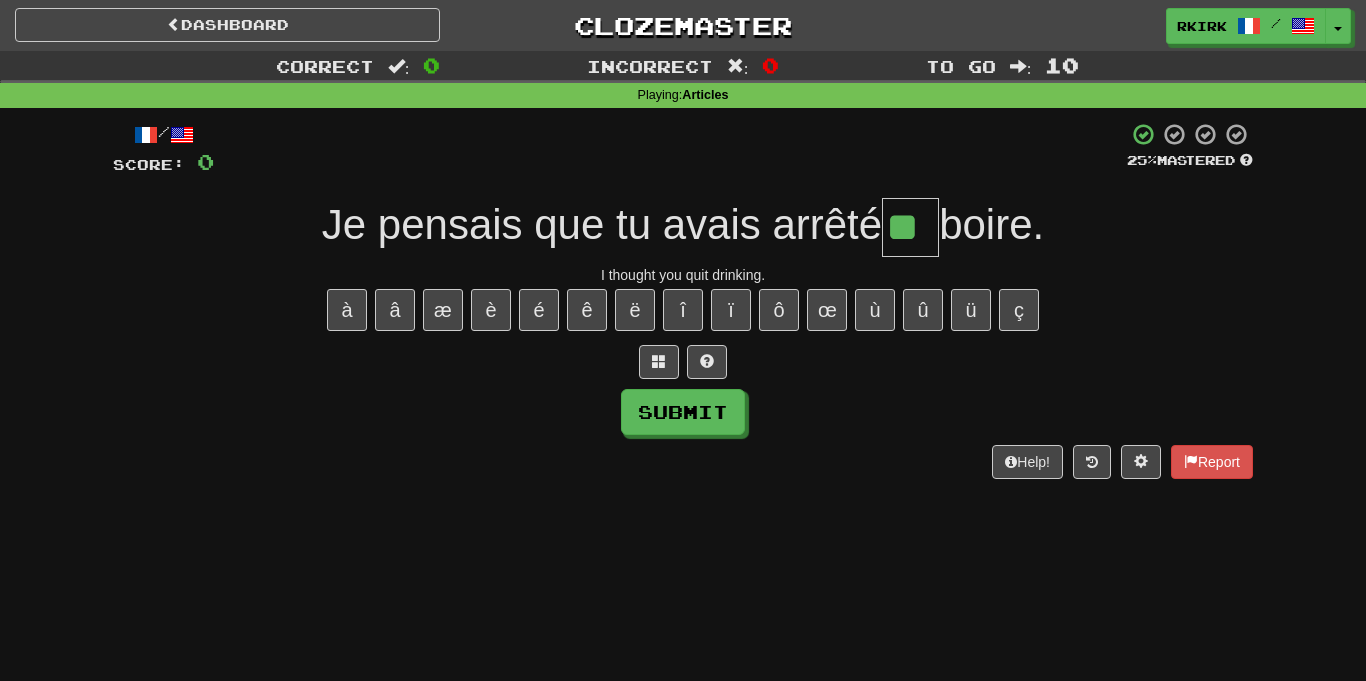 type on "**" 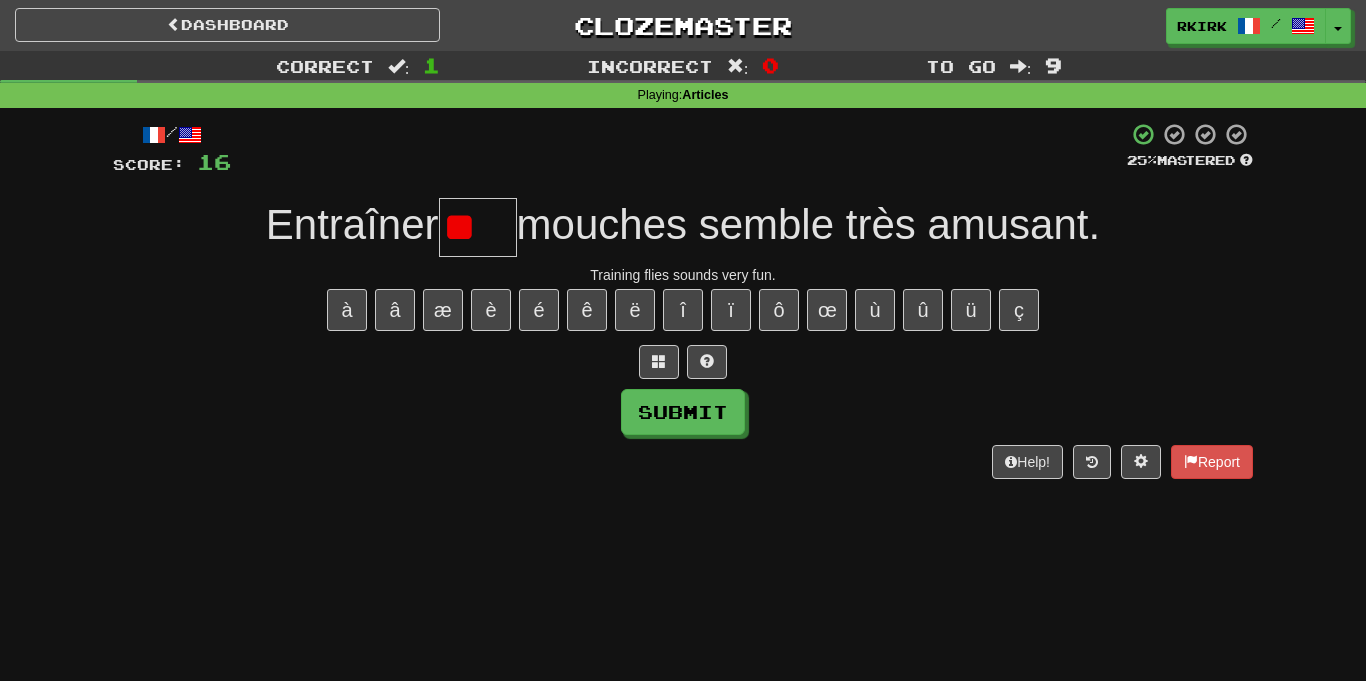 type on "*" 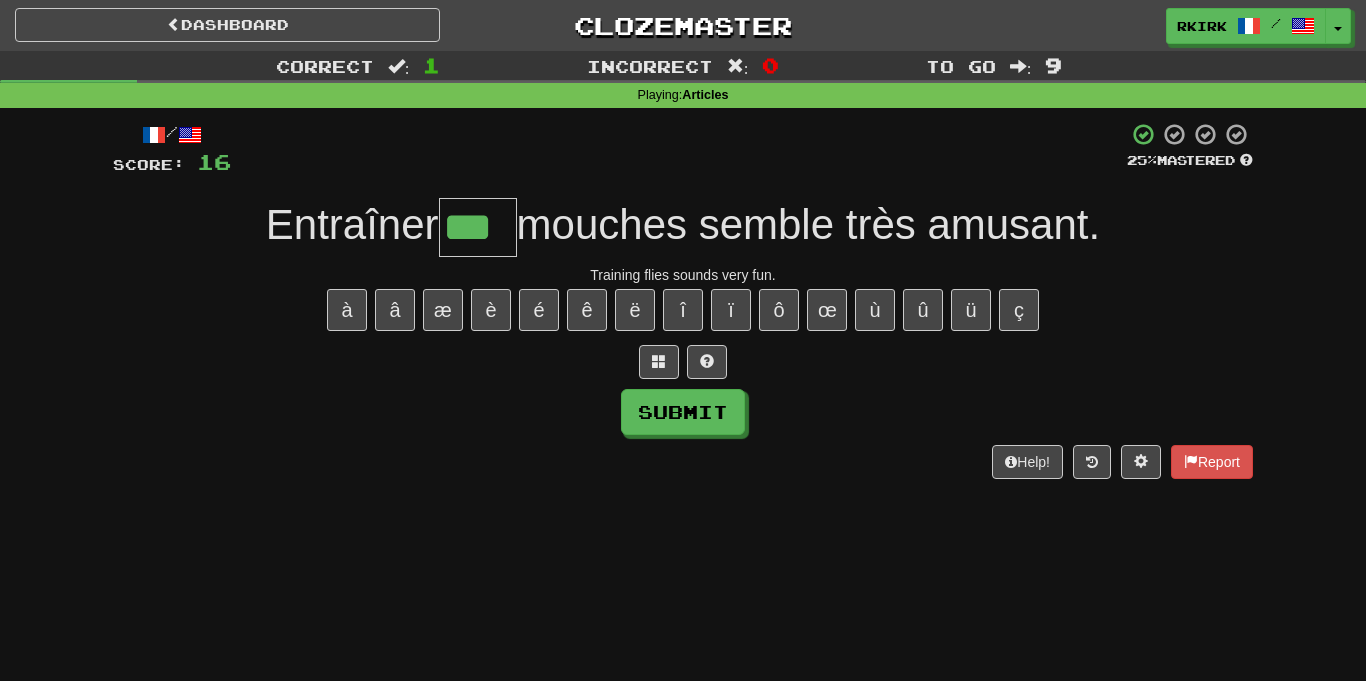 type on "***" 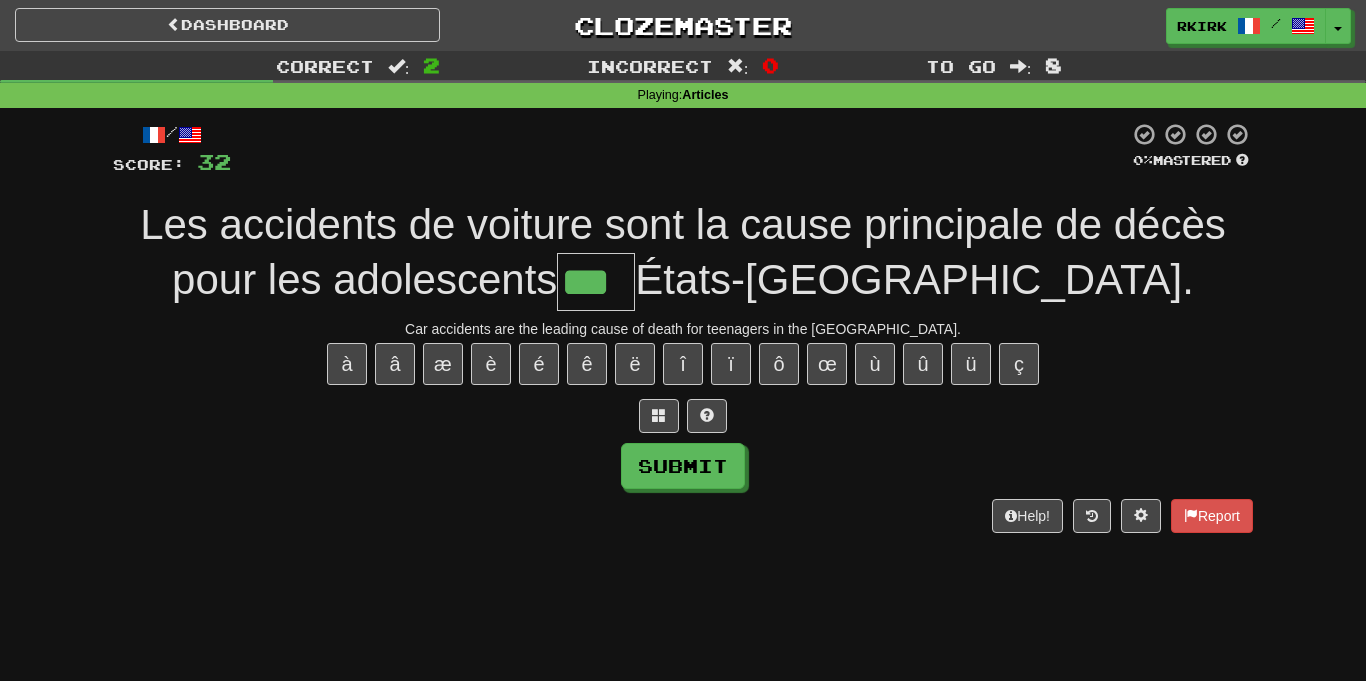 type on "***" 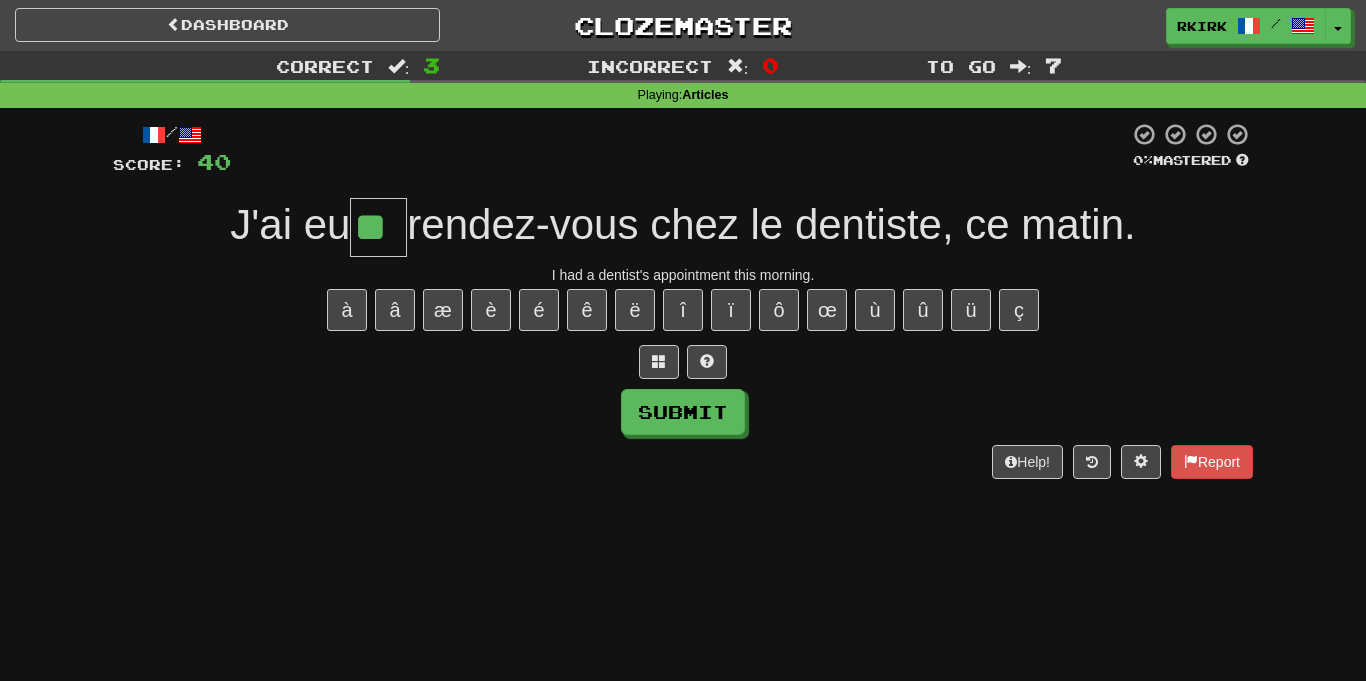 type on "**" 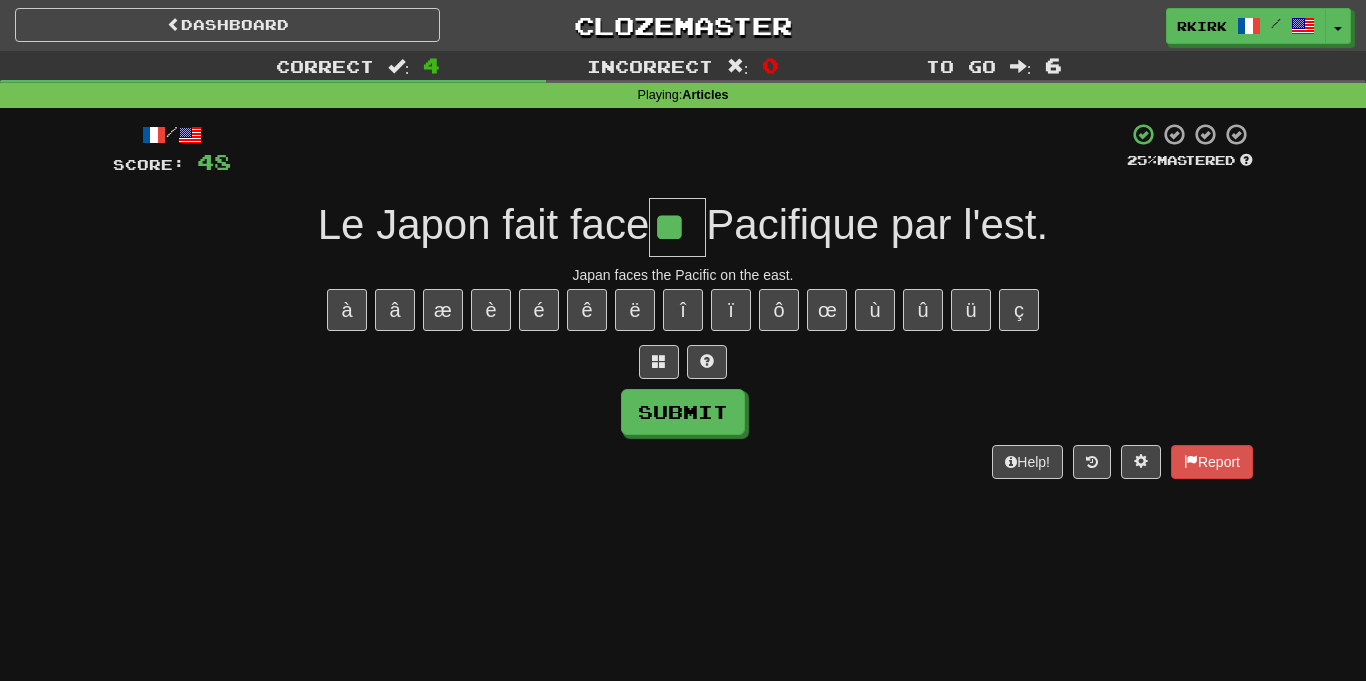 type on "**" 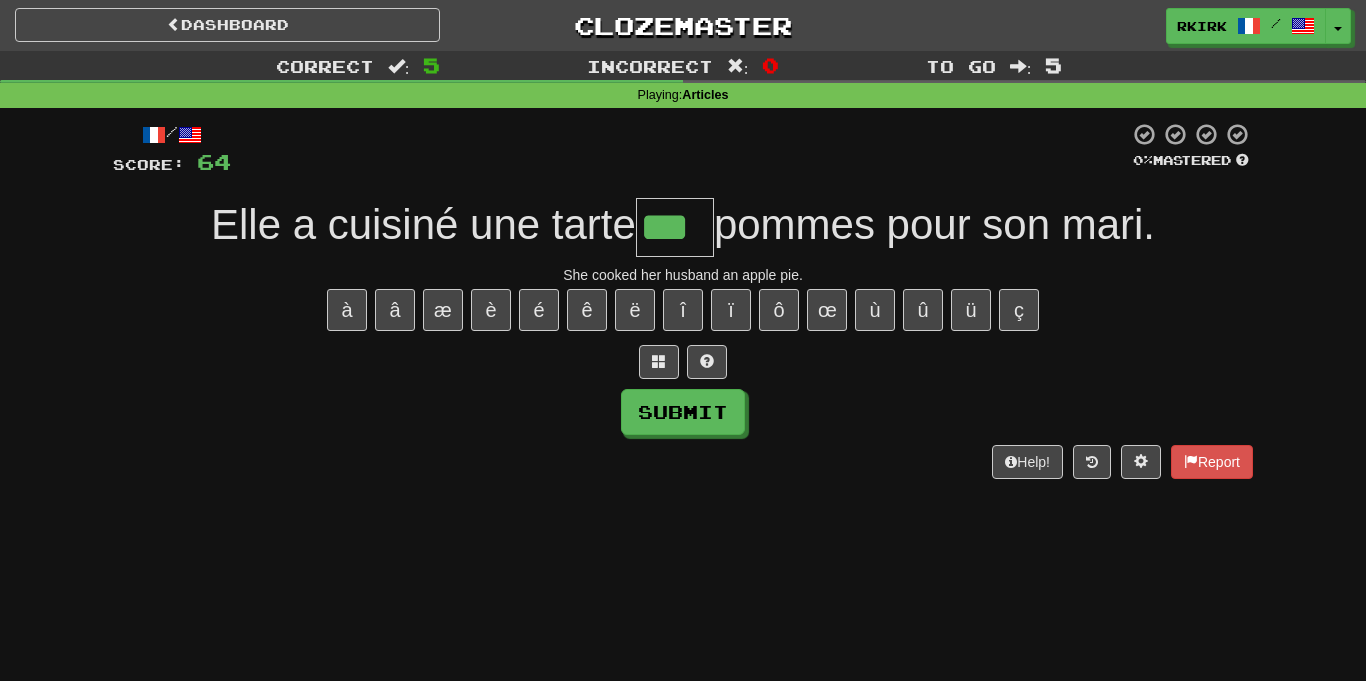 type on "***" 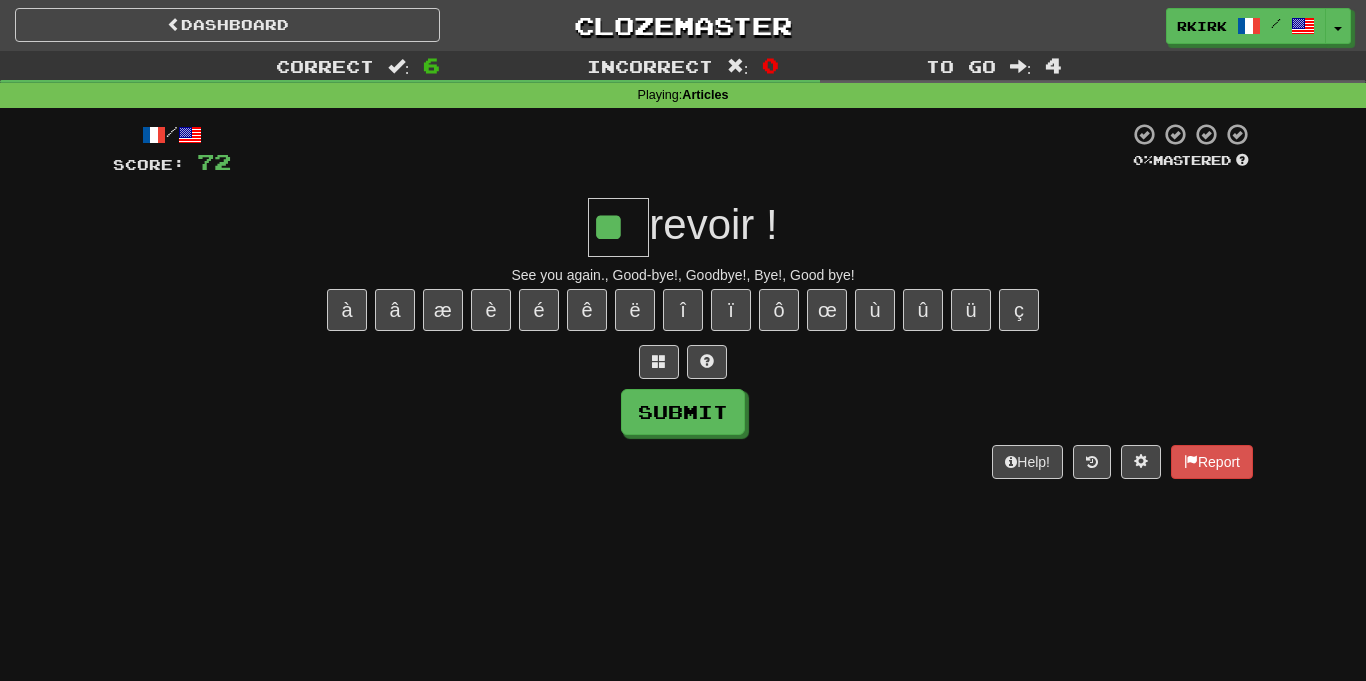type on "**" 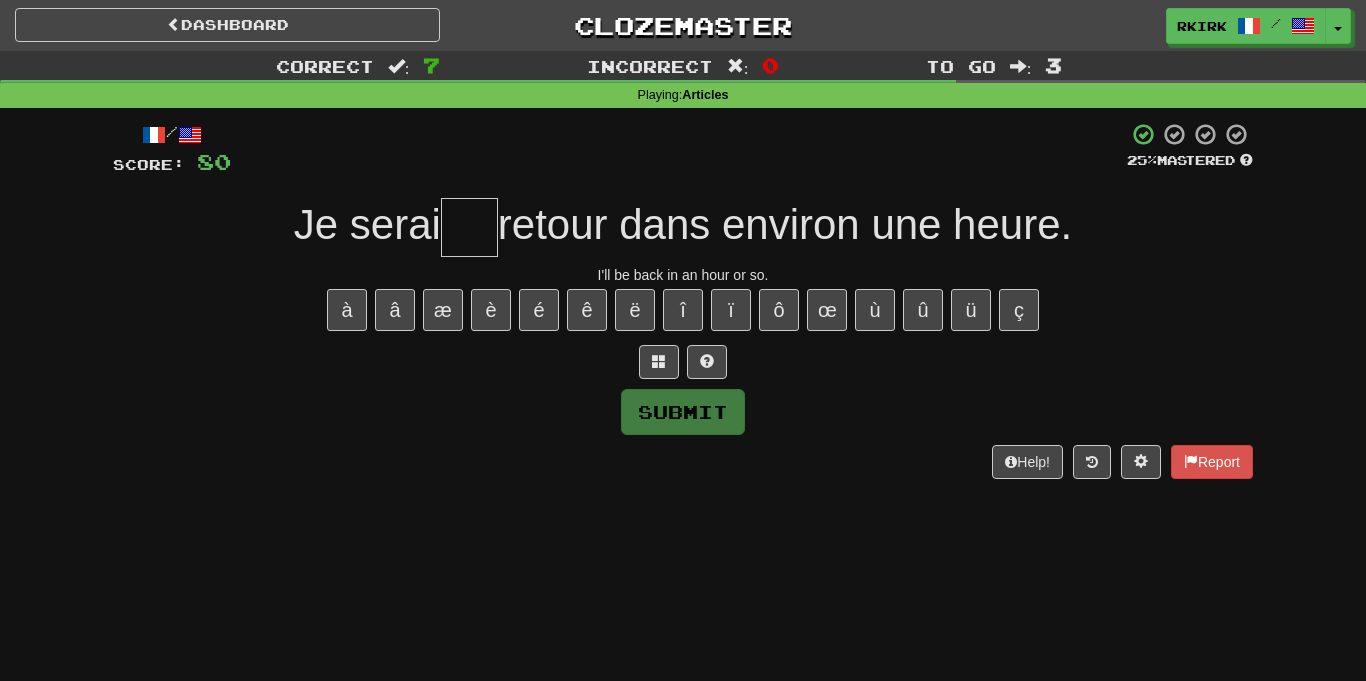 type on "*" 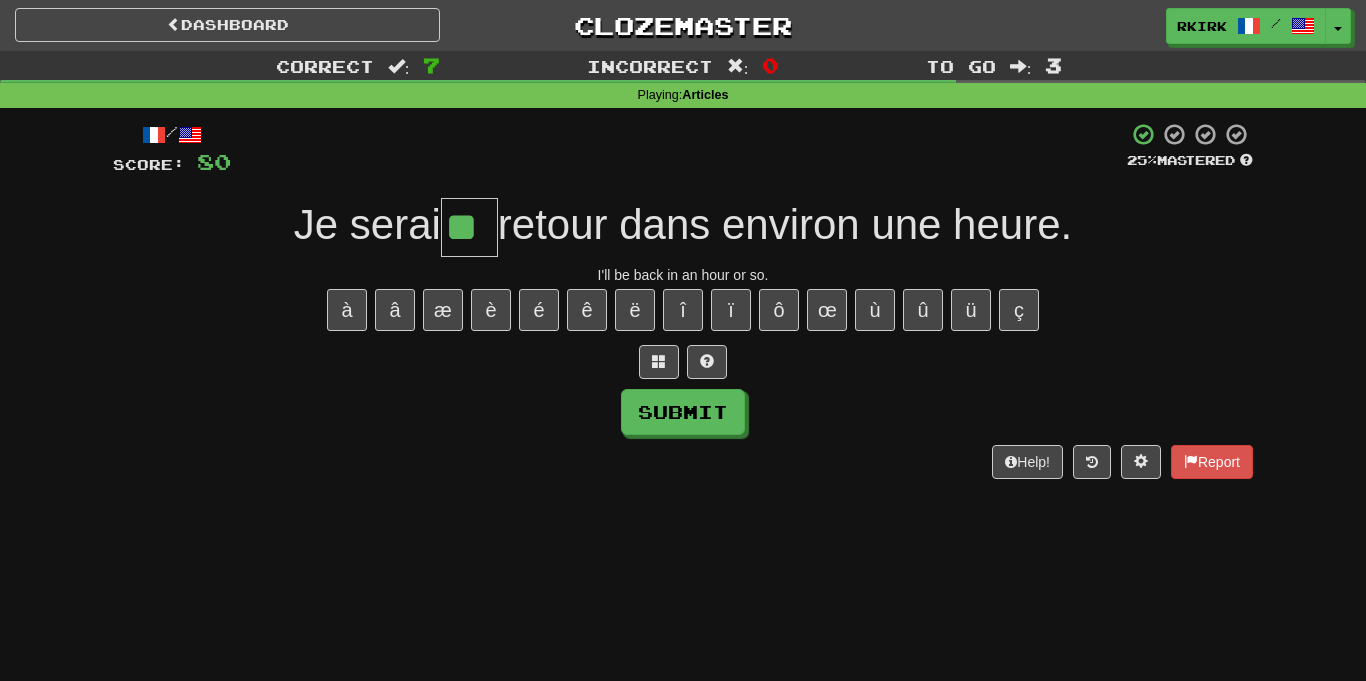 type on "**" 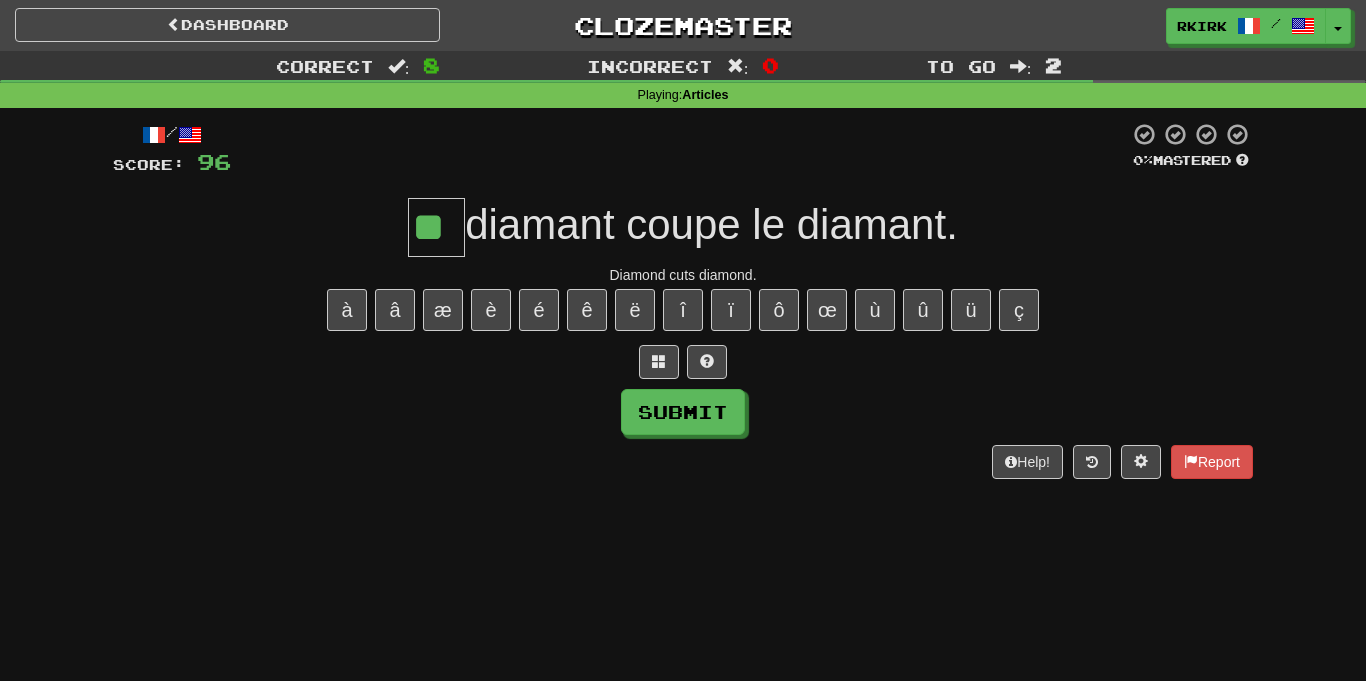 type on "**" 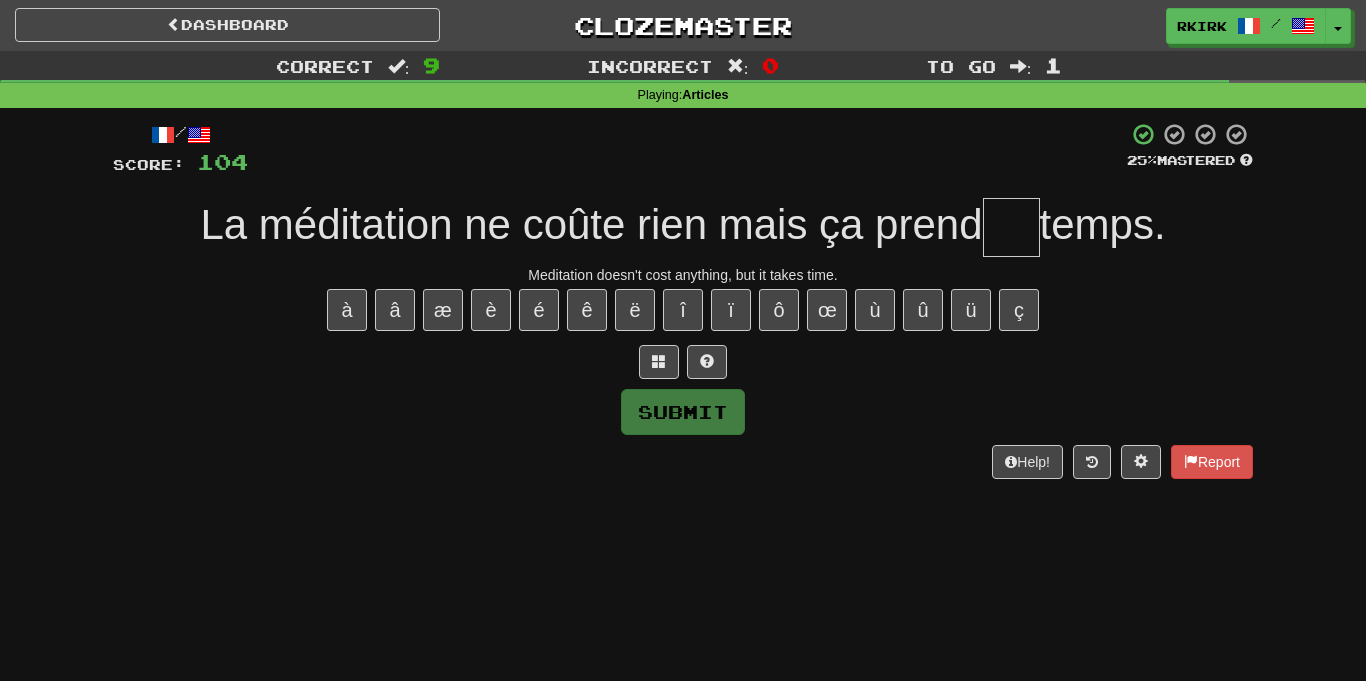 type on "*" 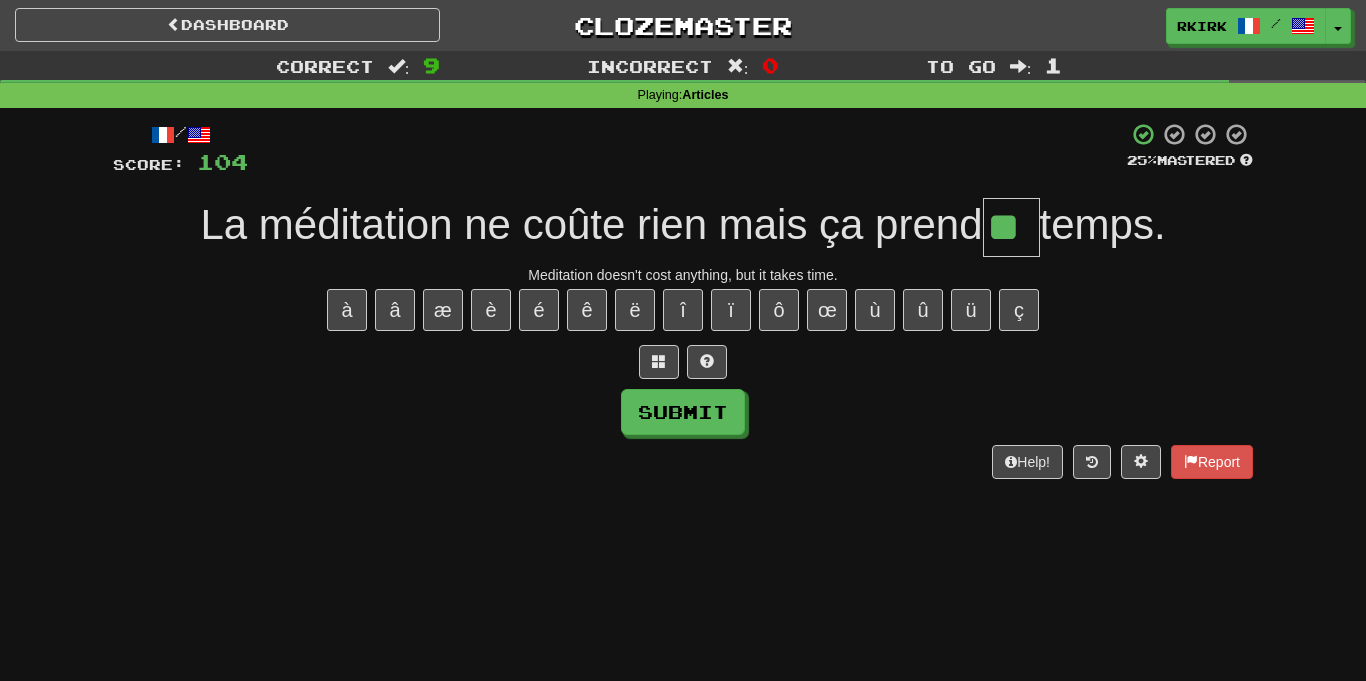 type on "**" 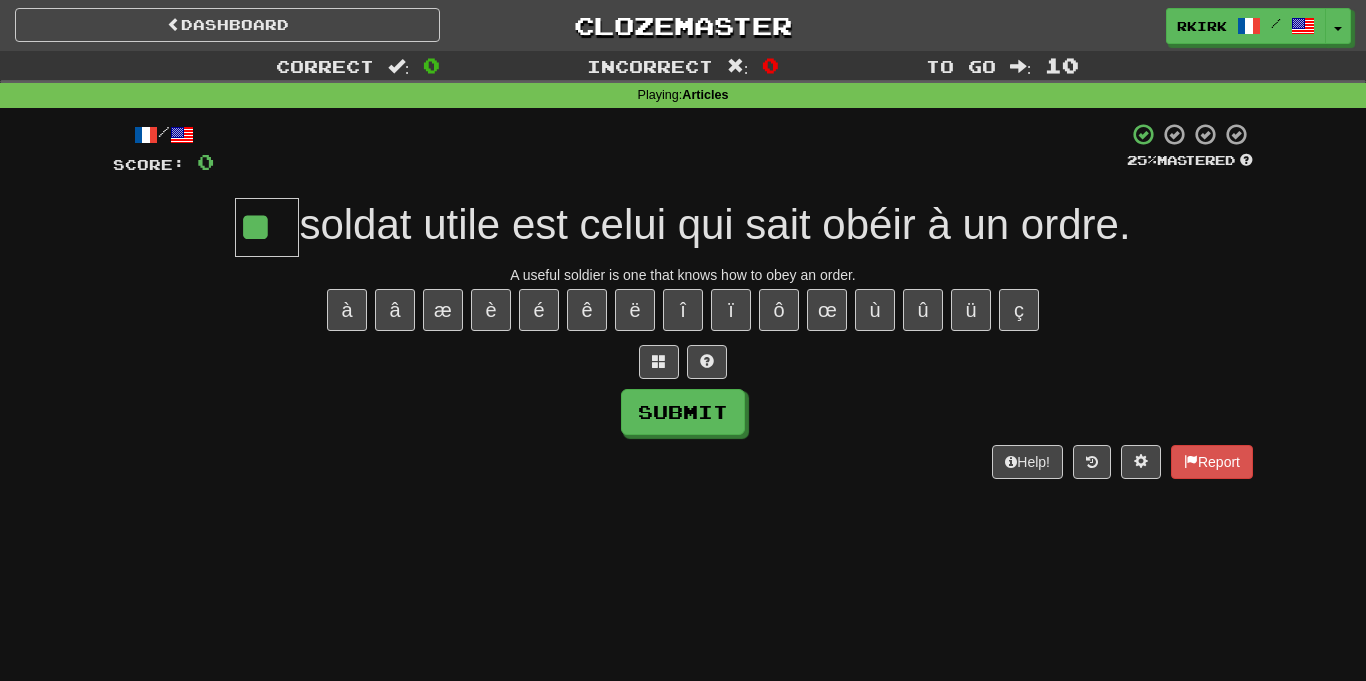 type on "**" 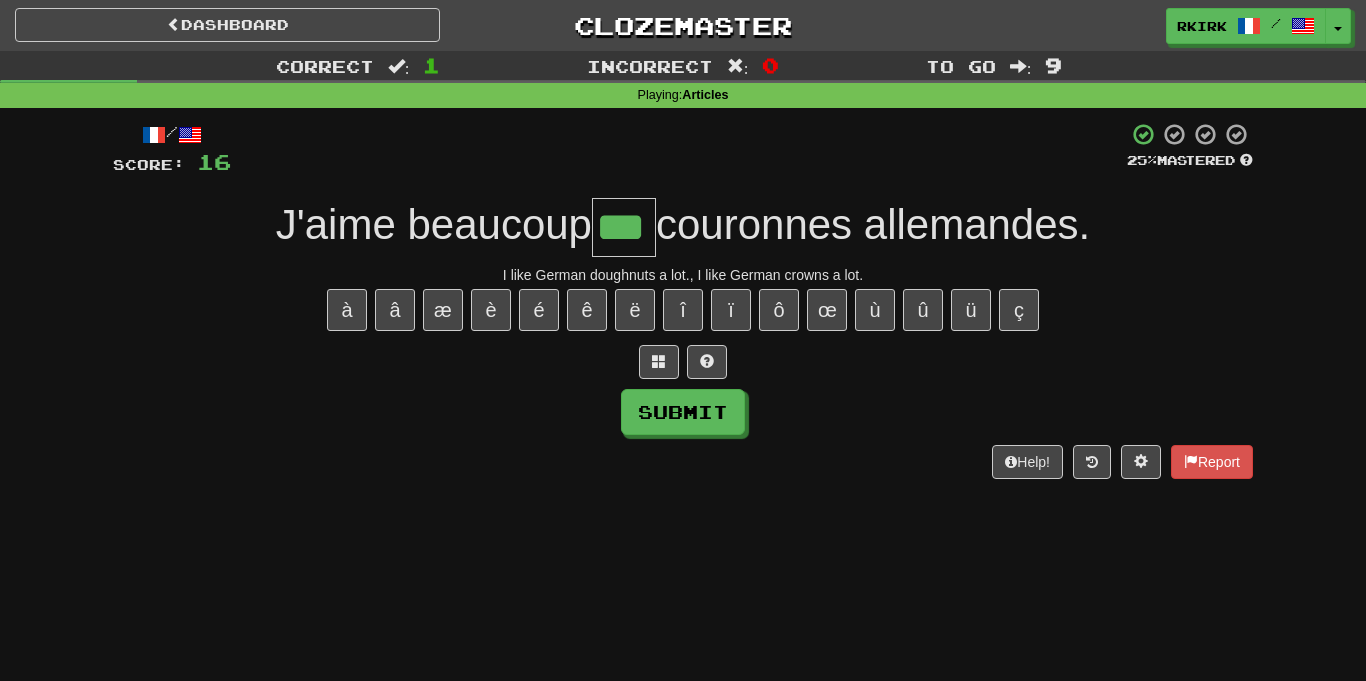 type on "***" 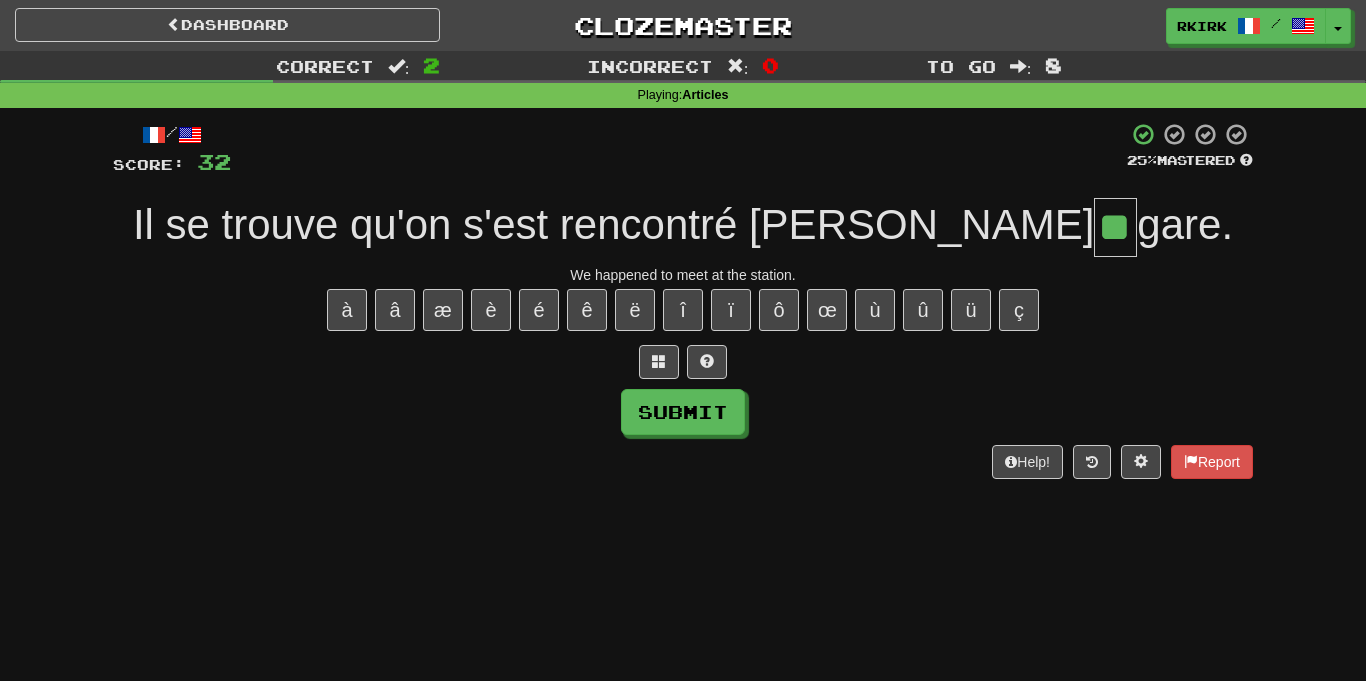 type on "**" 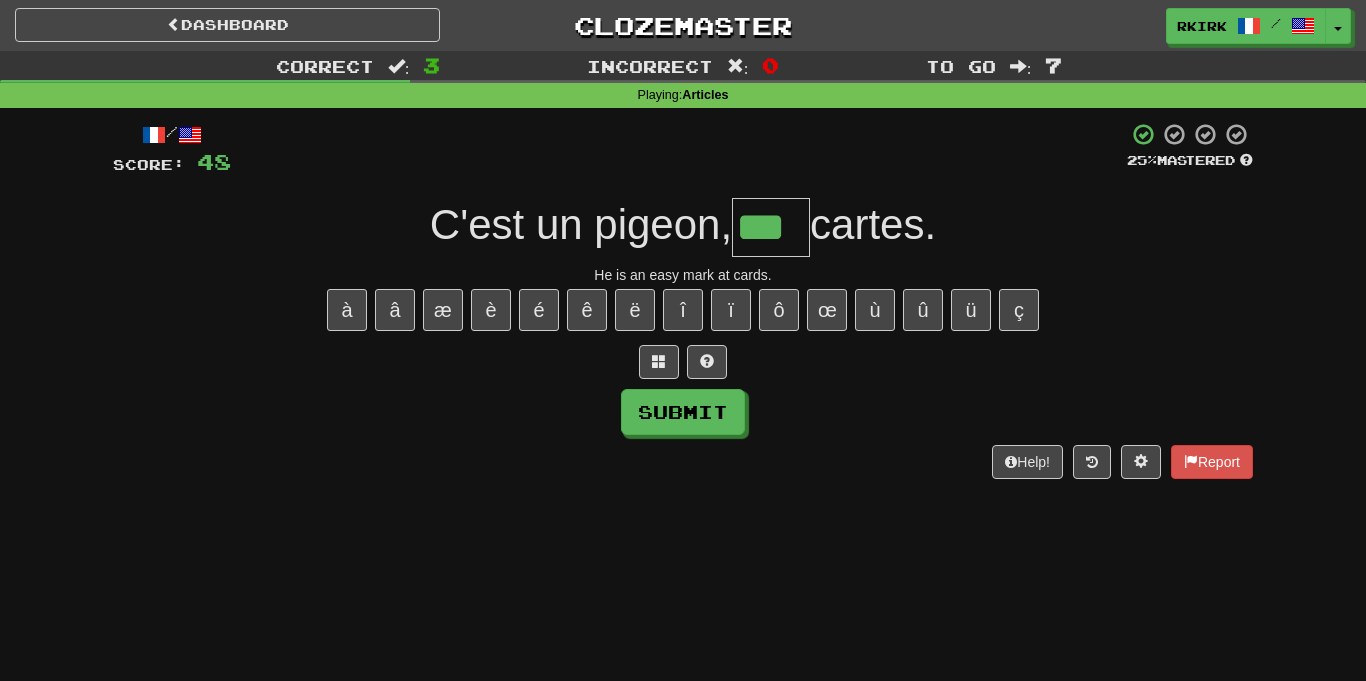 type on "***" 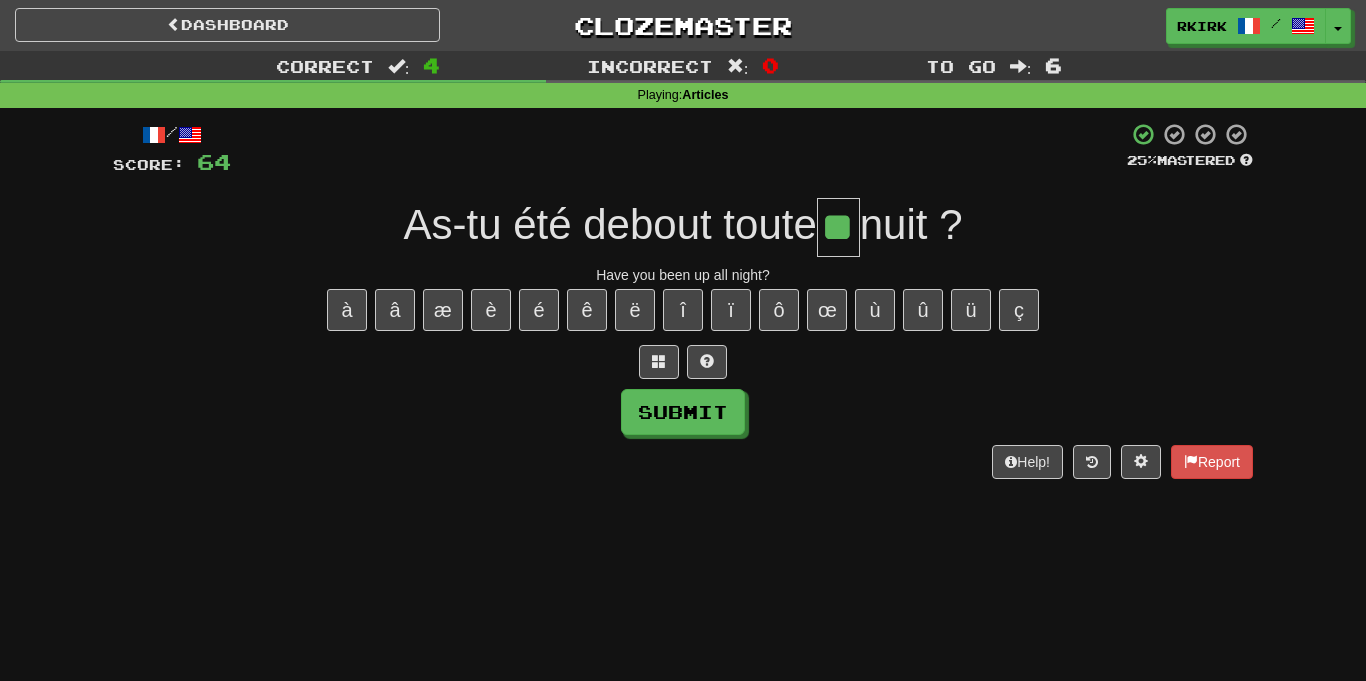 type on "**" 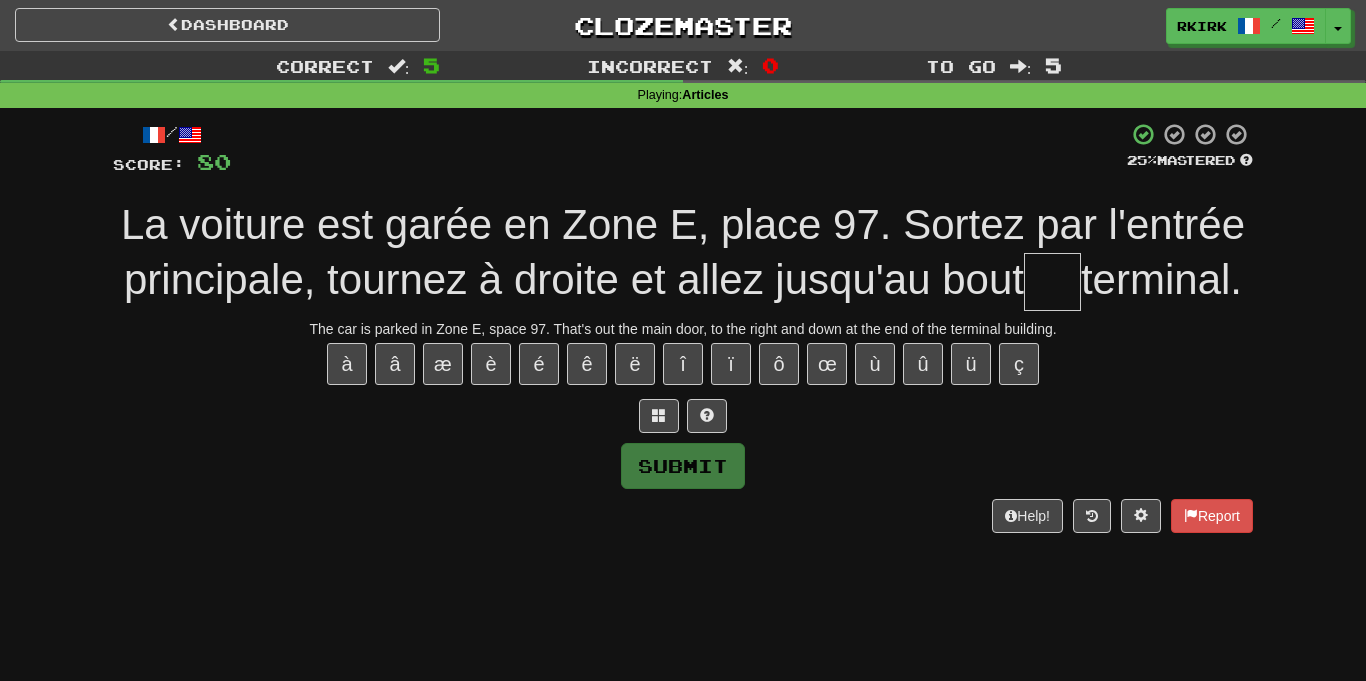 type on "*" 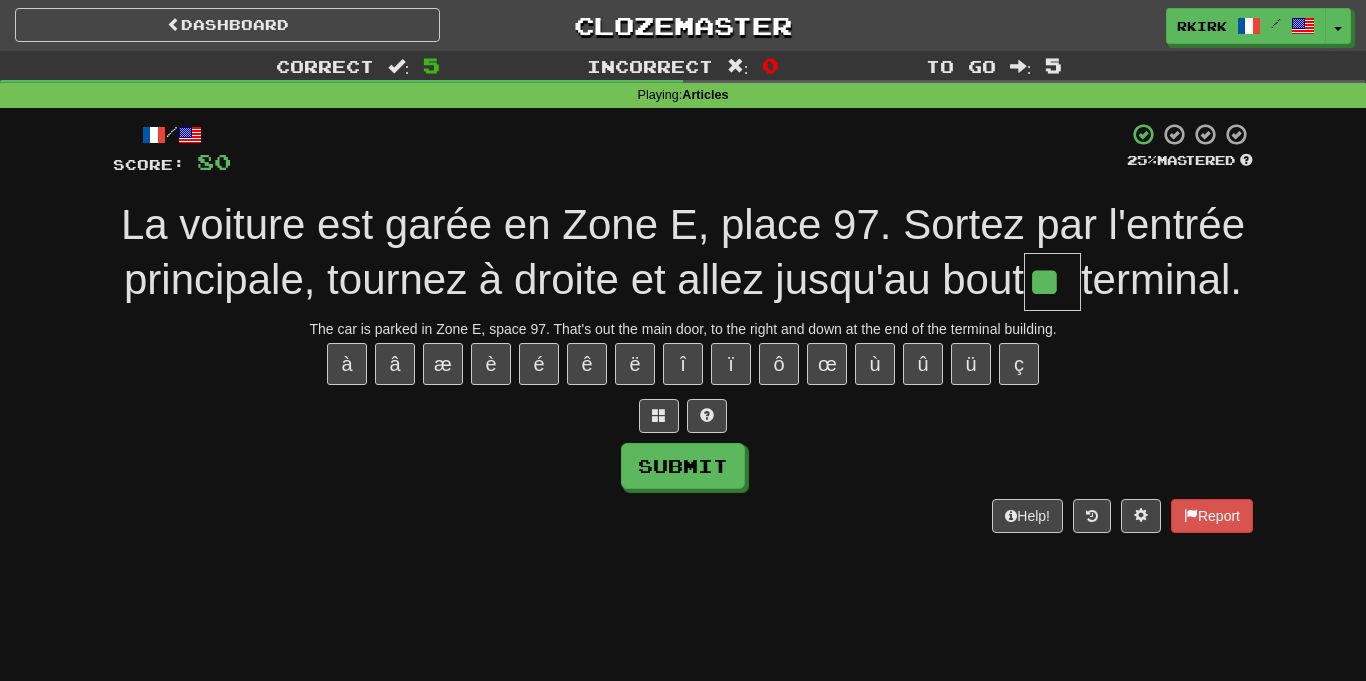 type on "**" 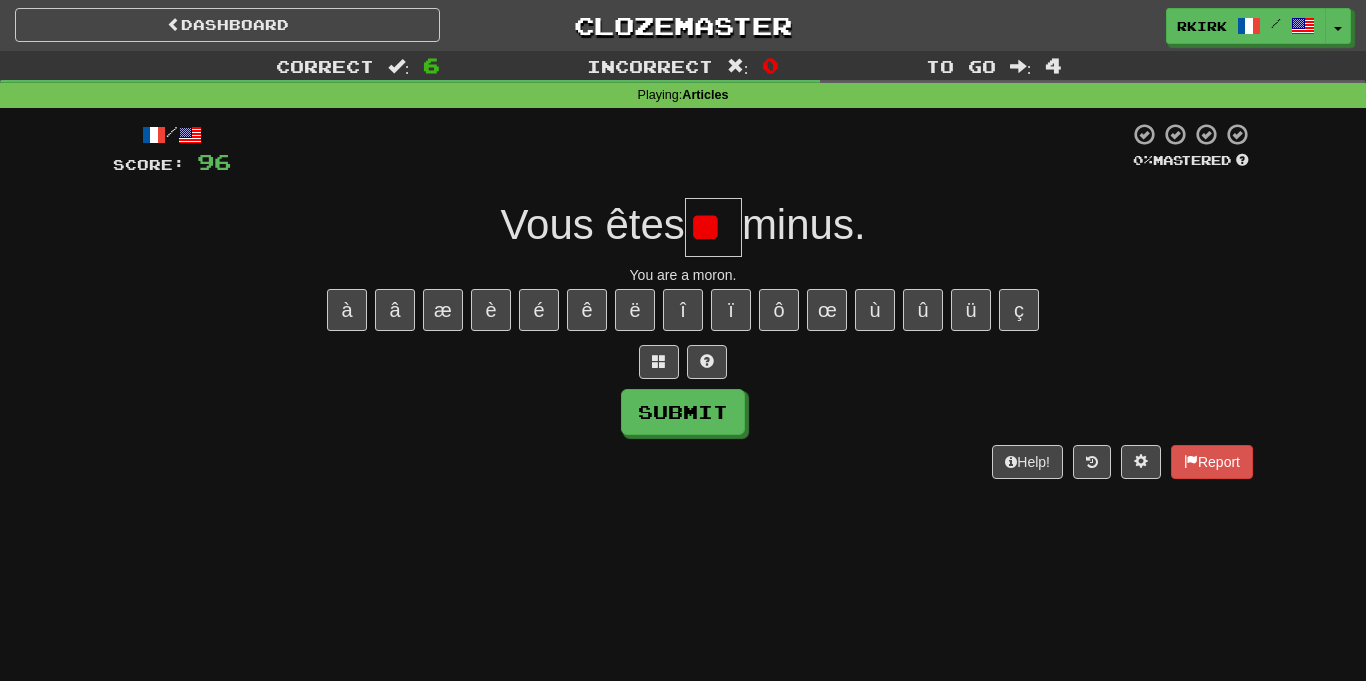 type on "*" 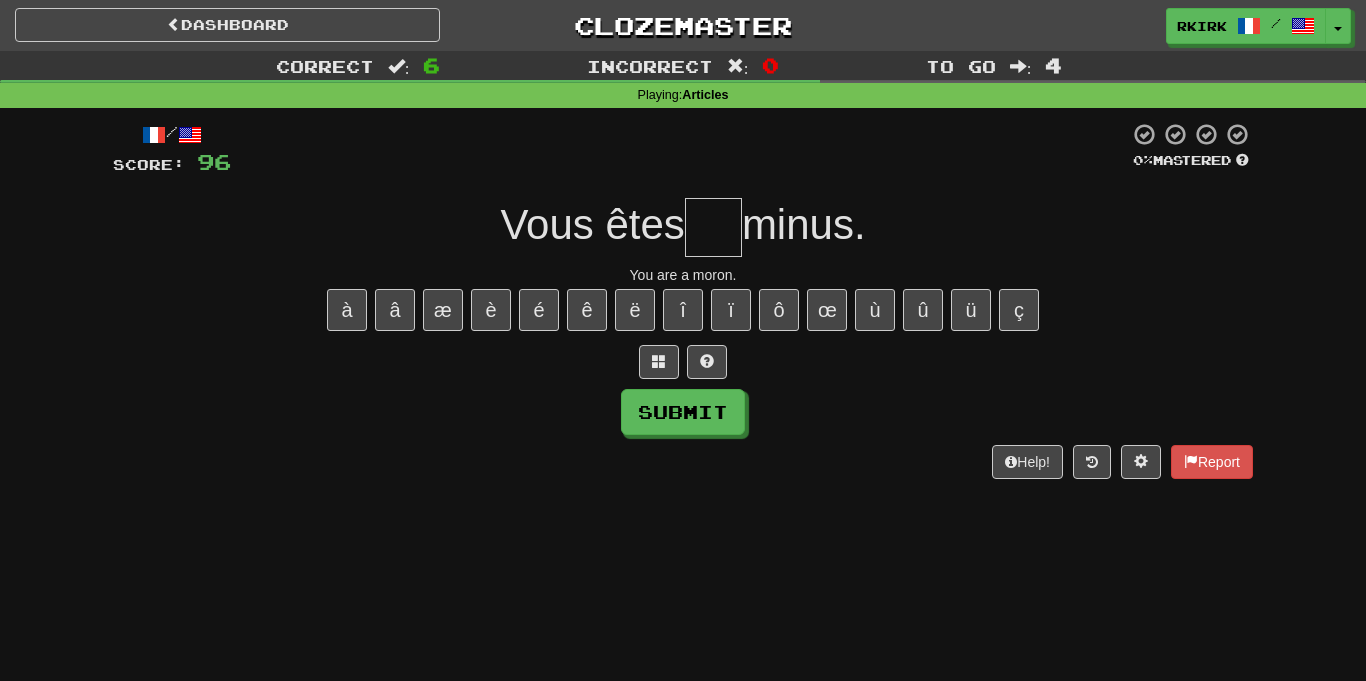 type on "*" 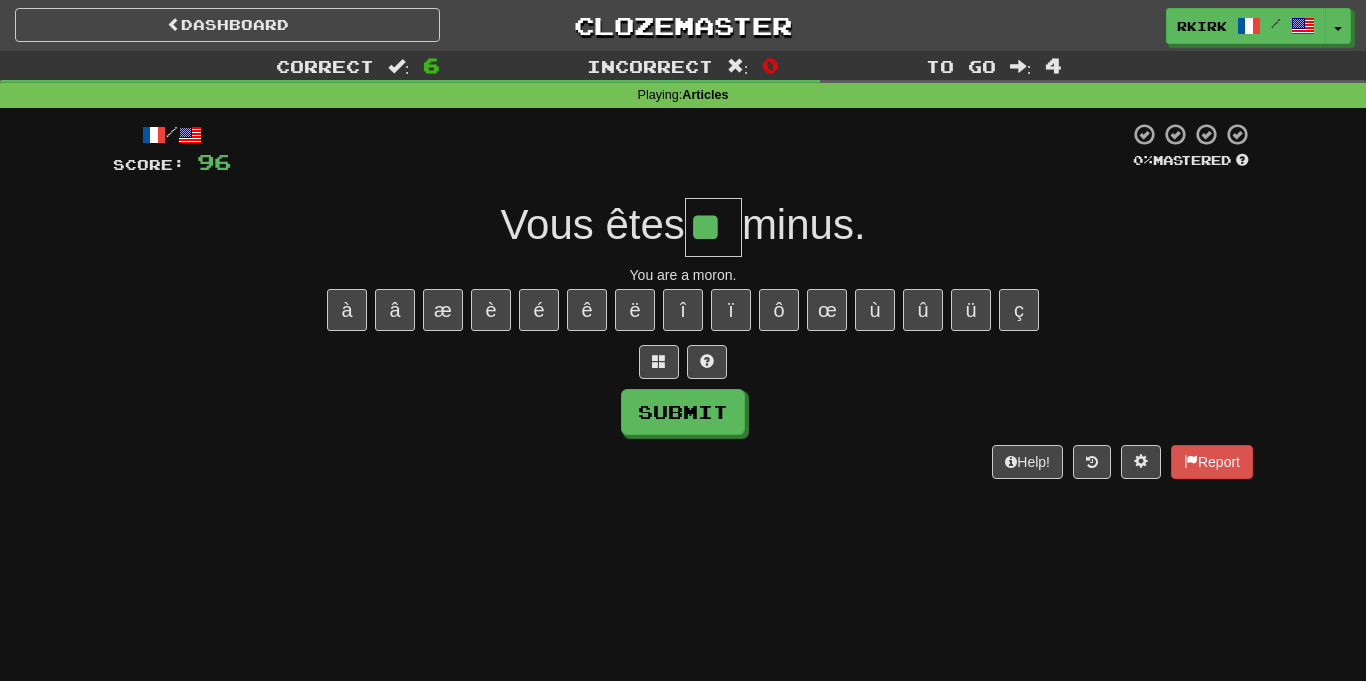 type on "**" 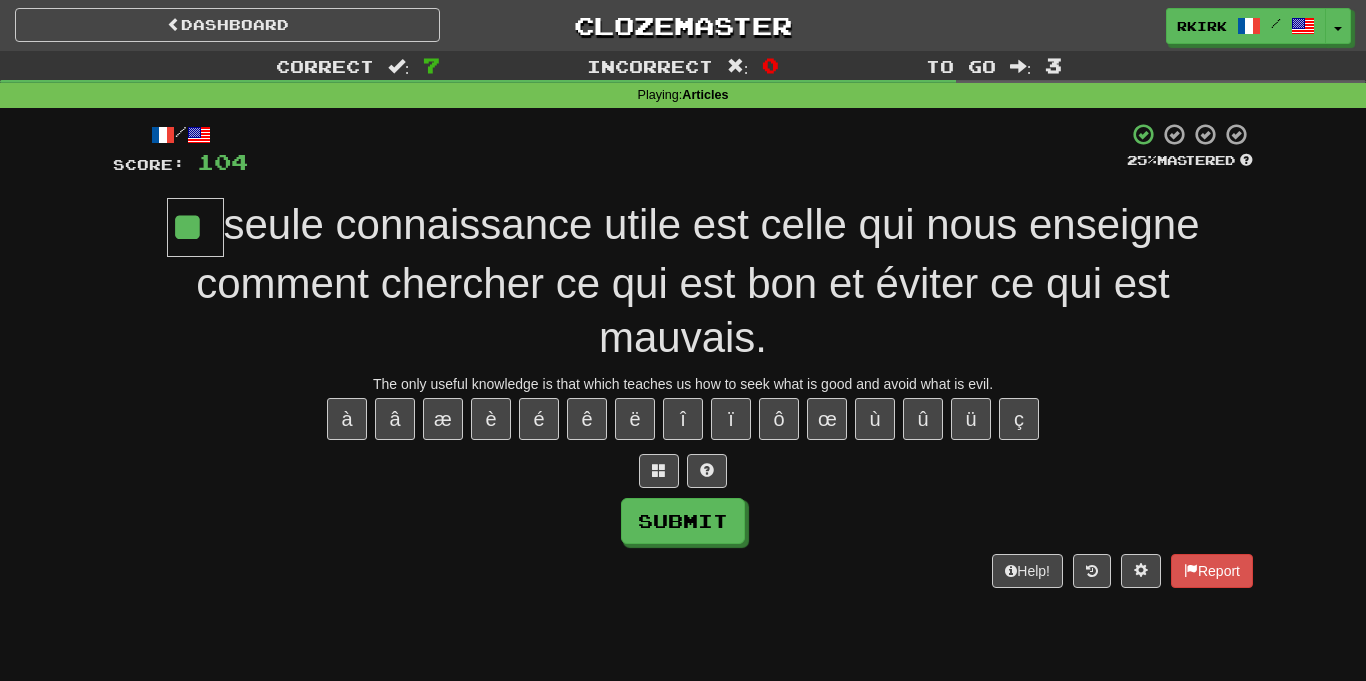 type on "**" 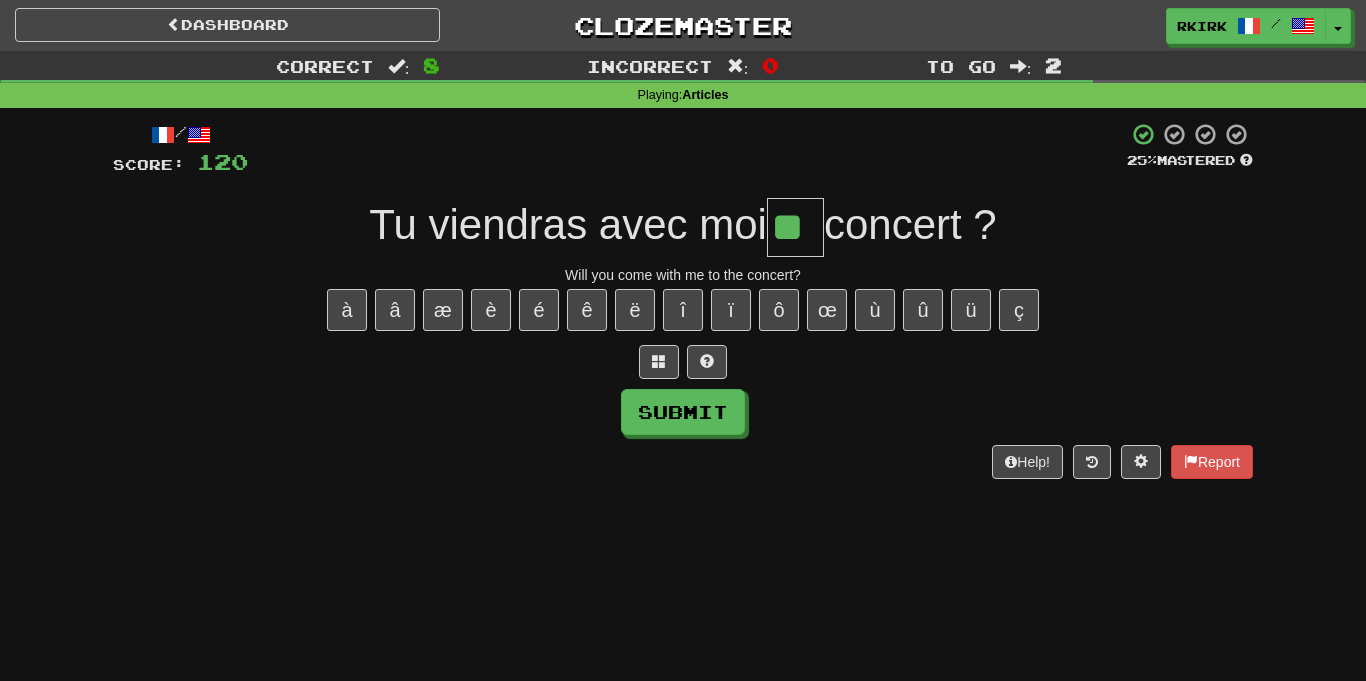 type on "**" 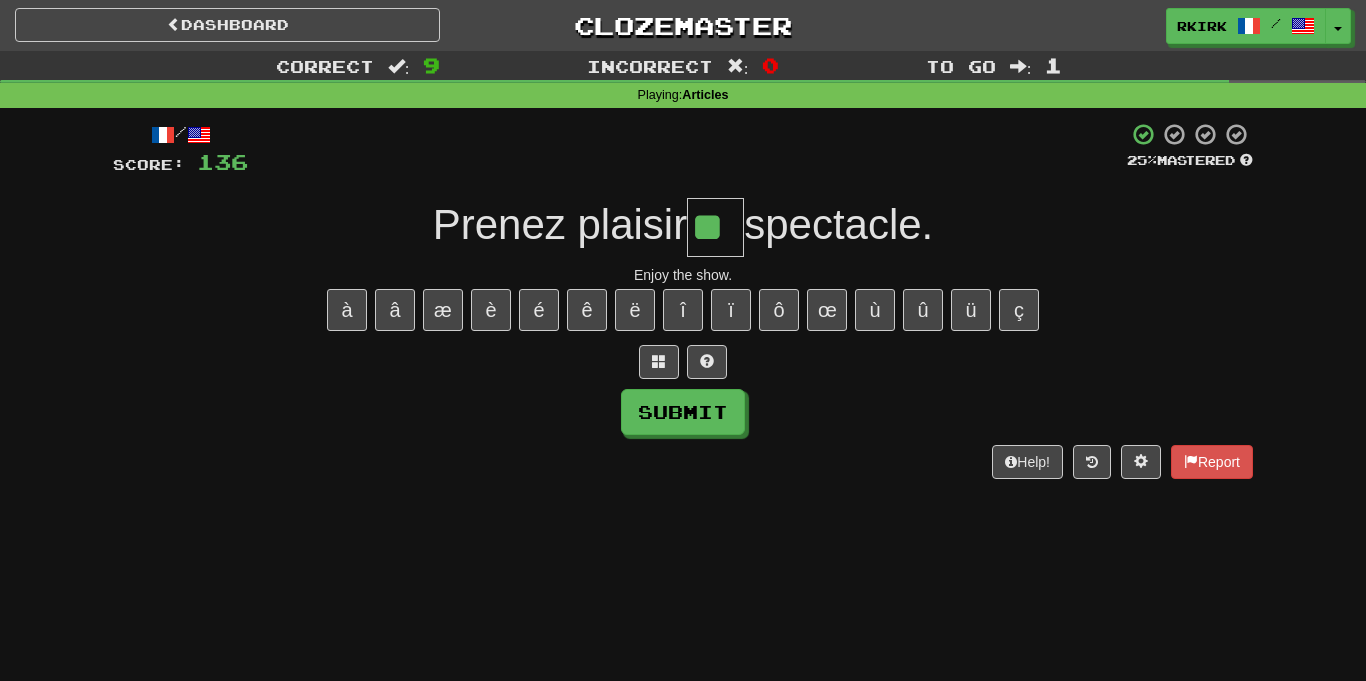 type on "**" 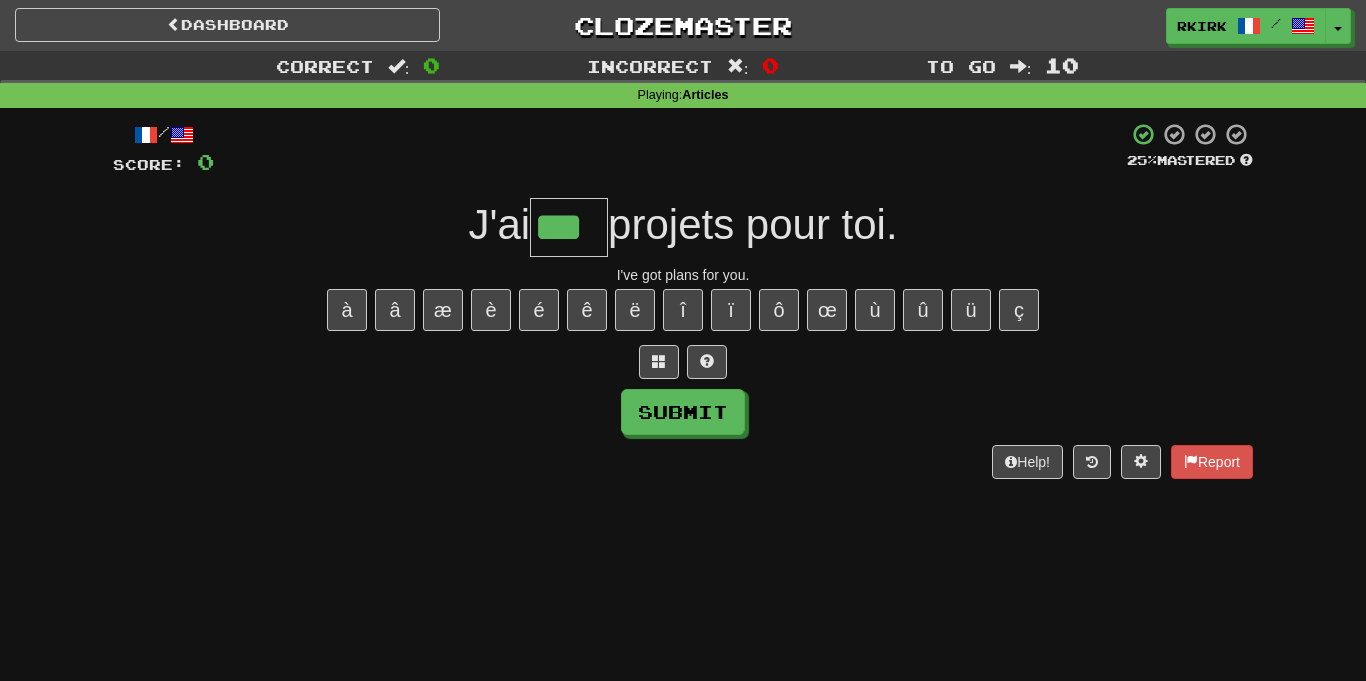 type on "***" 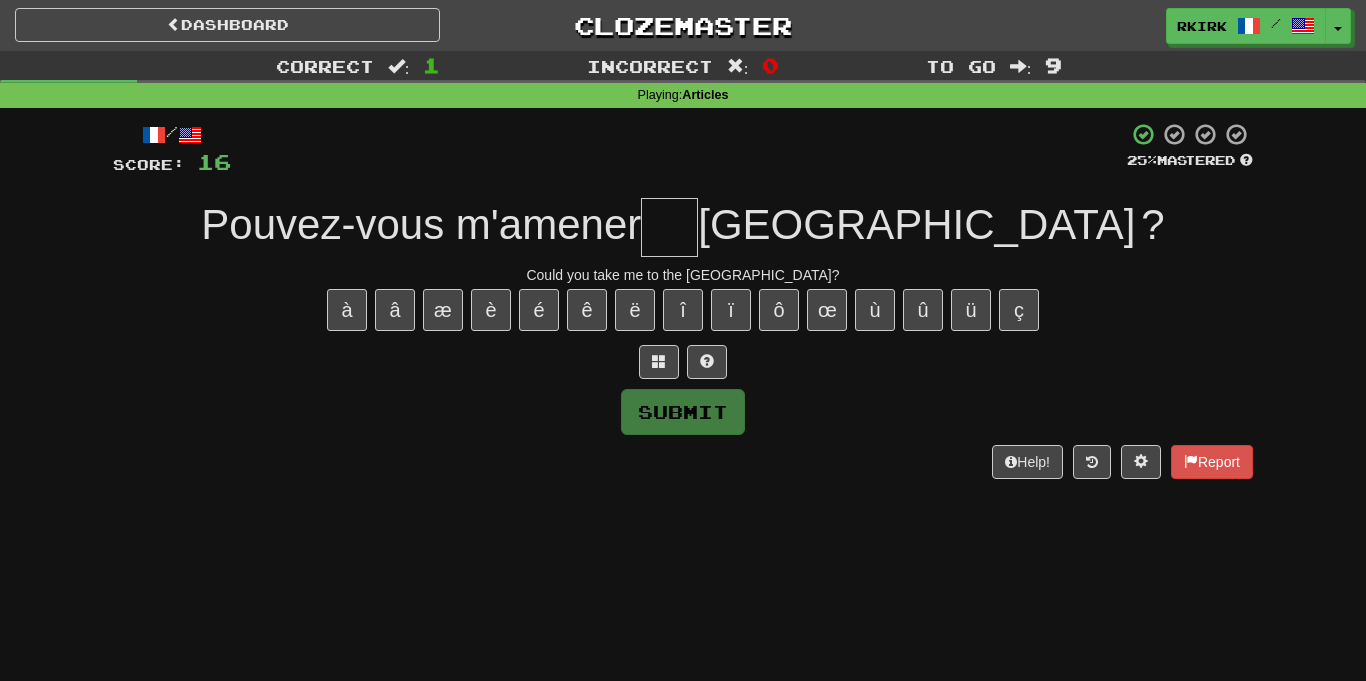type on "*" 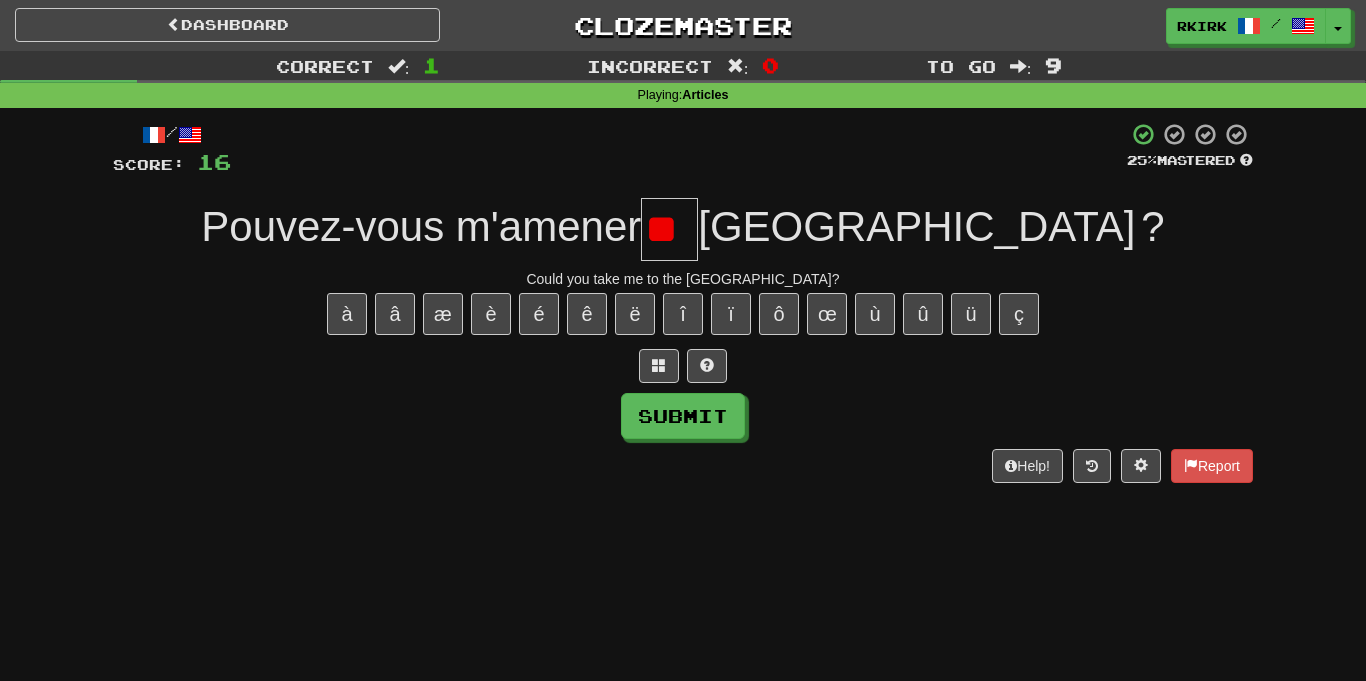 scroll, scrollTop: 0, scrollLeft: 0, axis: both 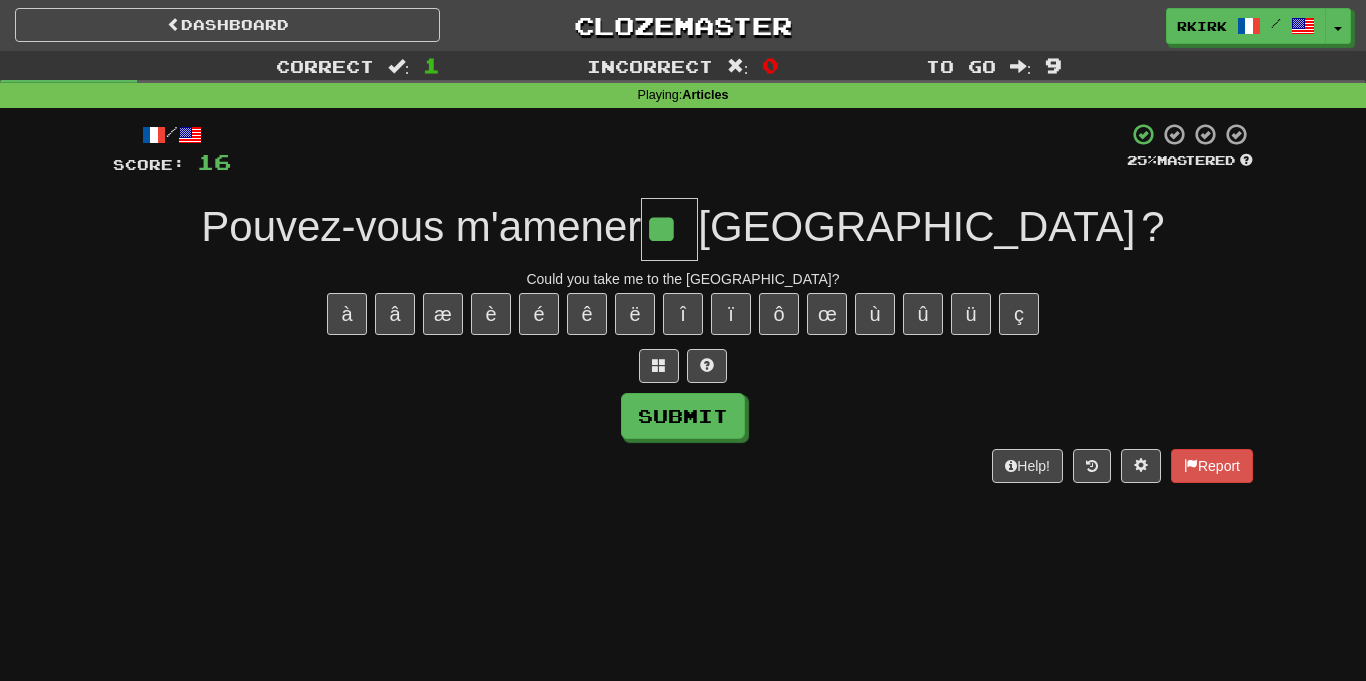 type on "**" 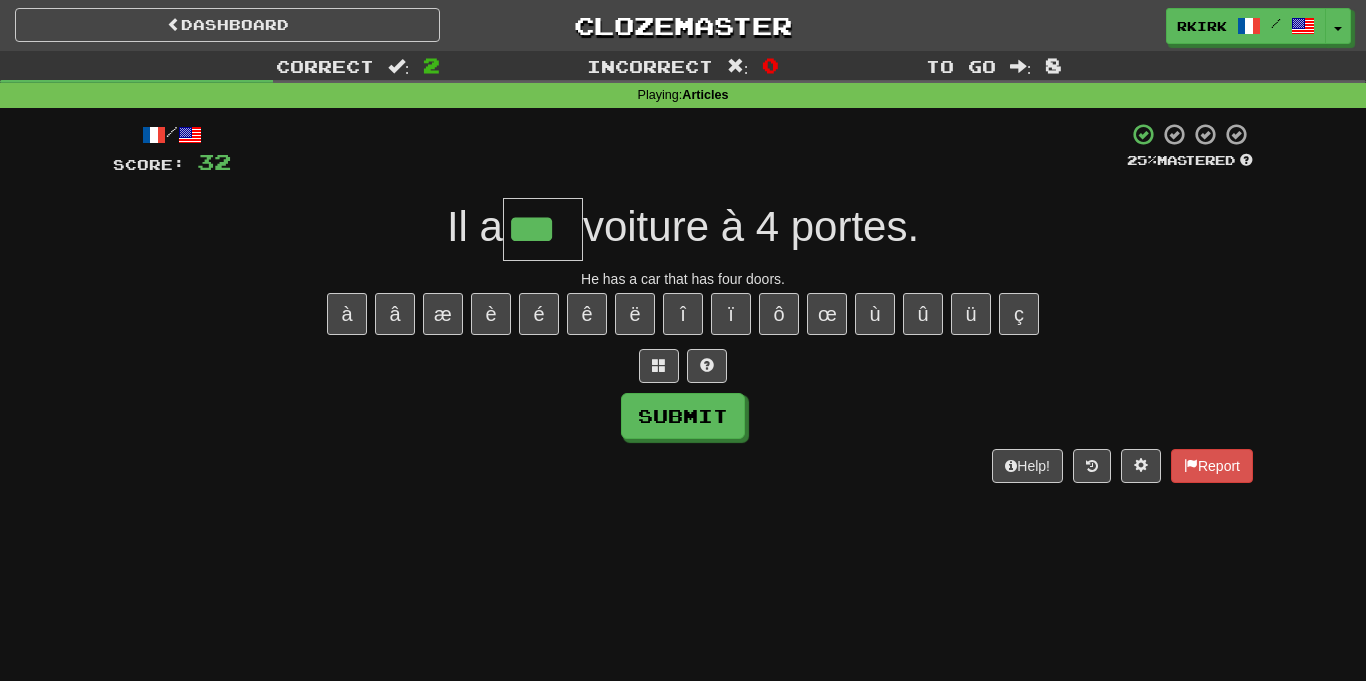 type on "***" 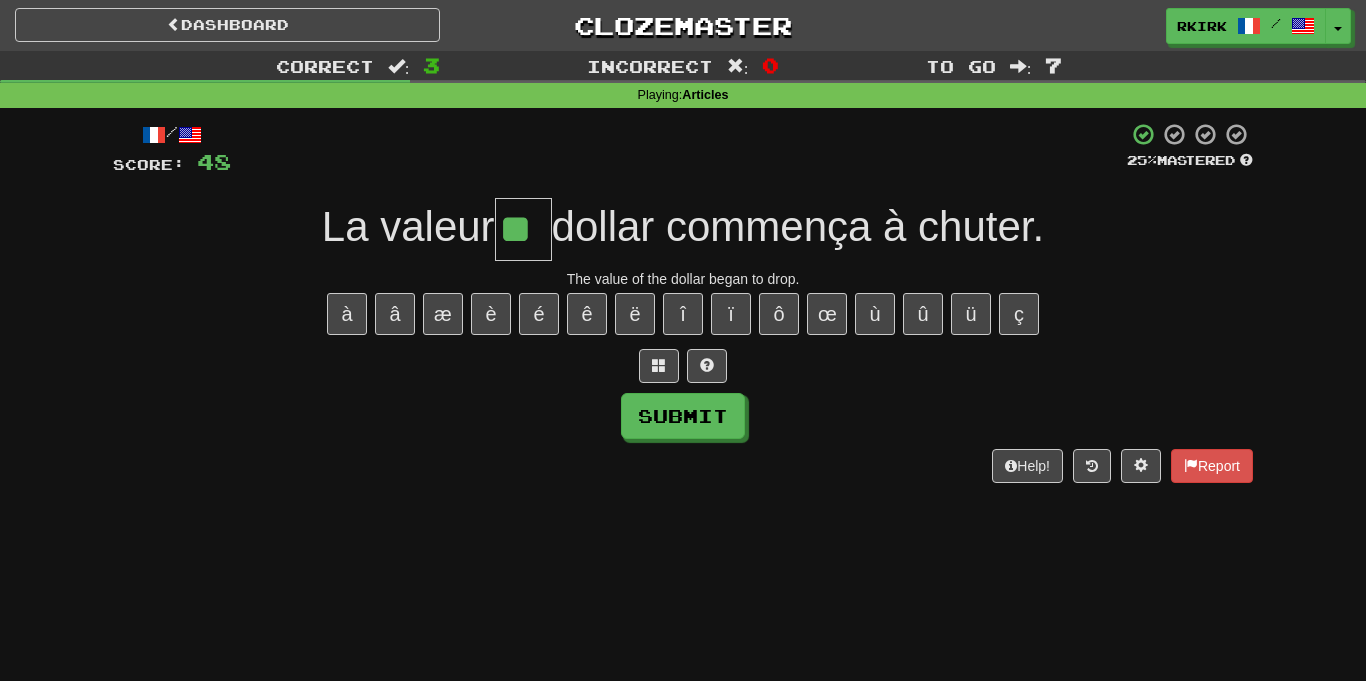 type on "**" 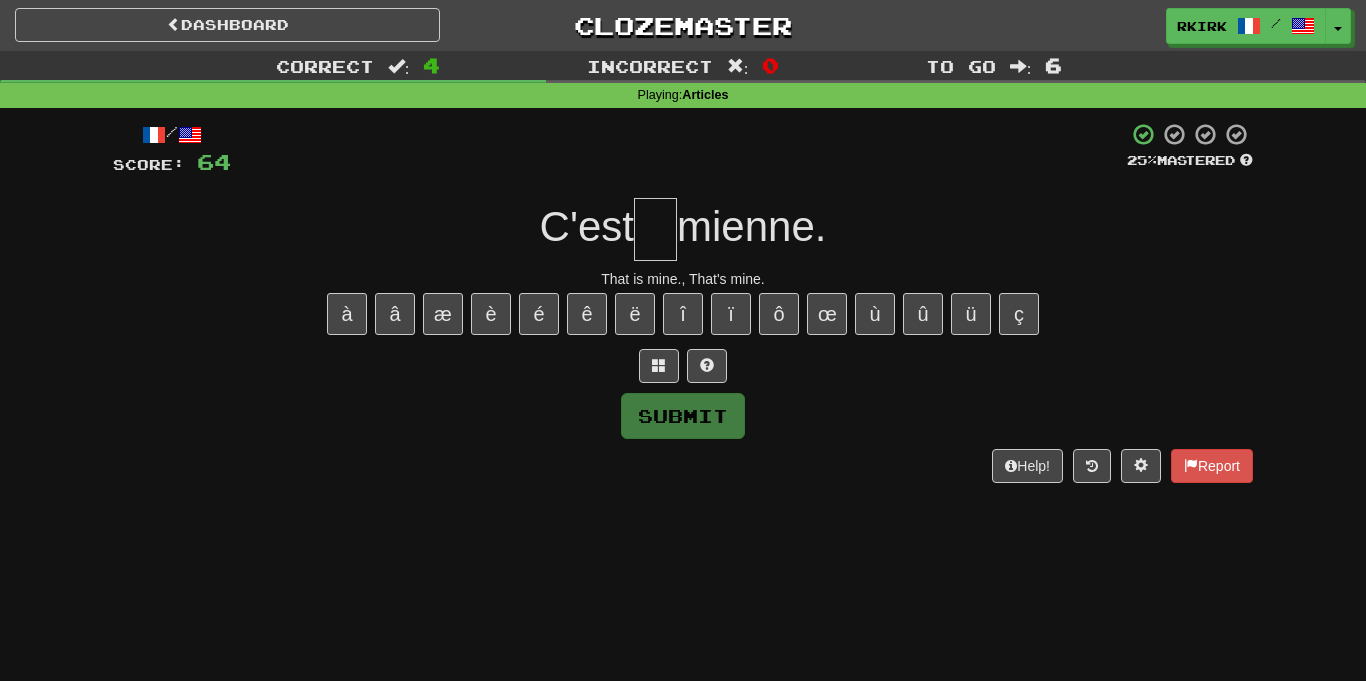 type on "*" 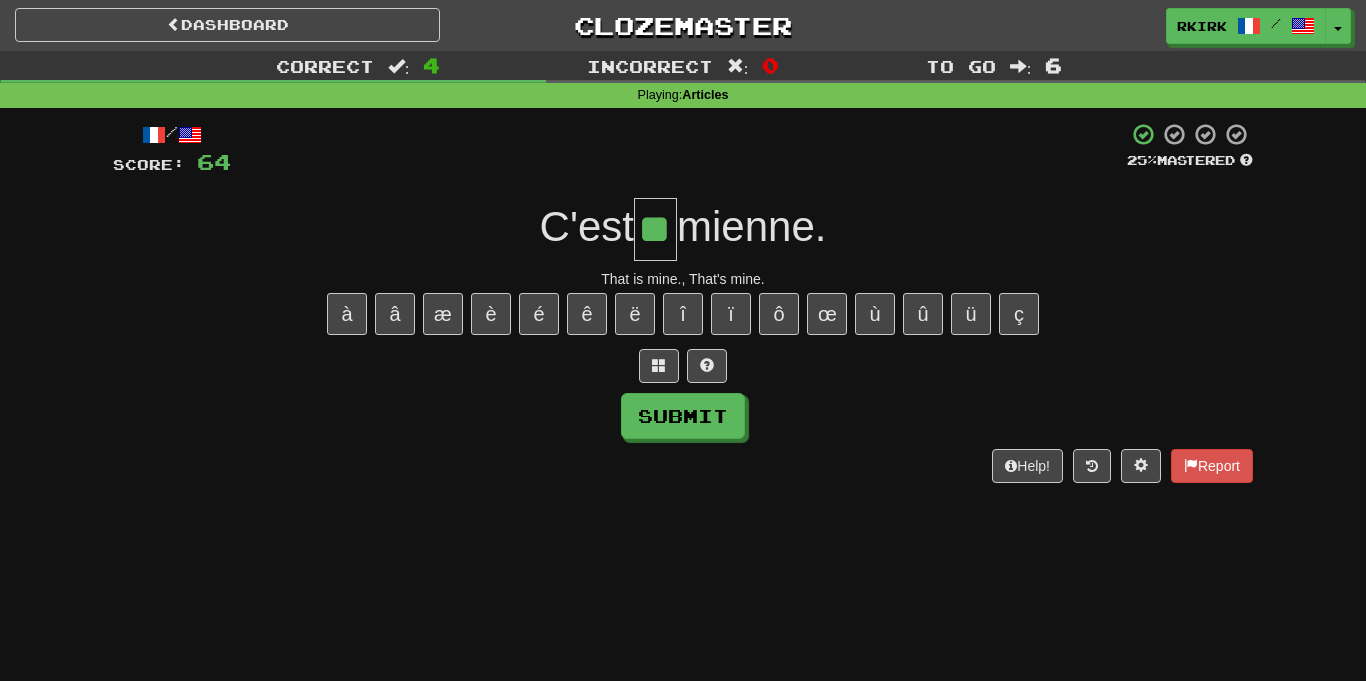 type on "**" 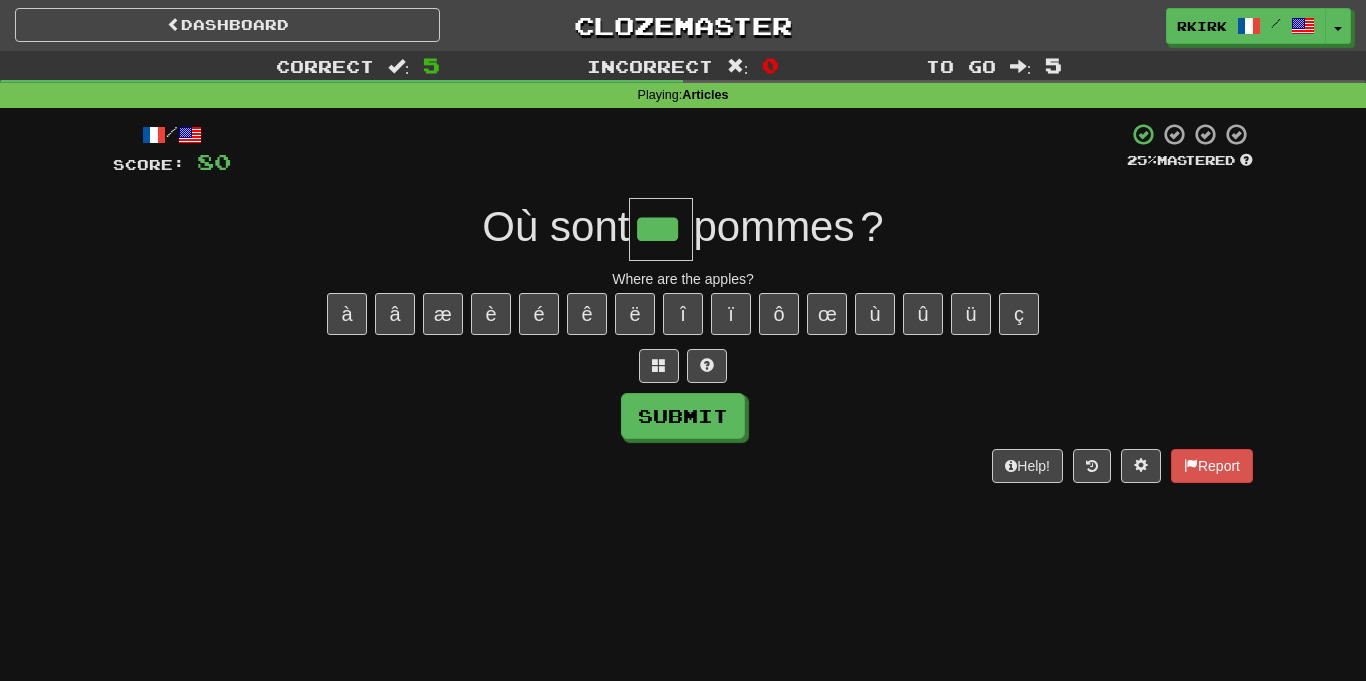 type on "***" 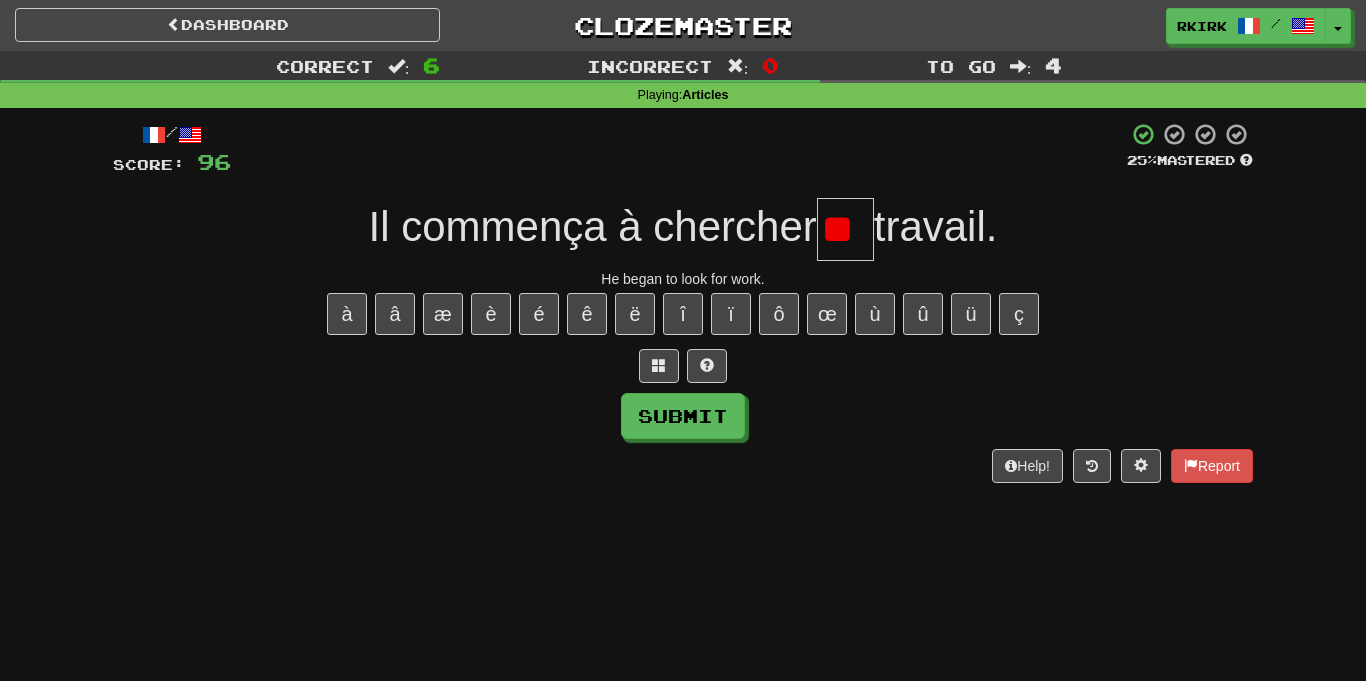 type on "*" 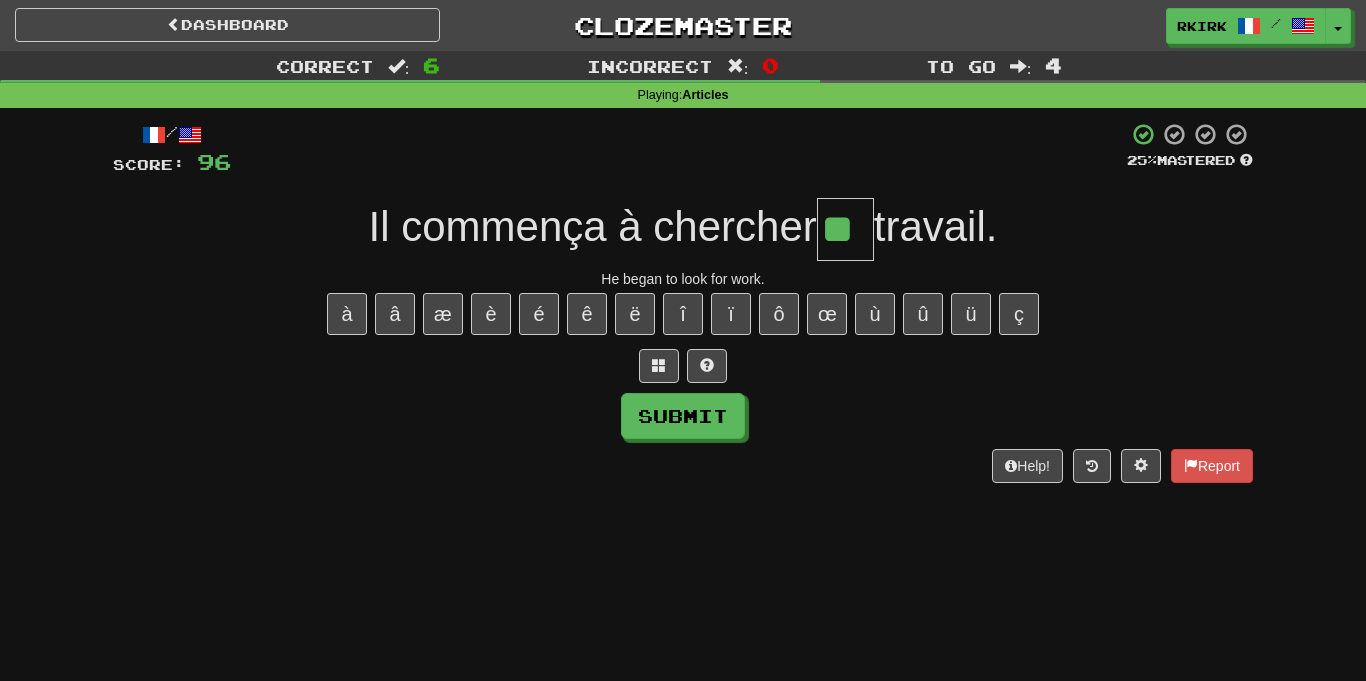 type on "**" 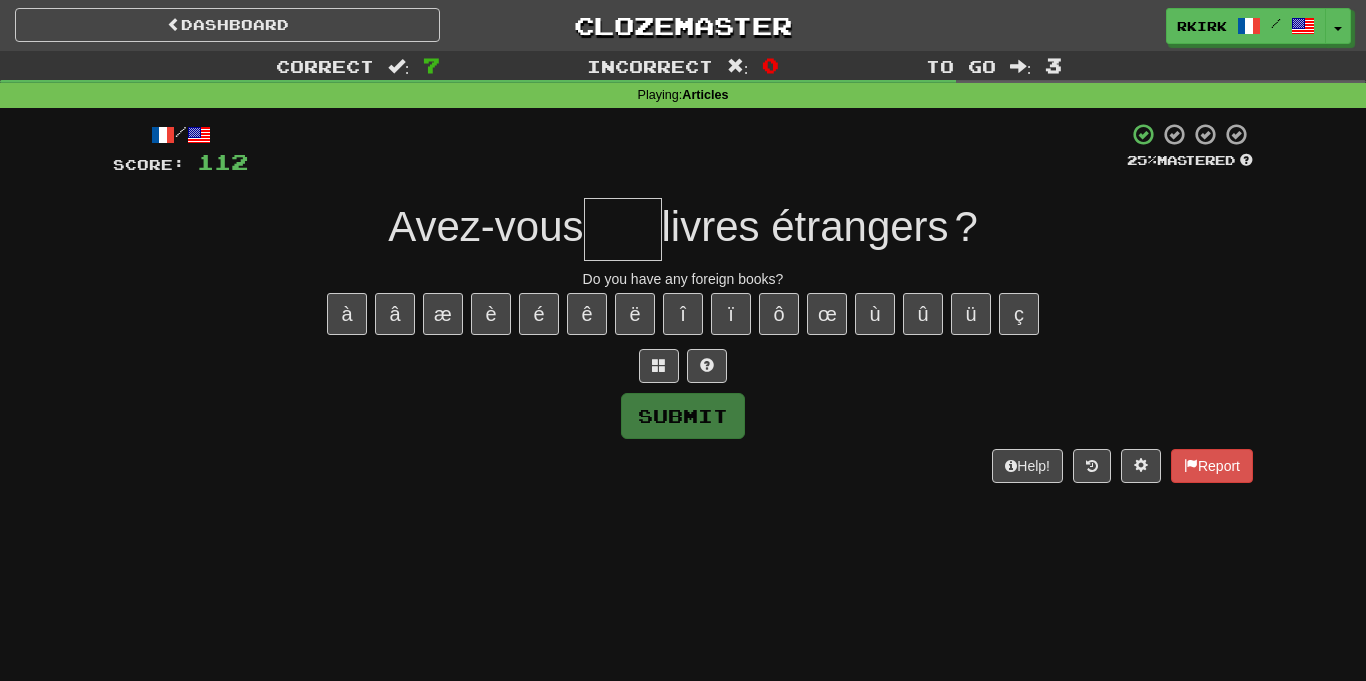 type on "*" 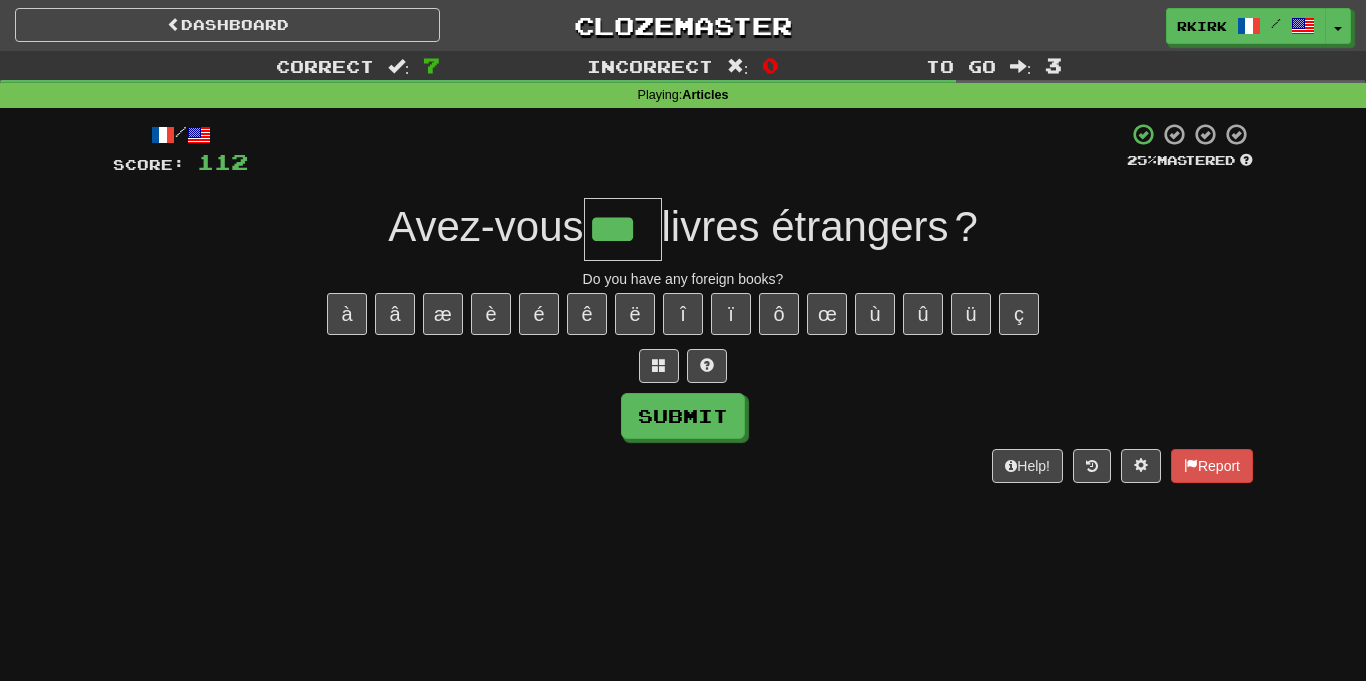 type on "***" 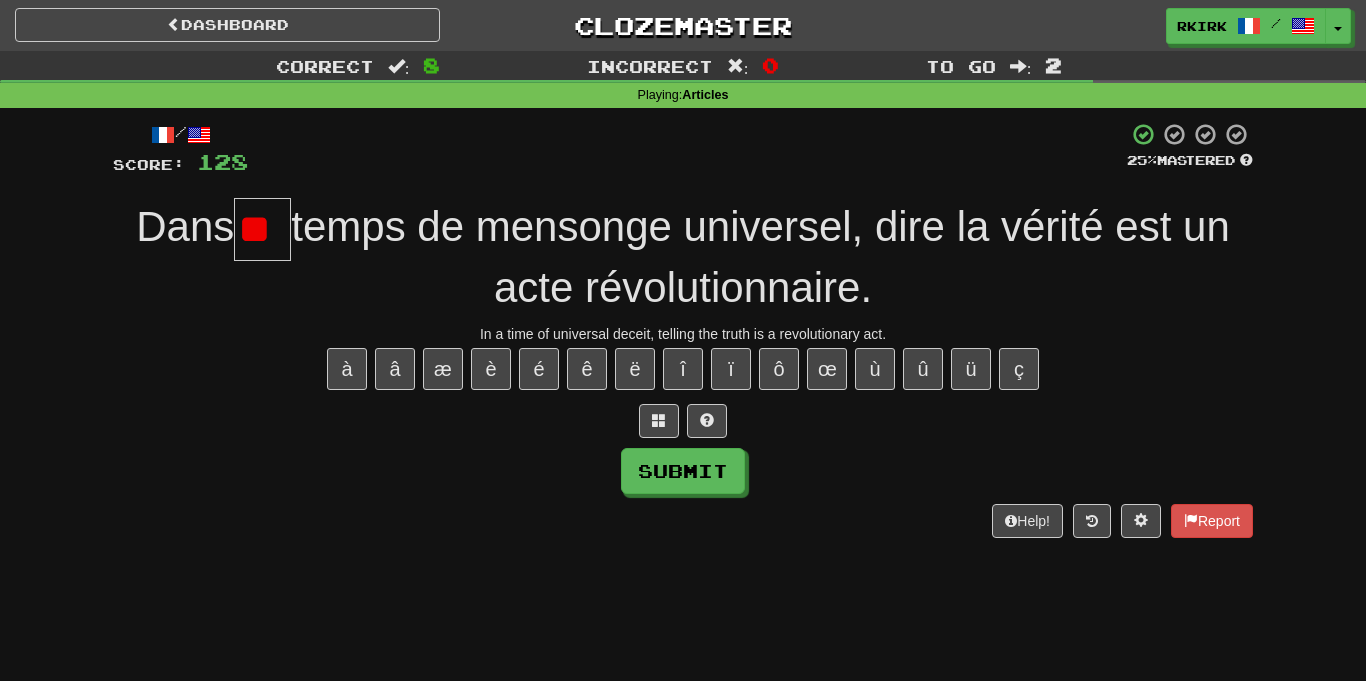 type on "*" 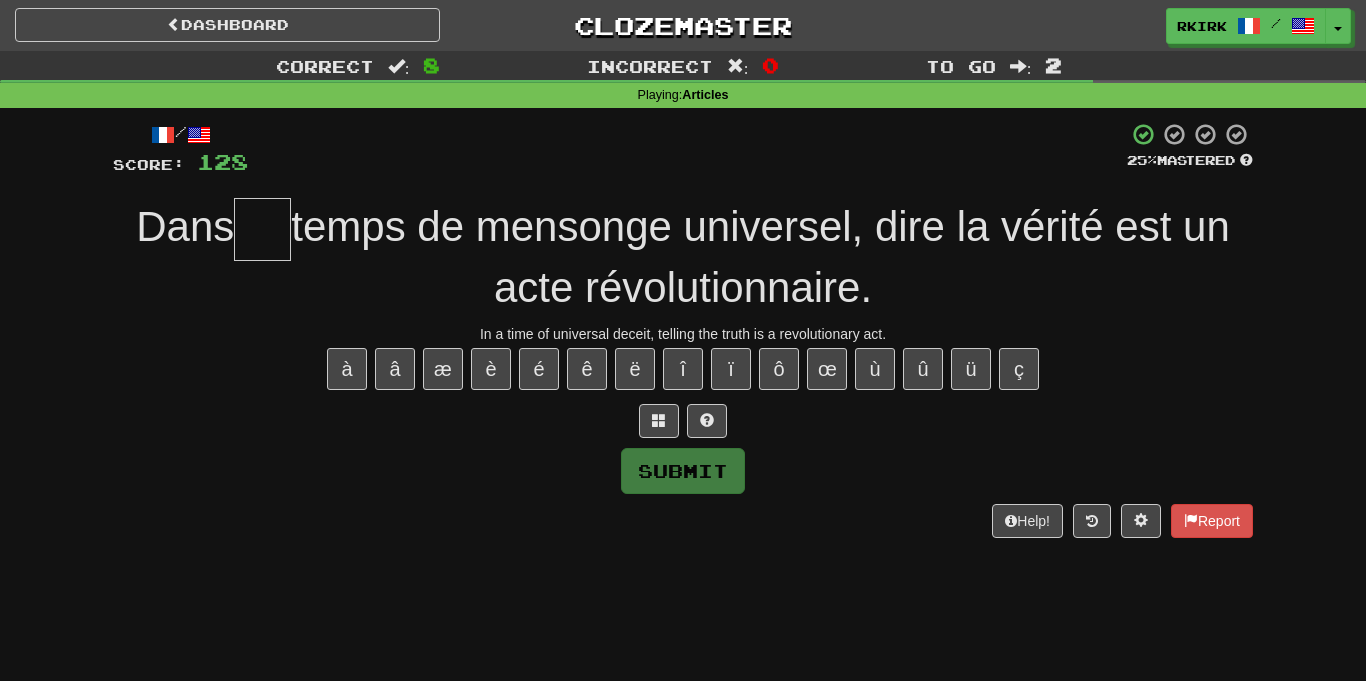 type on "*" 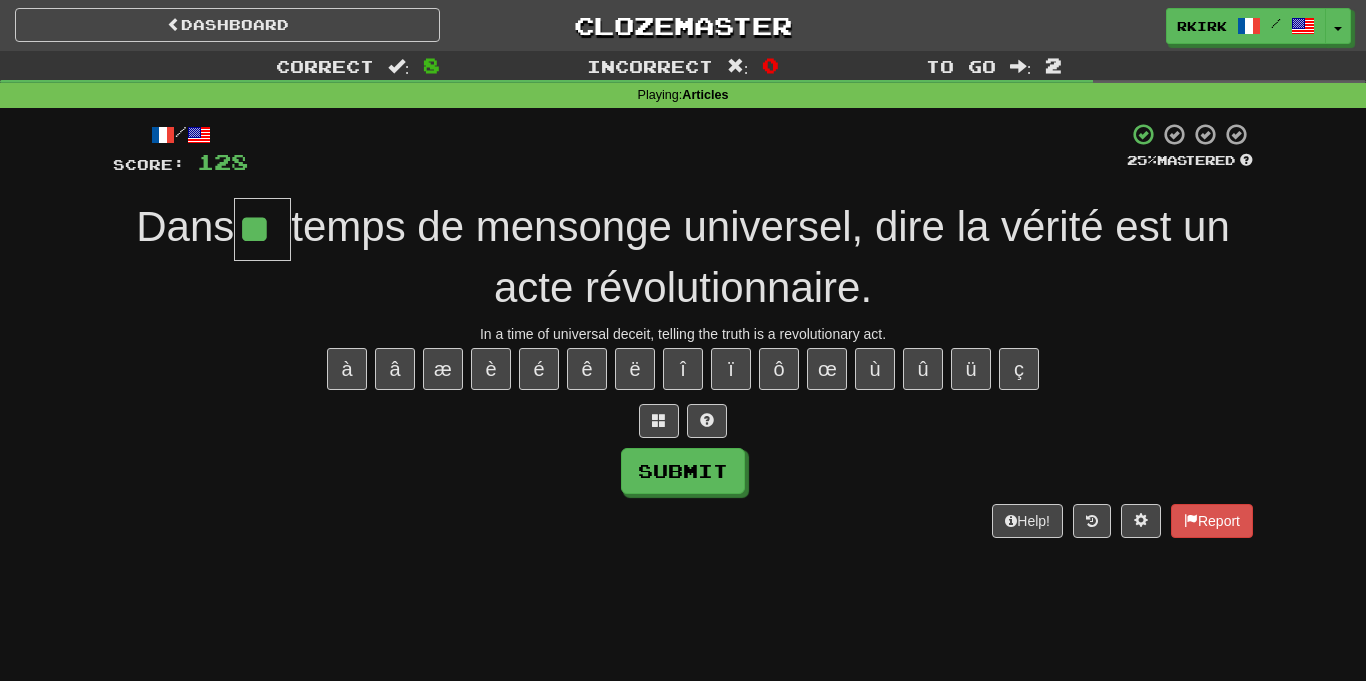 type on "**" 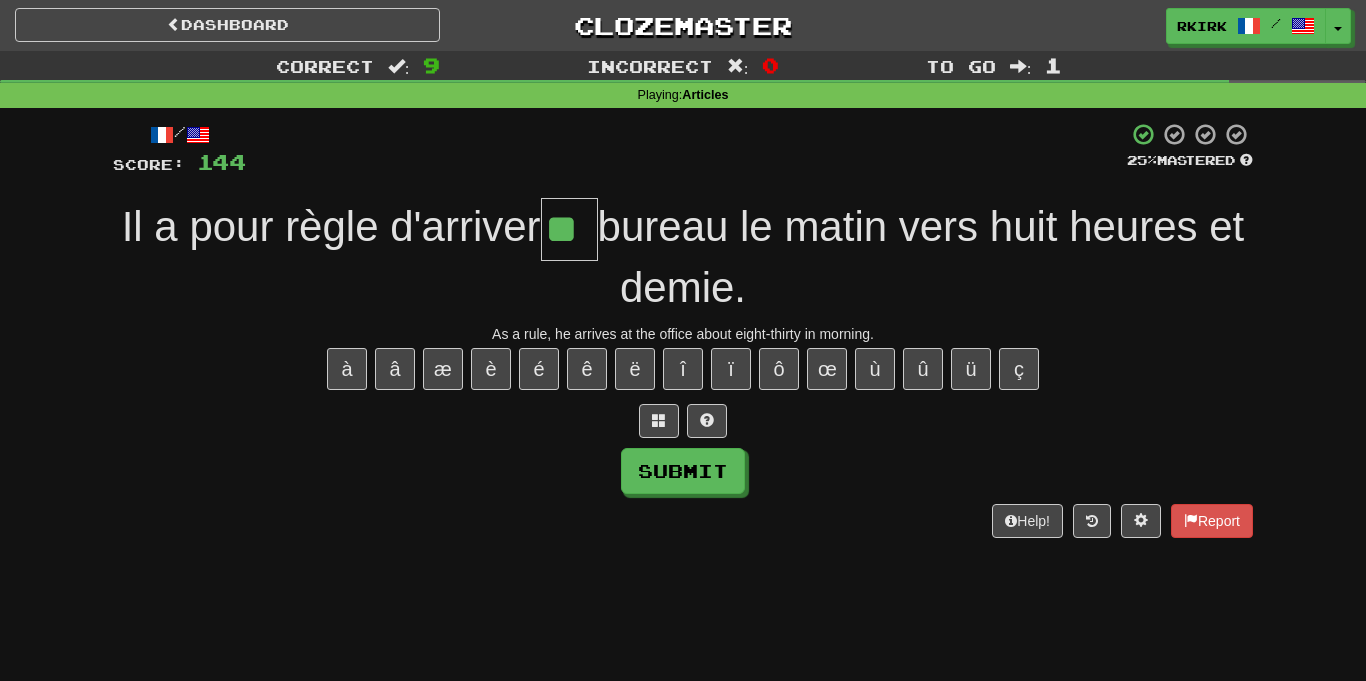 type on "**" 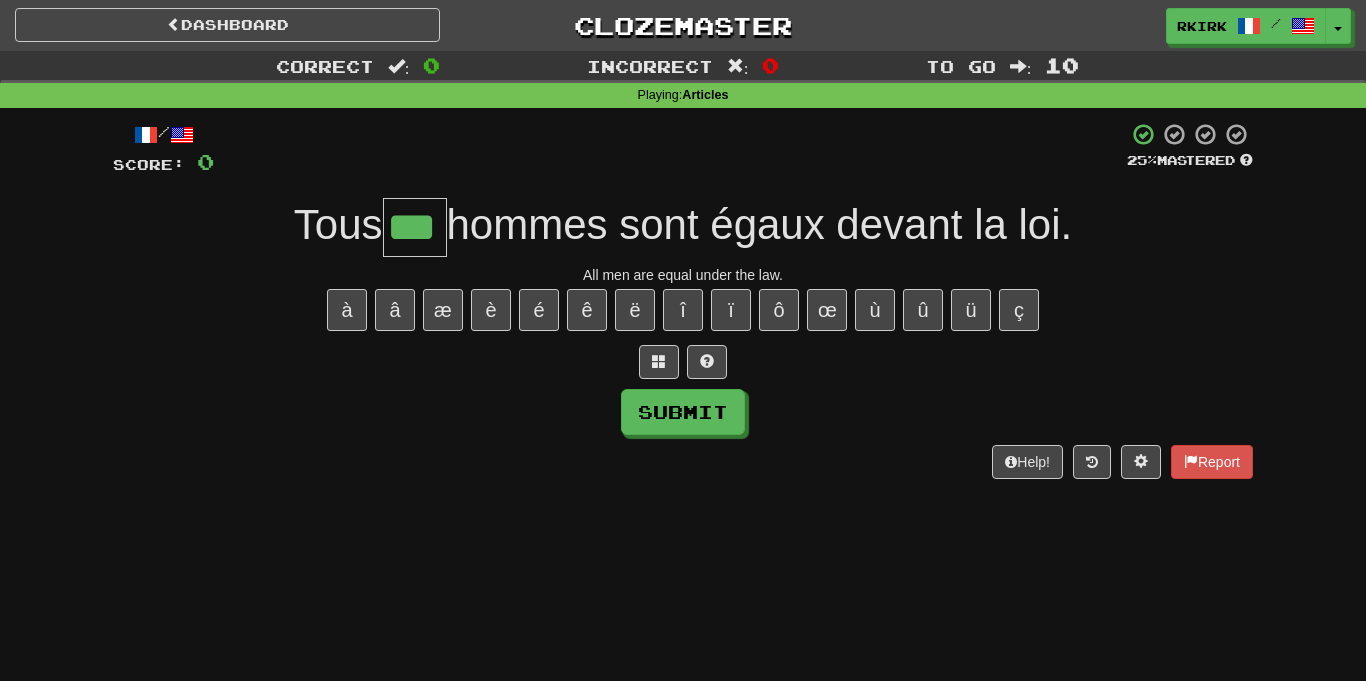 type on "***" 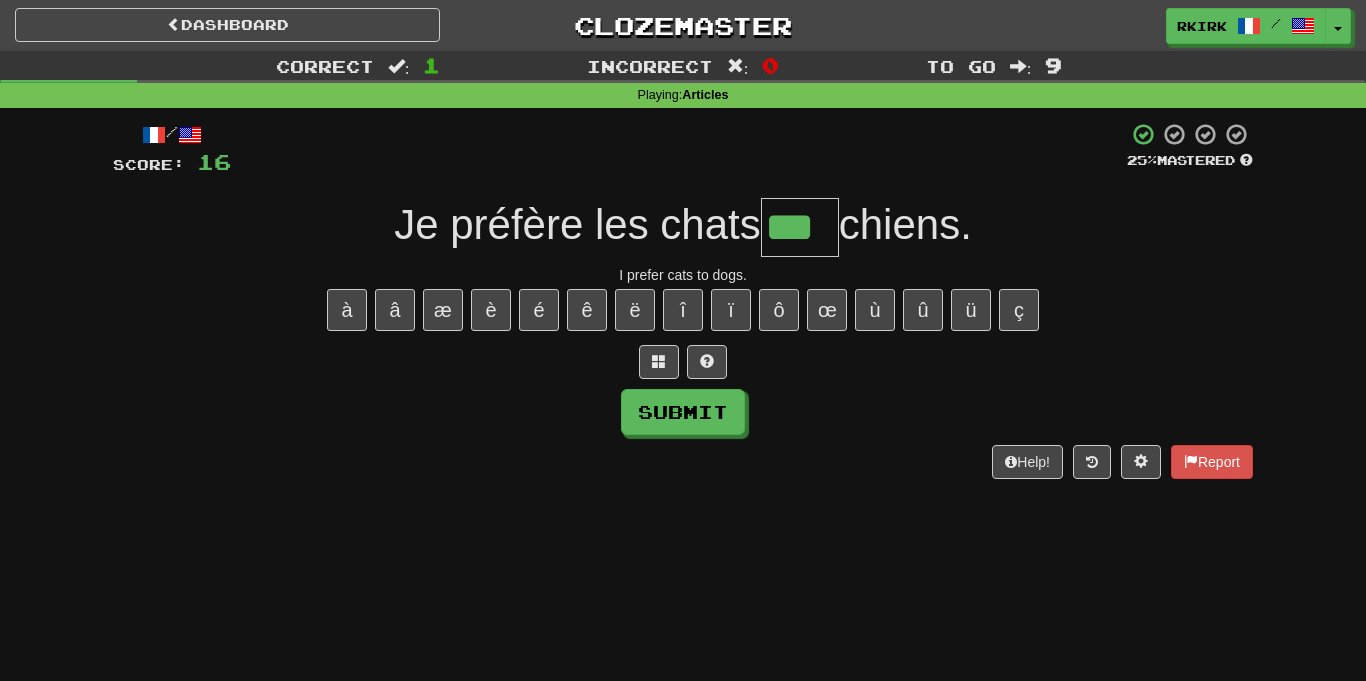 type on "***" 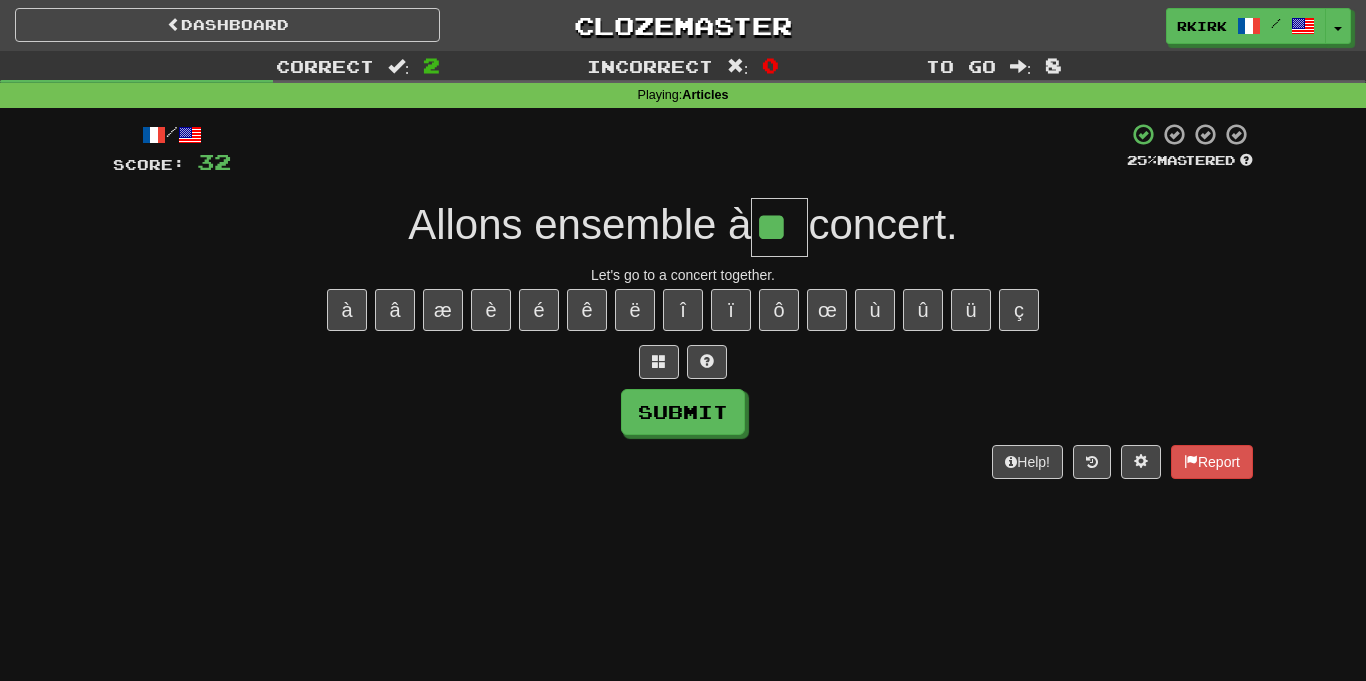 type on "**" 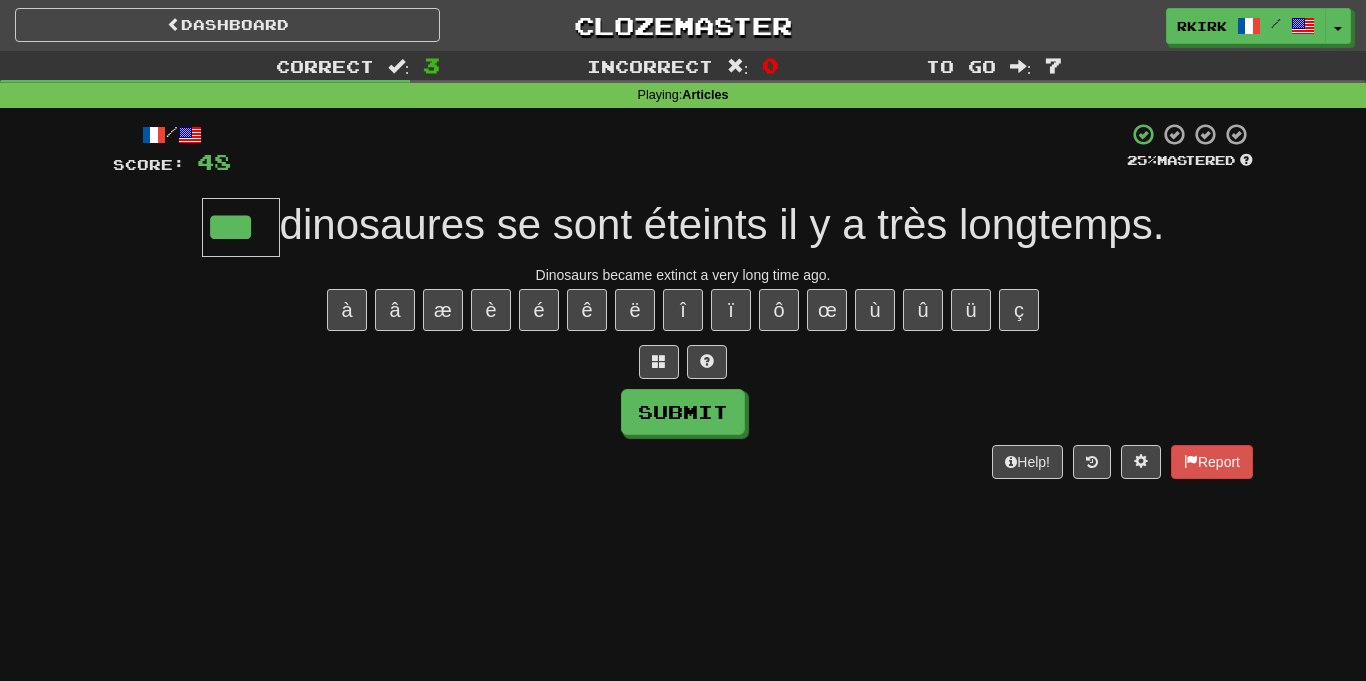 type on "***" 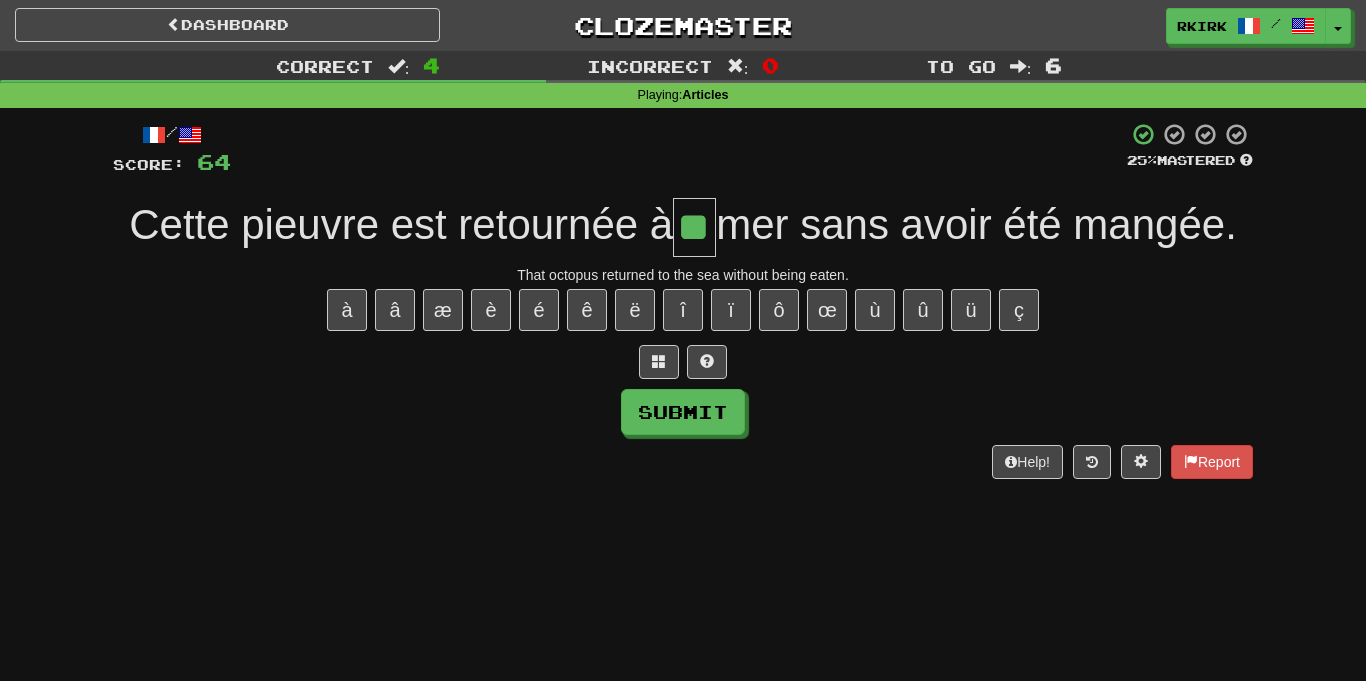 type on "**" 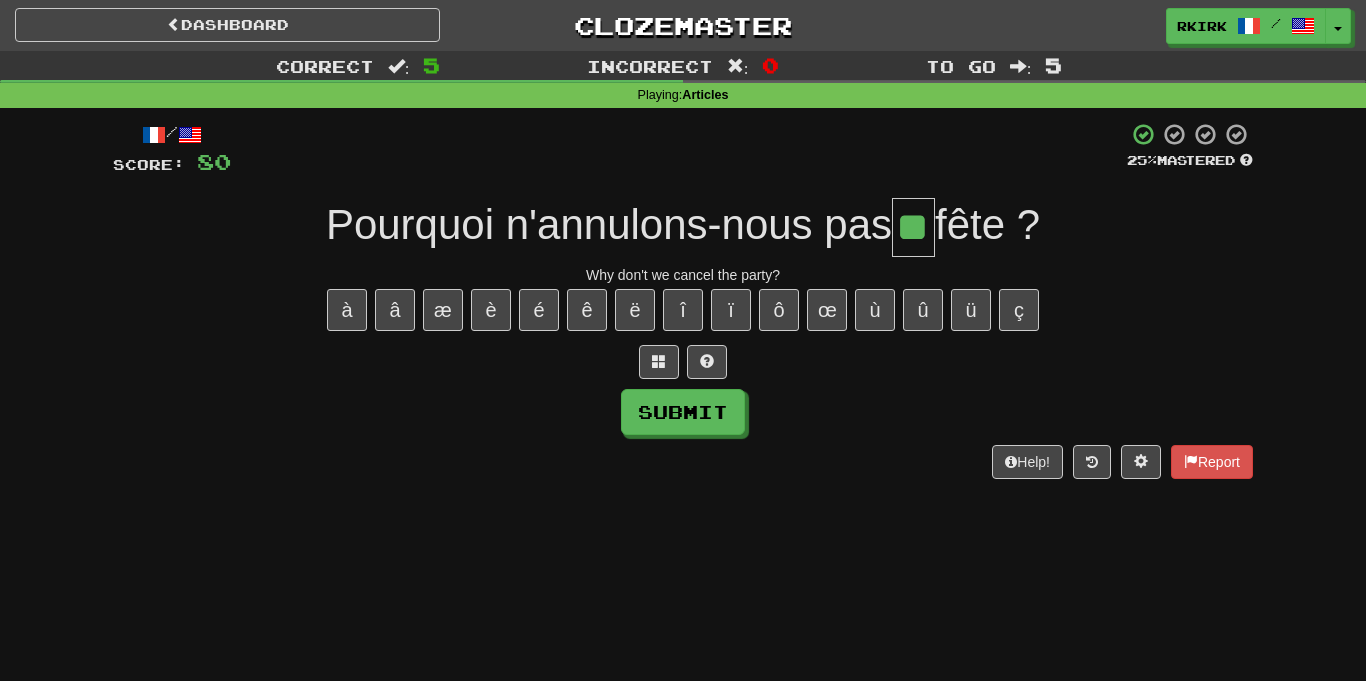 type on "**" 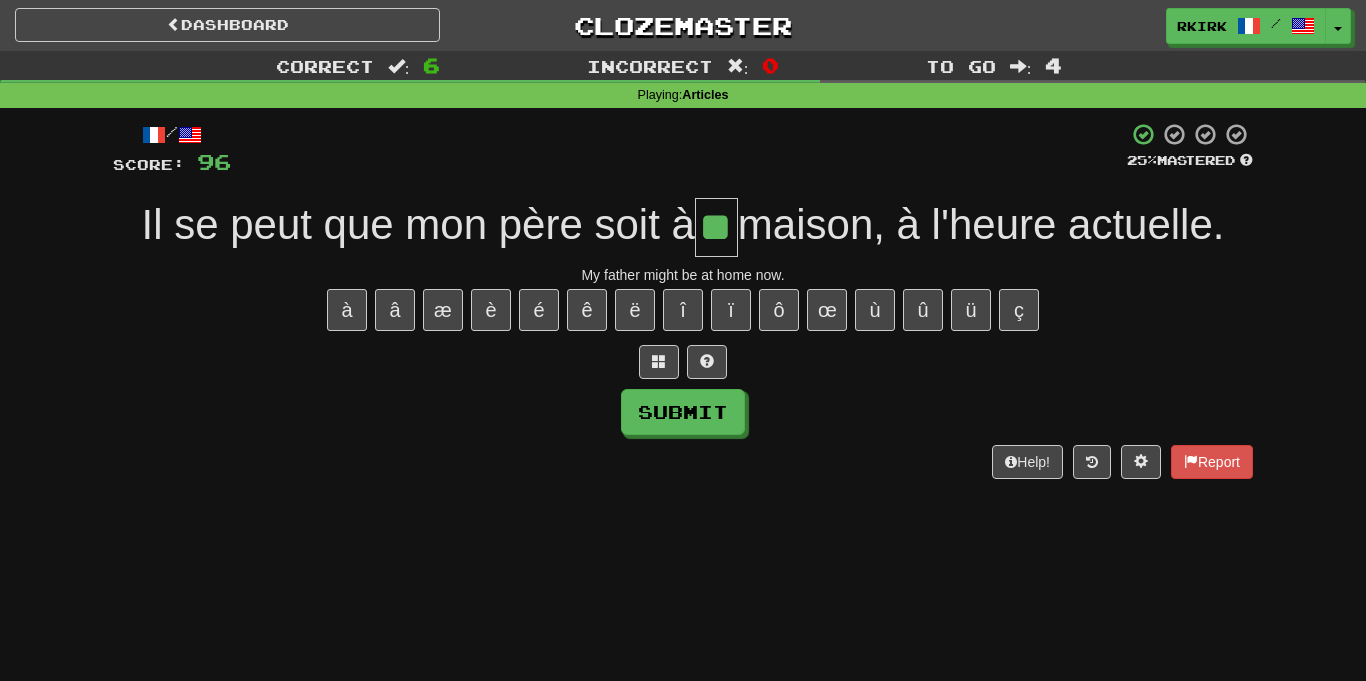 type on "**" 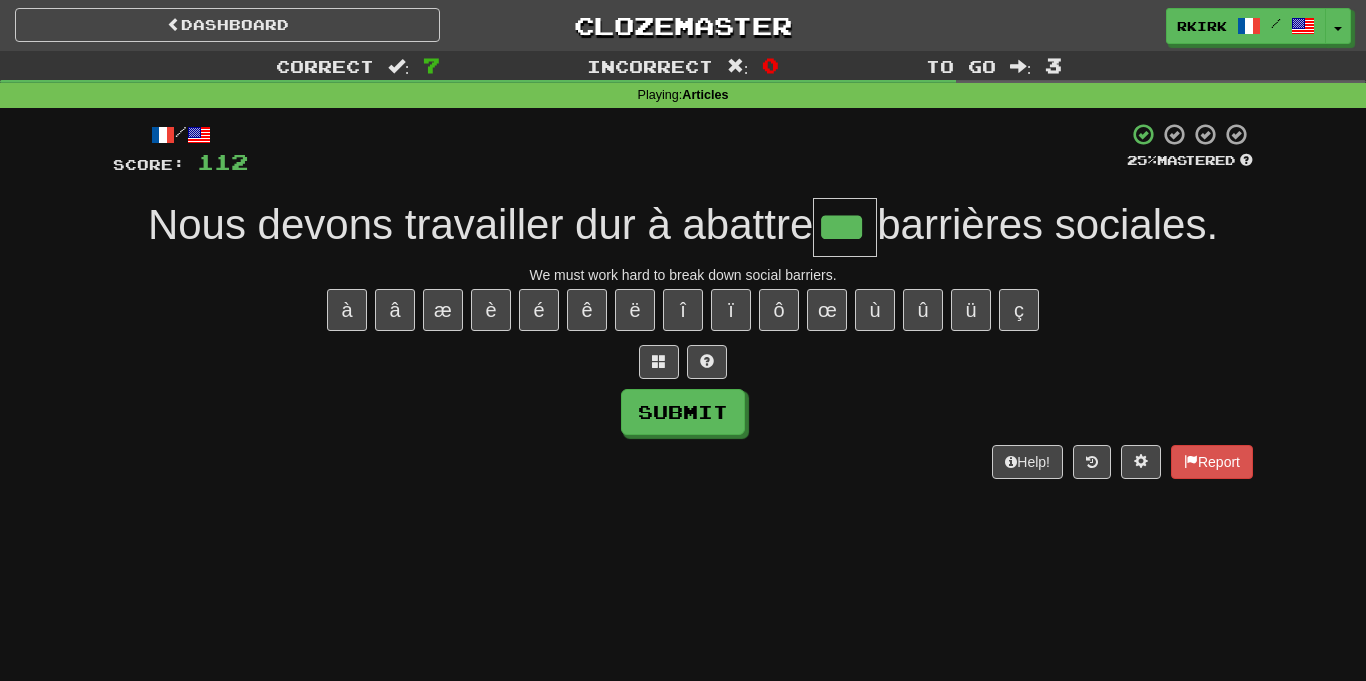 type on "***" 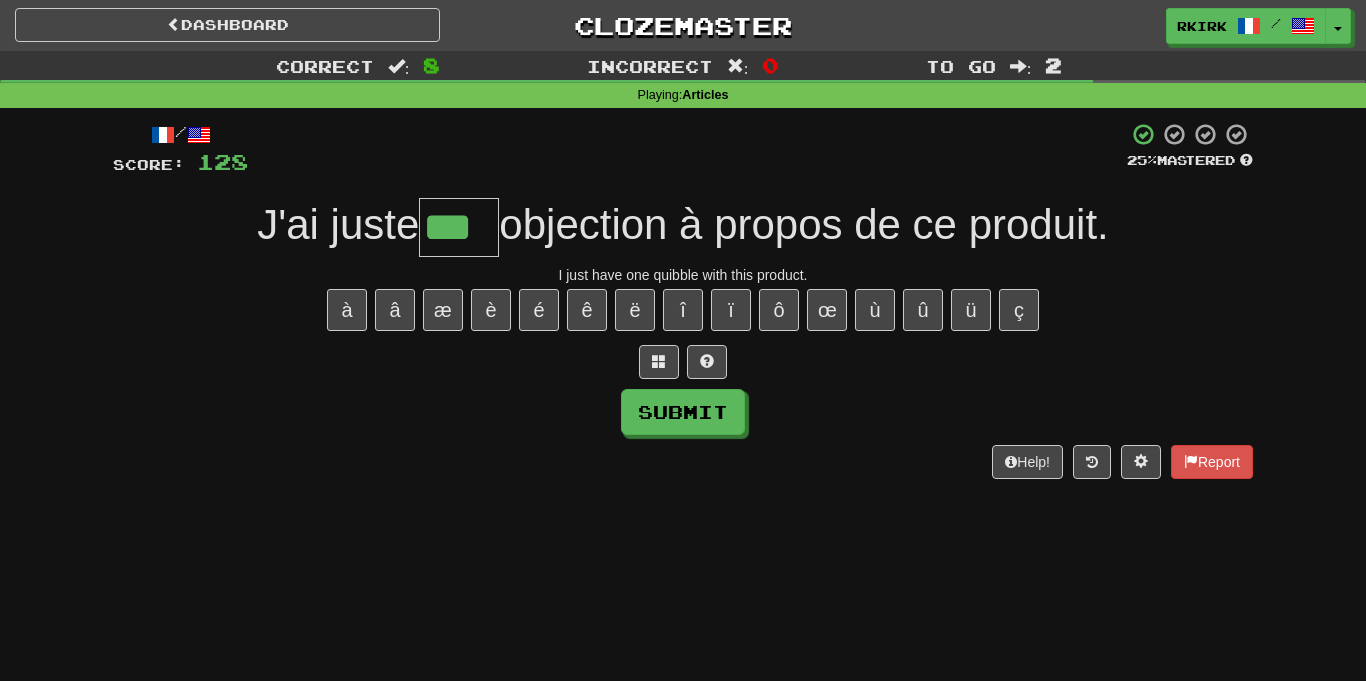 type on "***" 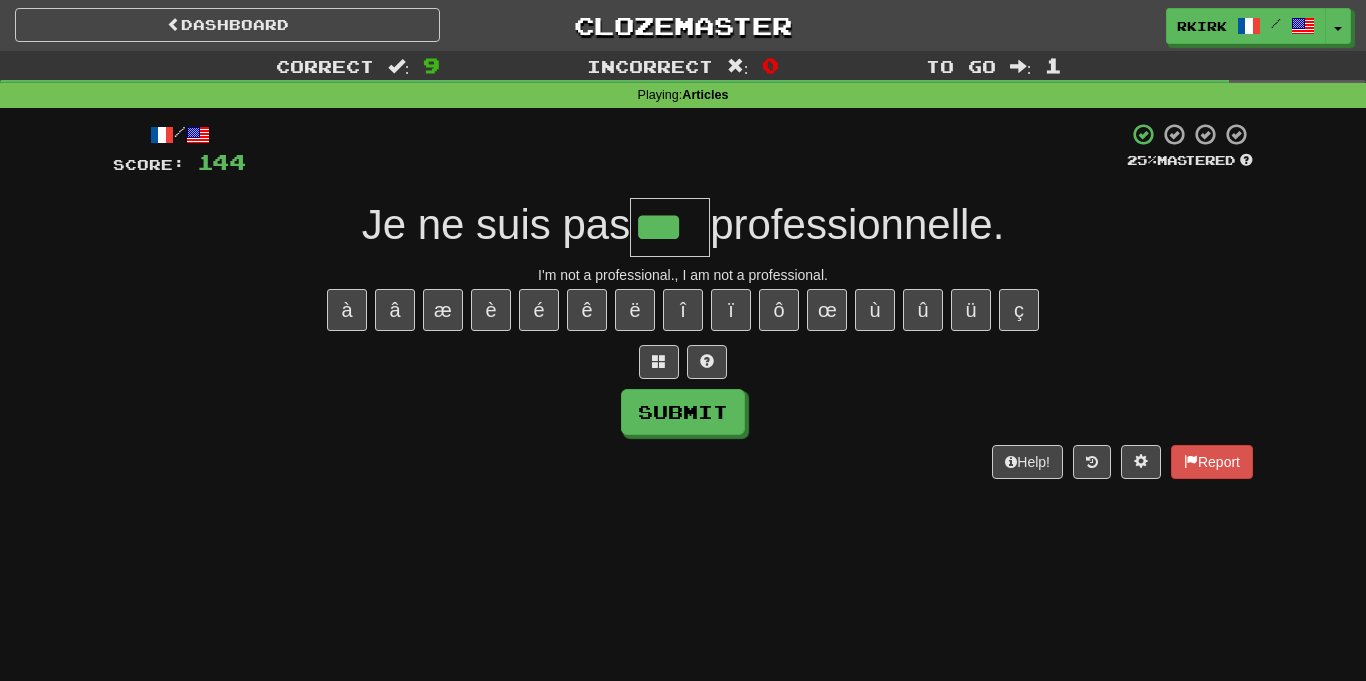 type on "***" 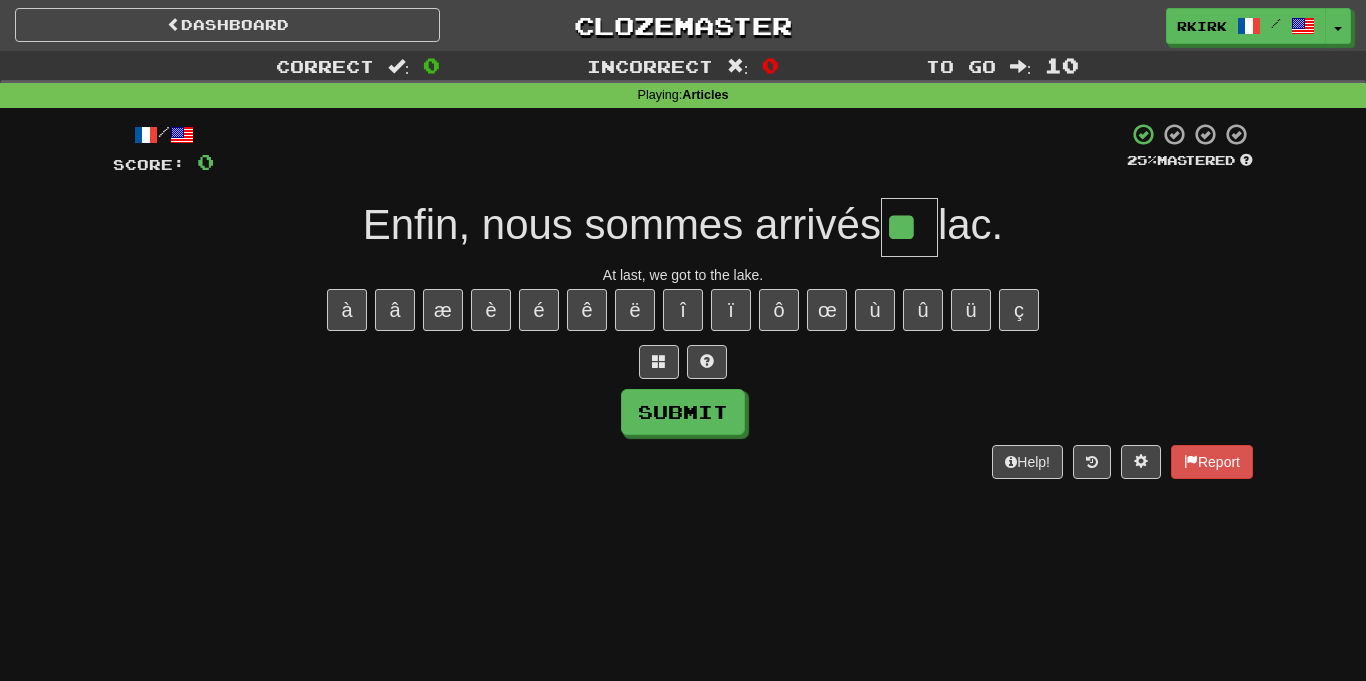 type on "**" 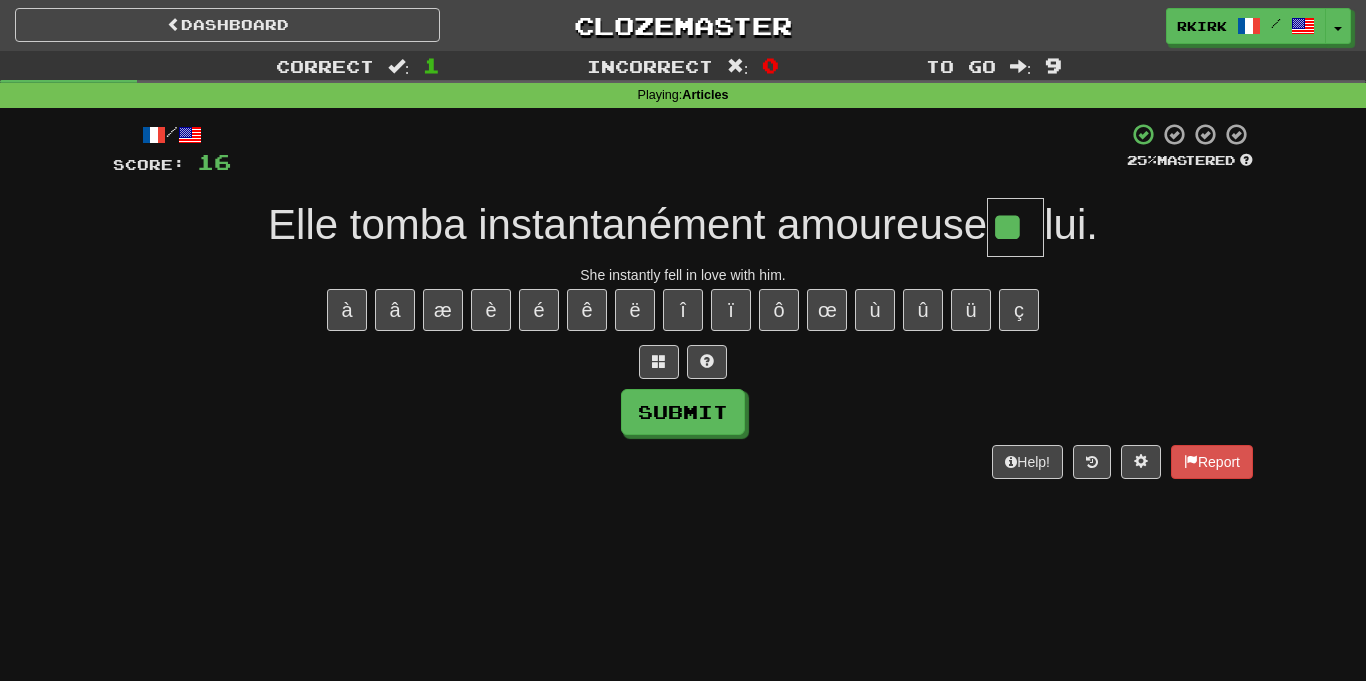 type on "**" 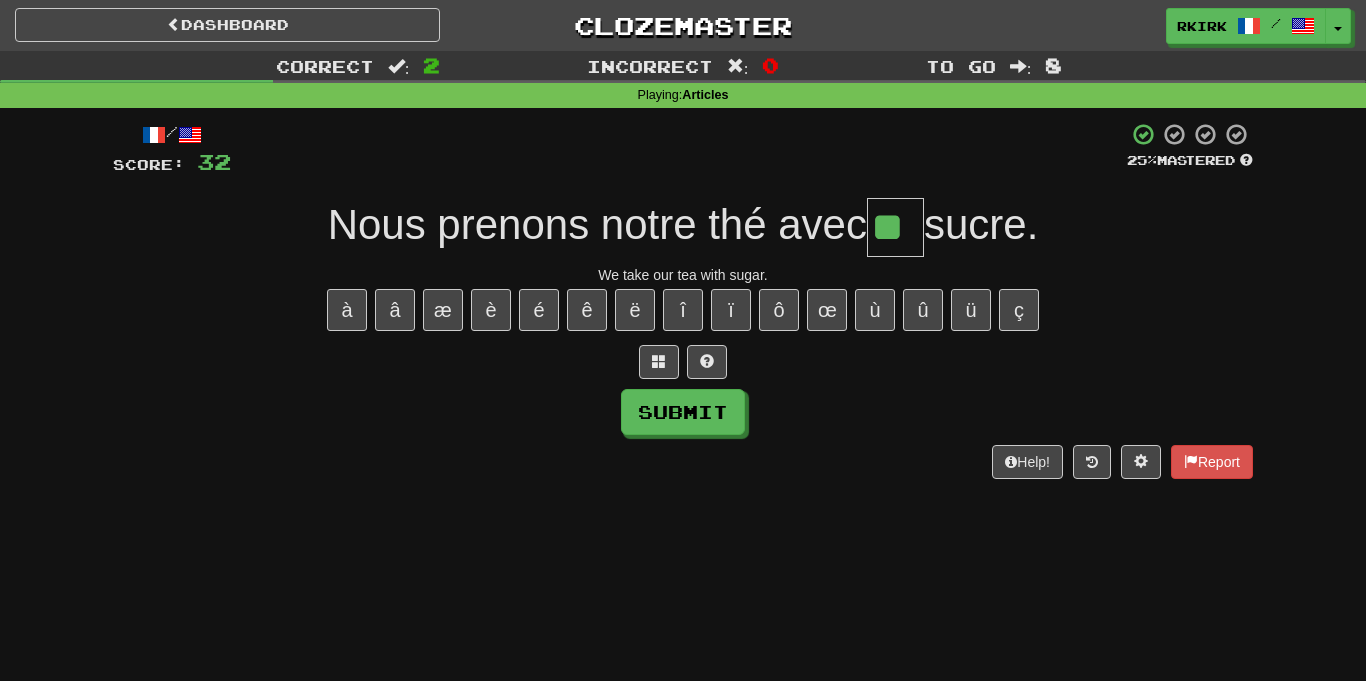 type on "**" 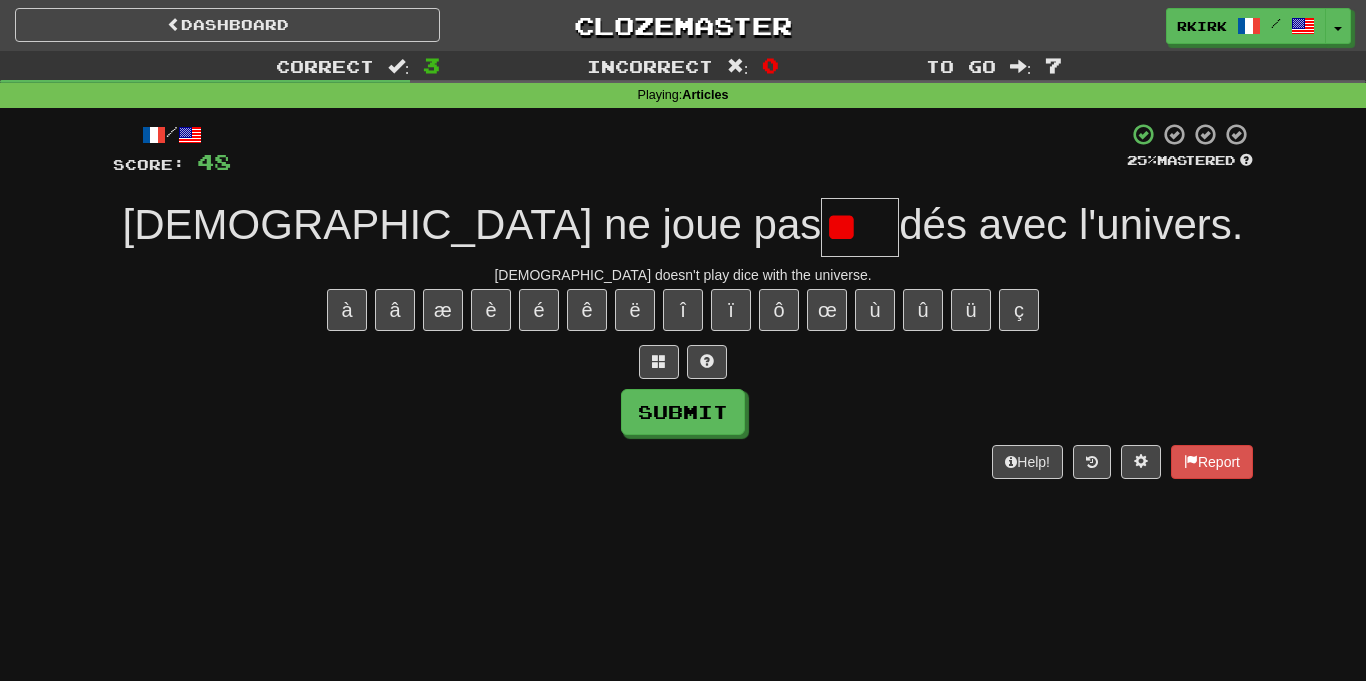 type on "*" 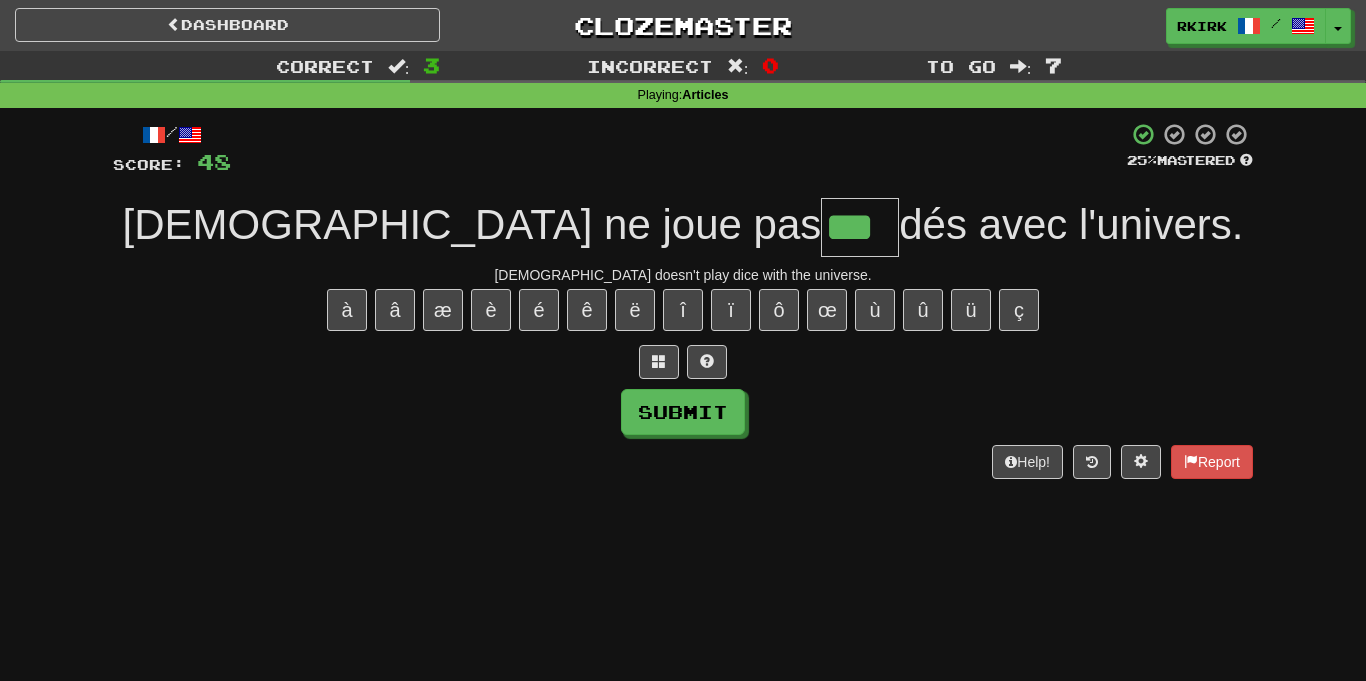 type on "***" 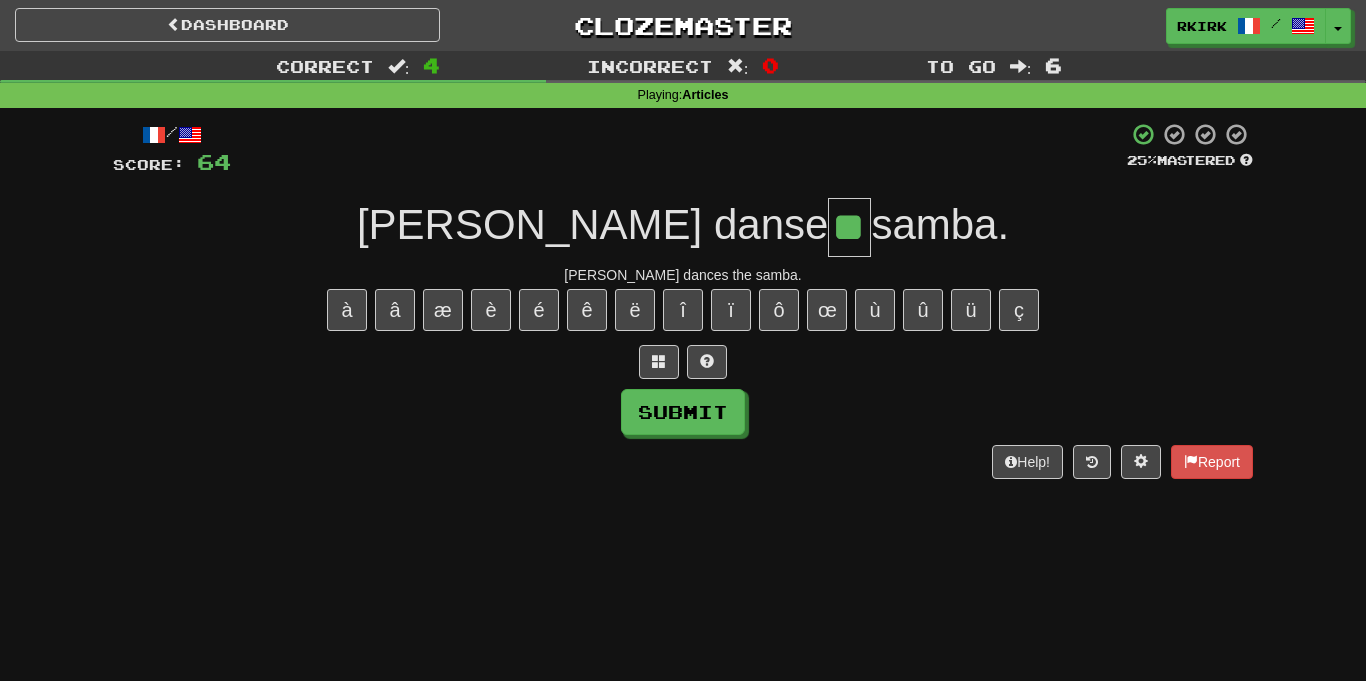 type on "**" 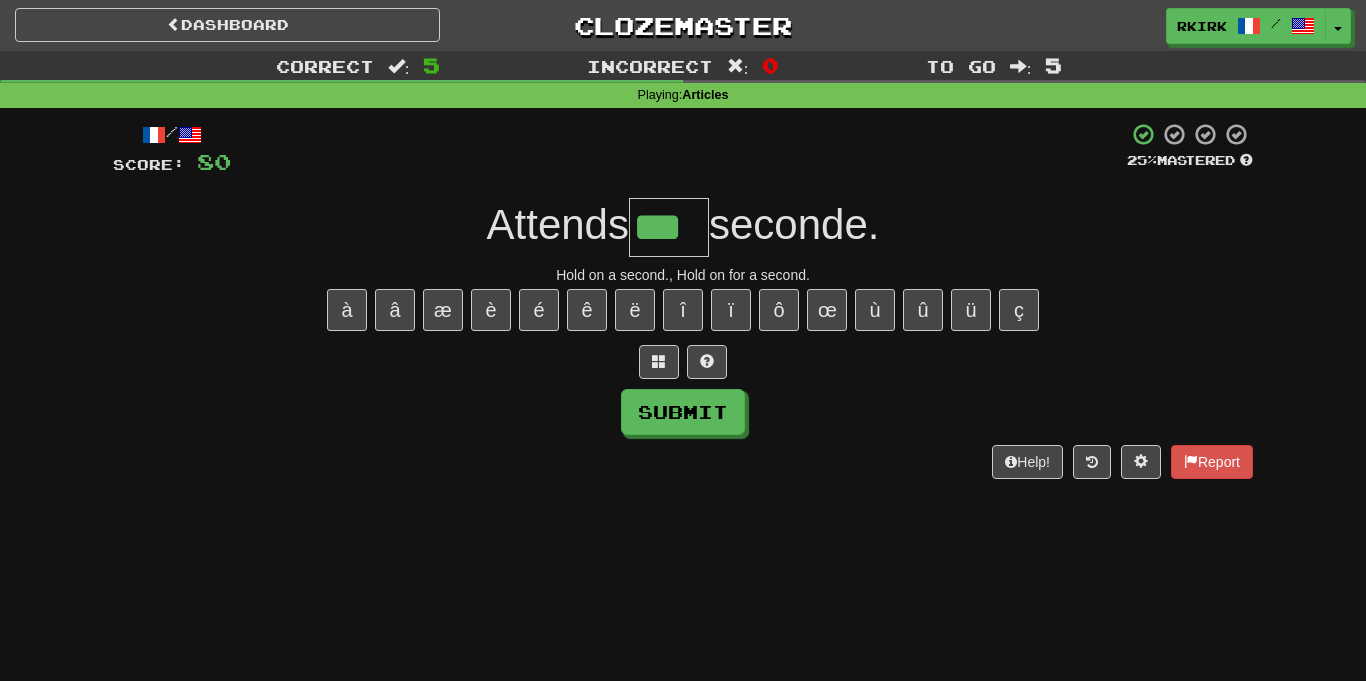 type on "***" 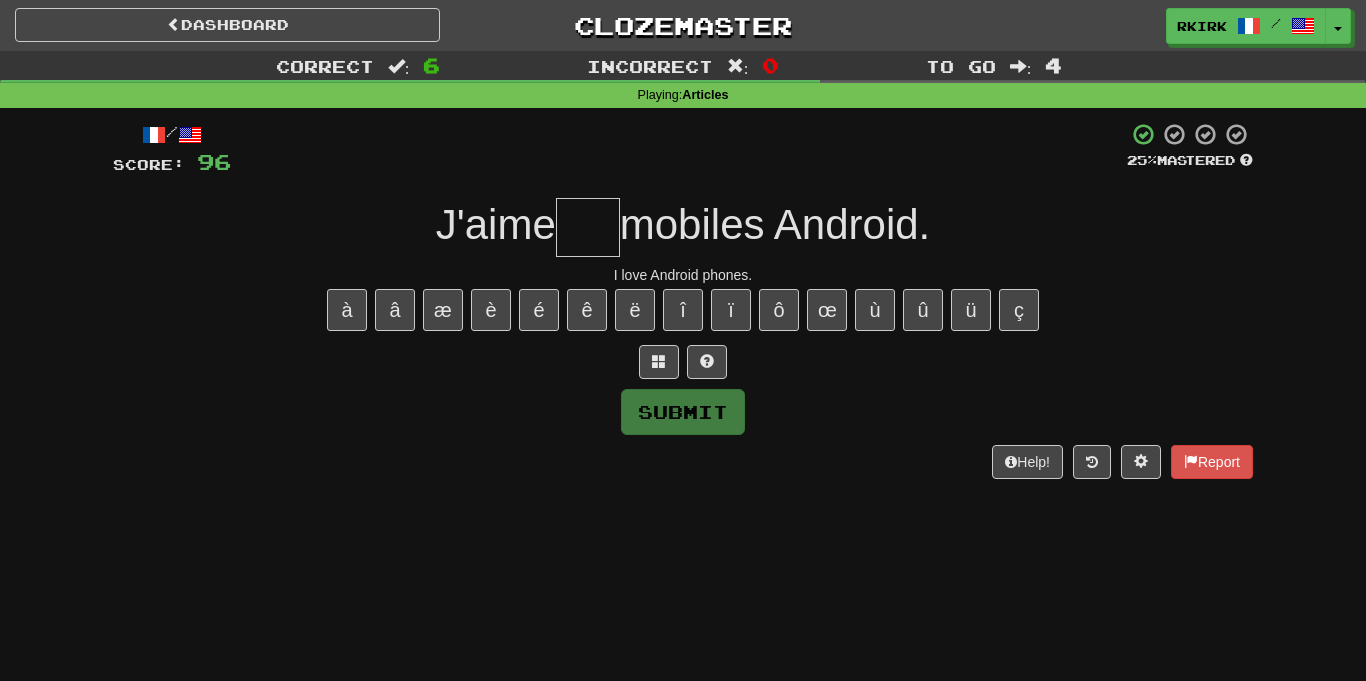 type on "*" 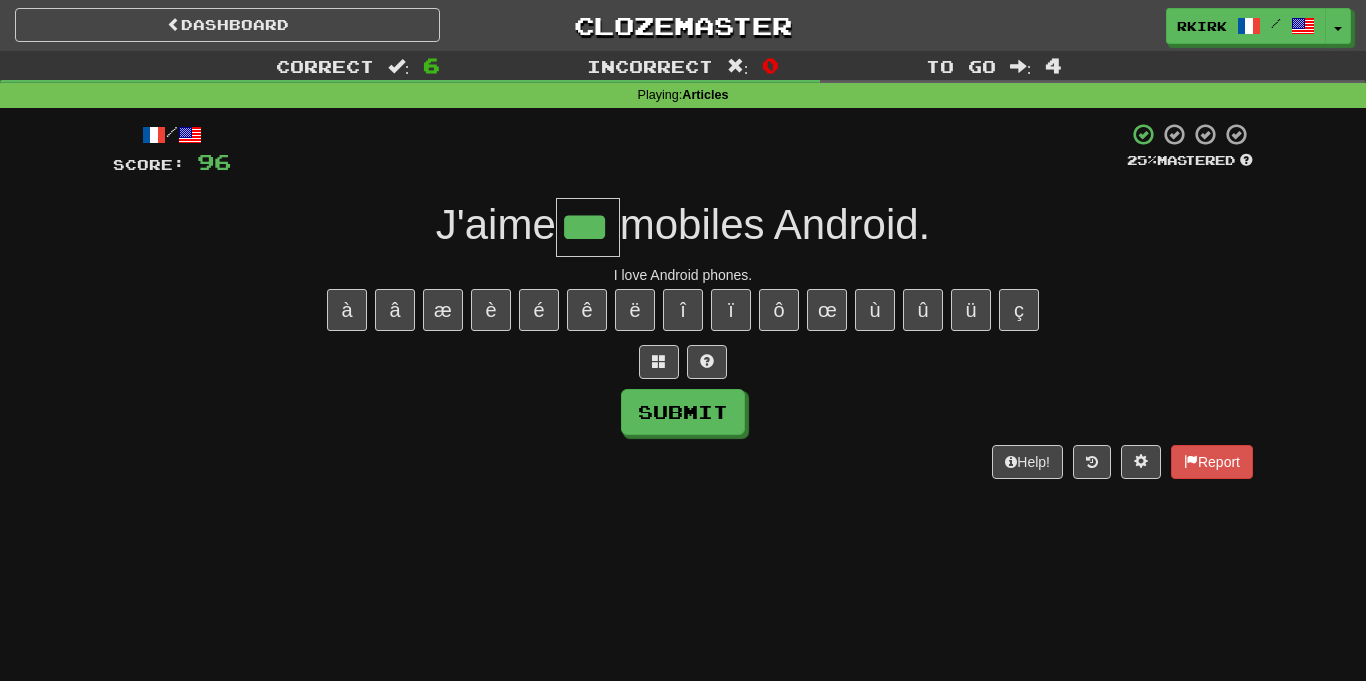 type on "***" 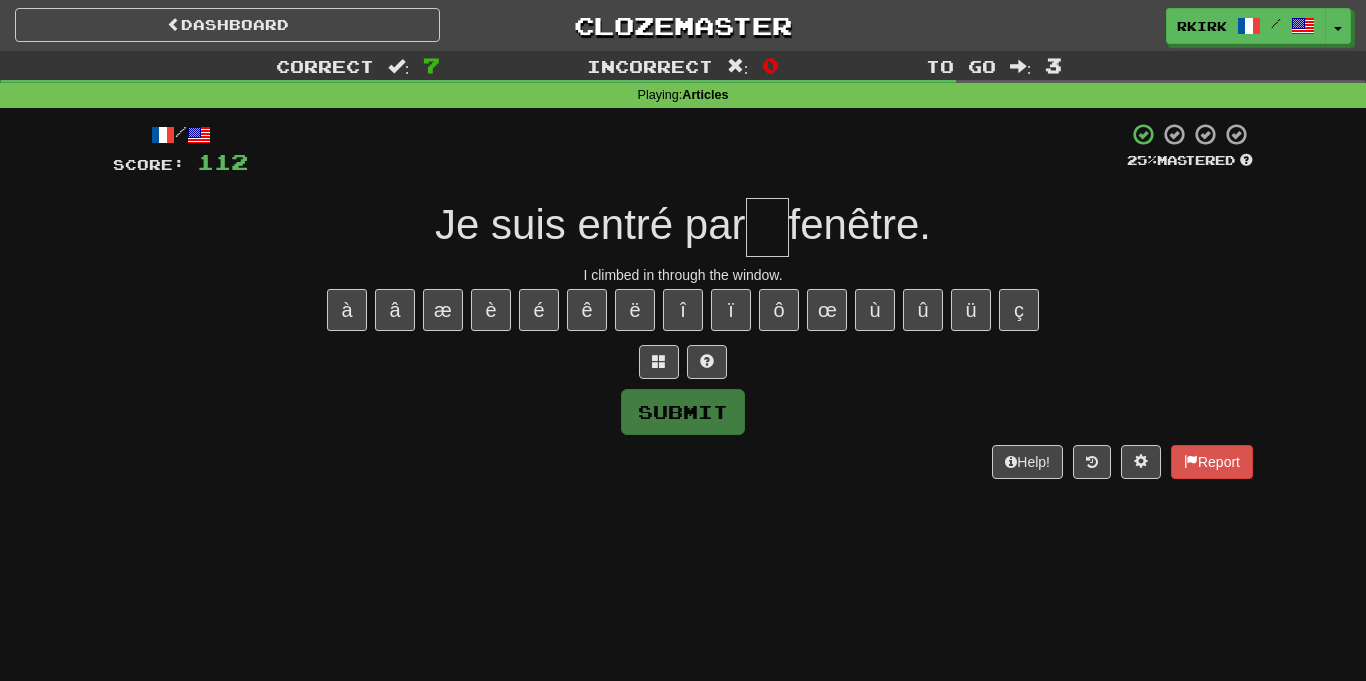 type on "*" 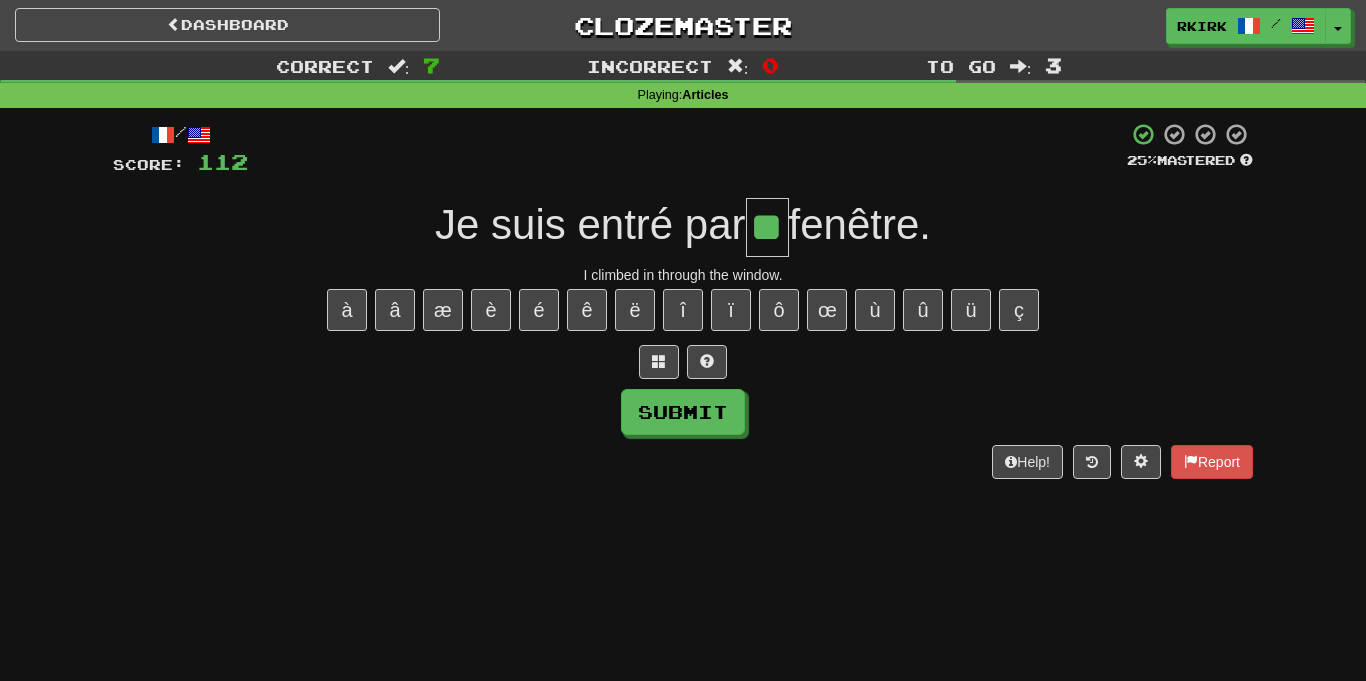 type on "**" 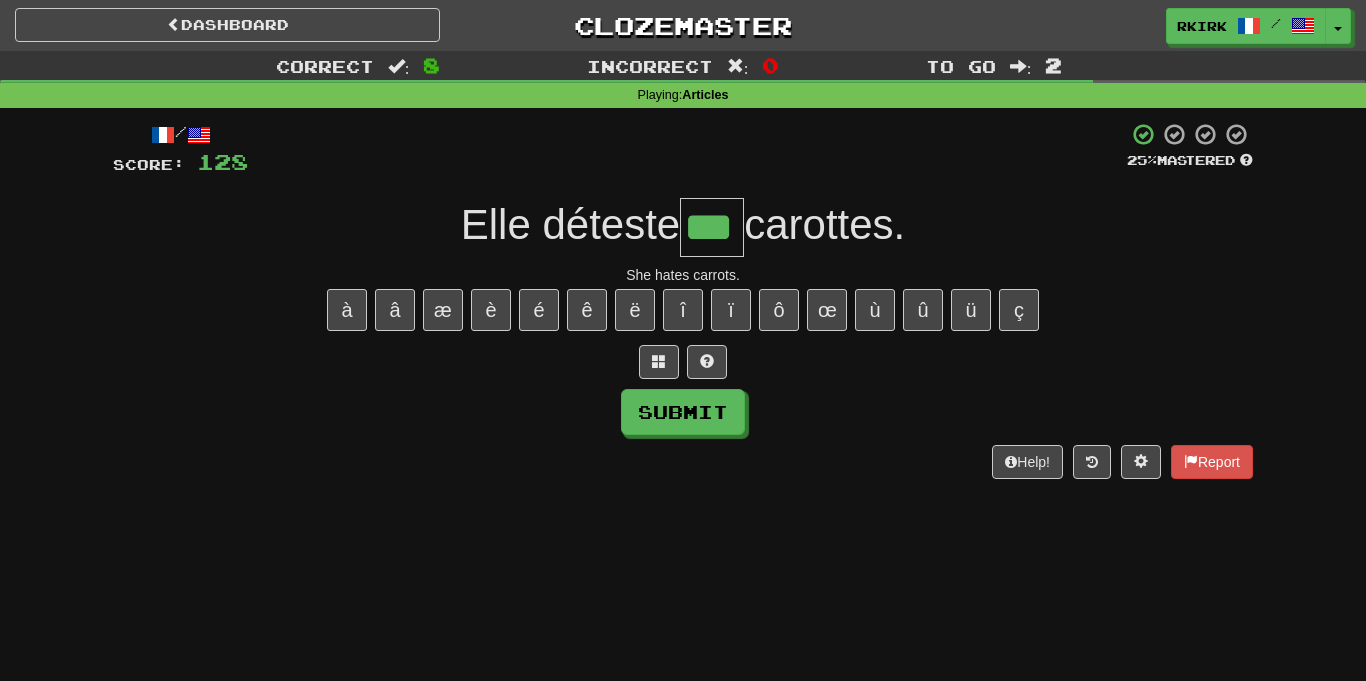type on "***" 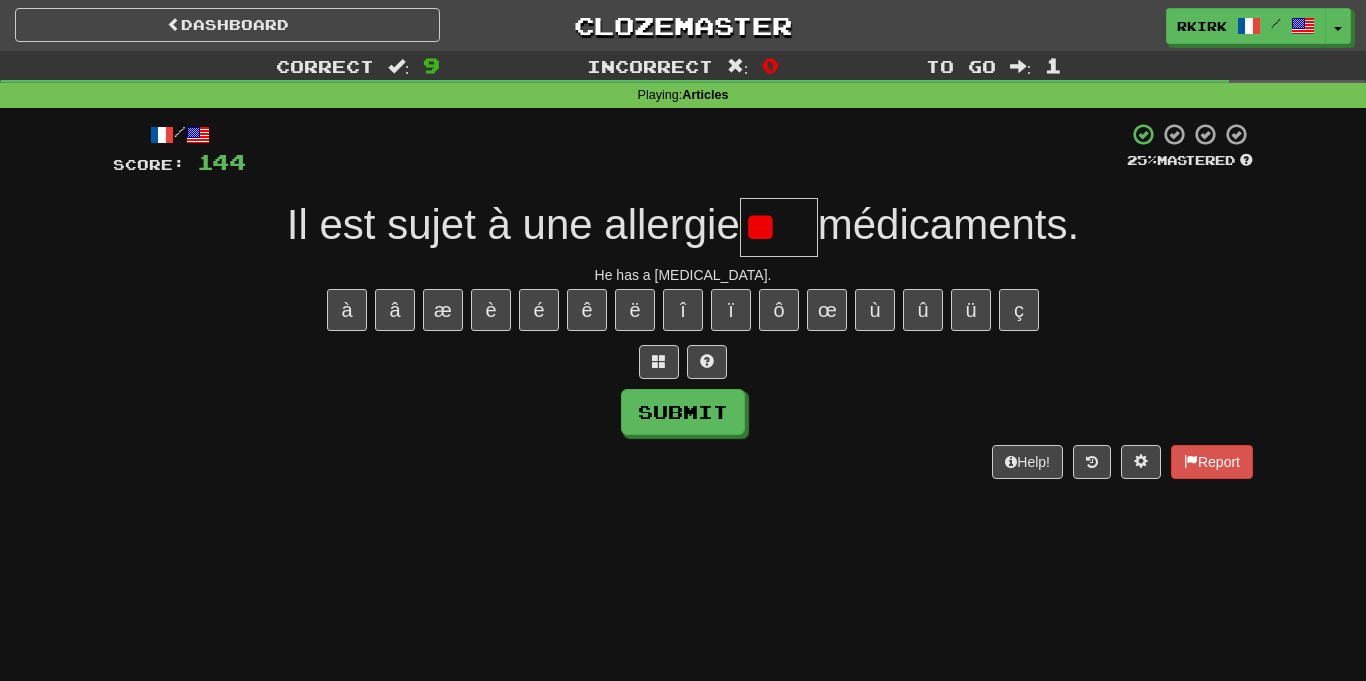 type on "*" 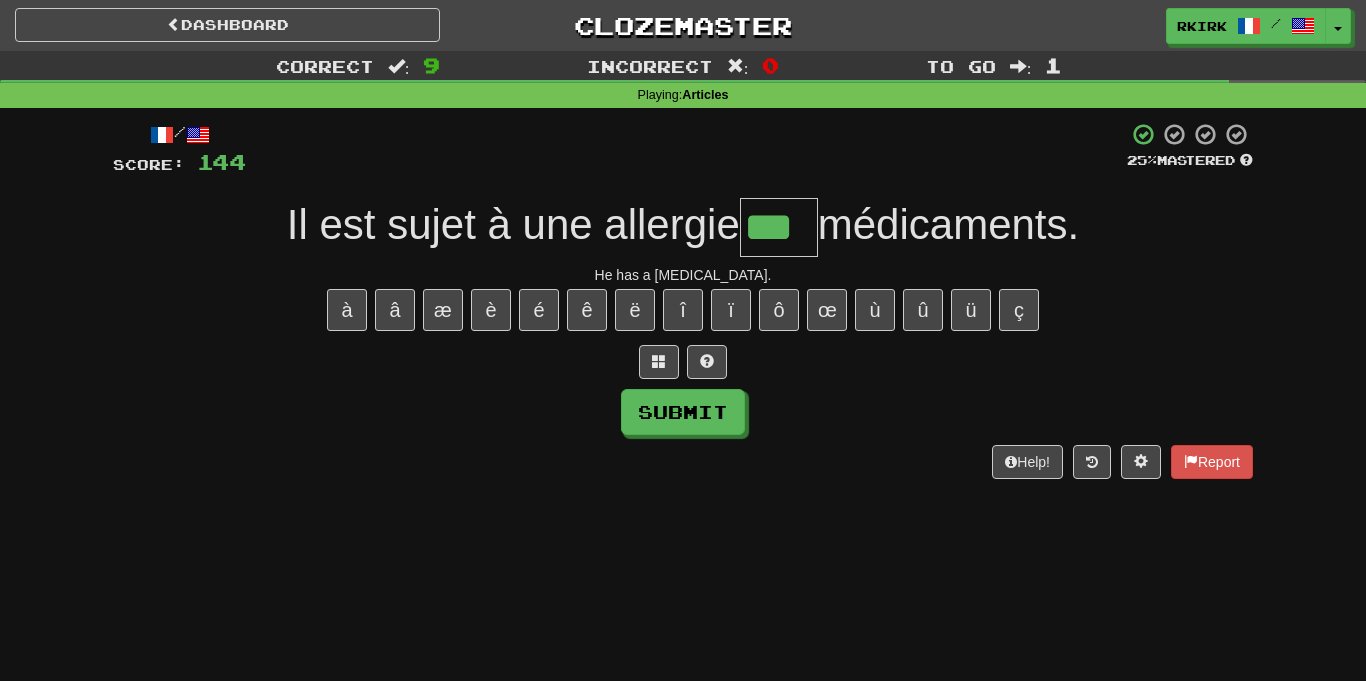 type on "***" 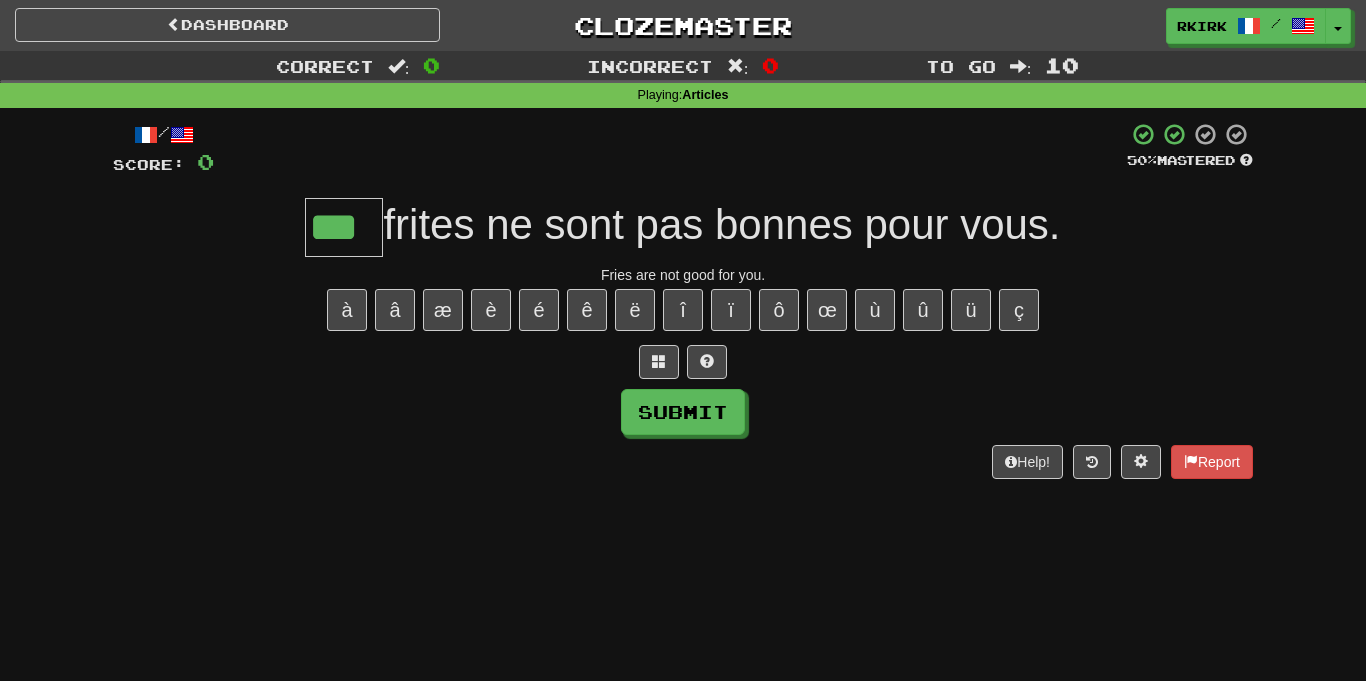 type on "***" 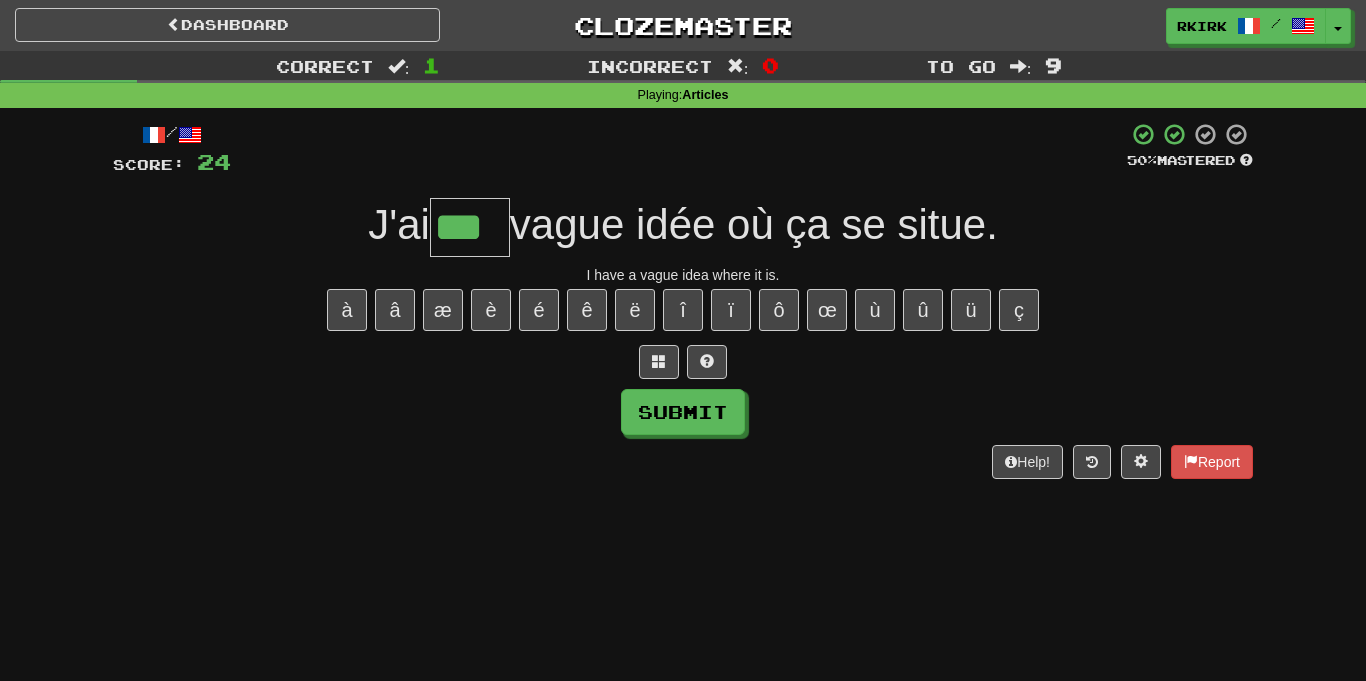 type on "***" 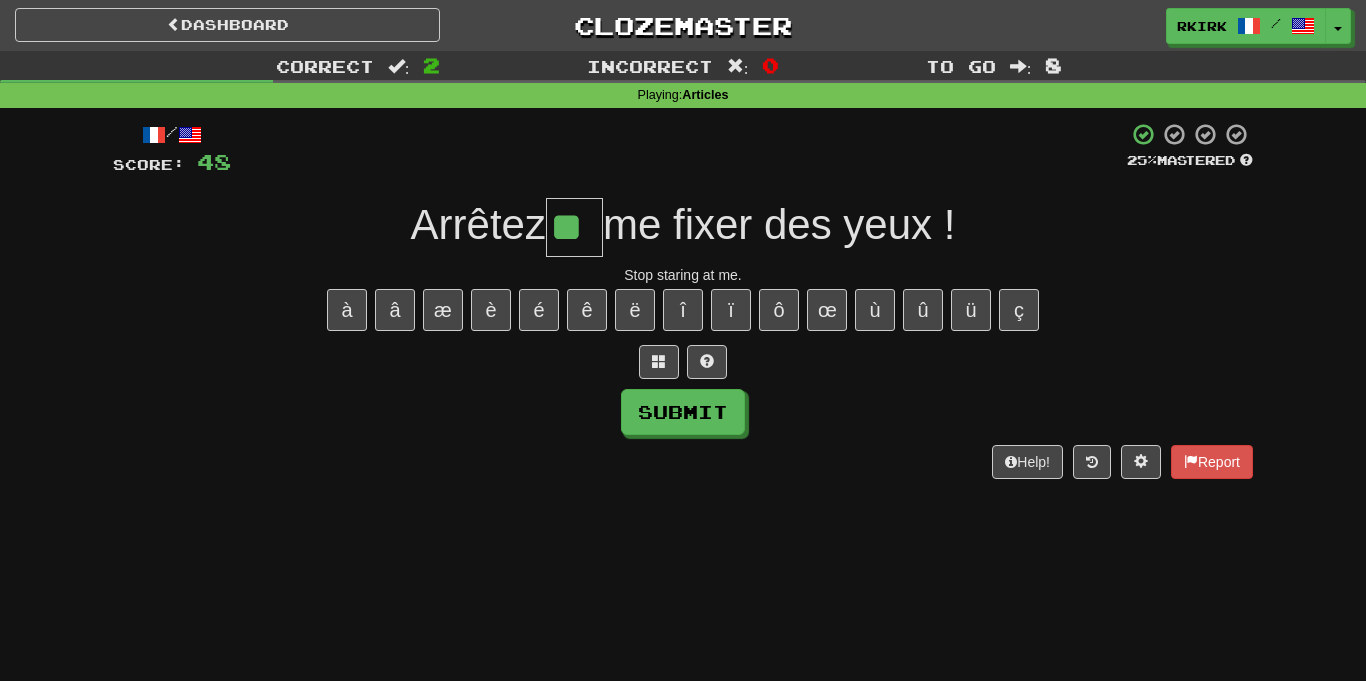 type on "**" 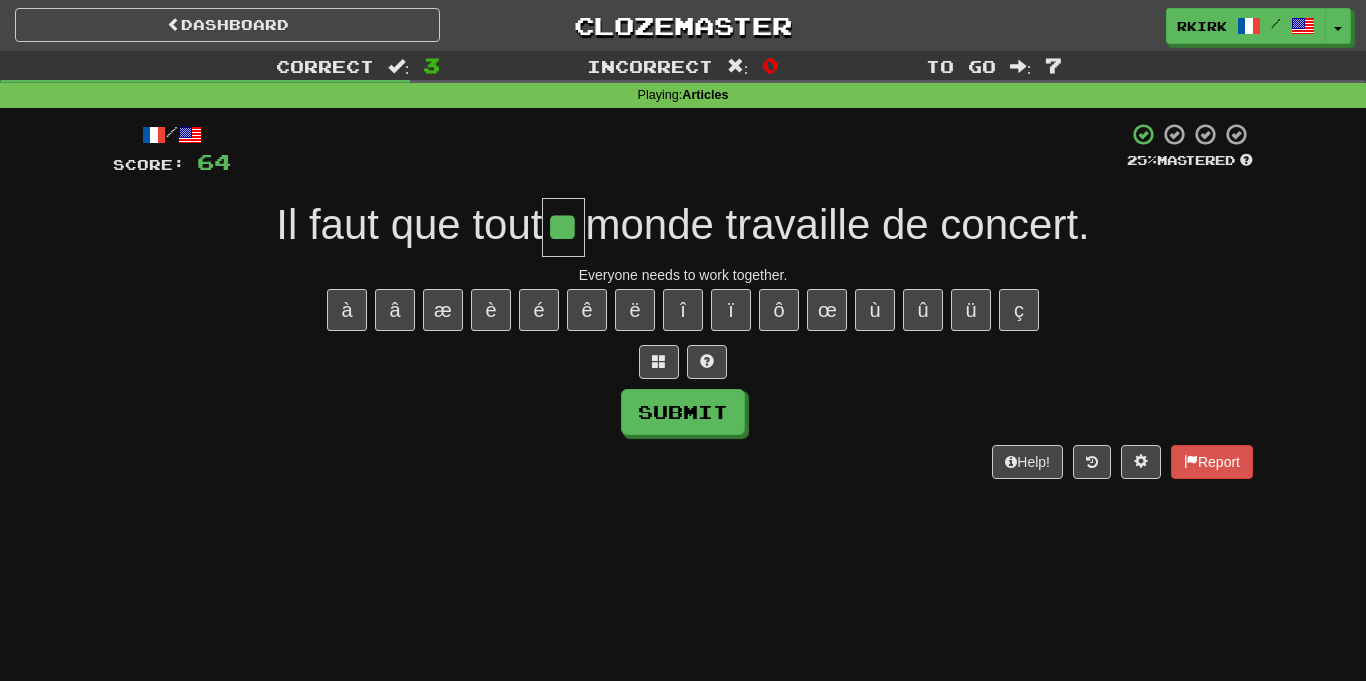 type on "**" 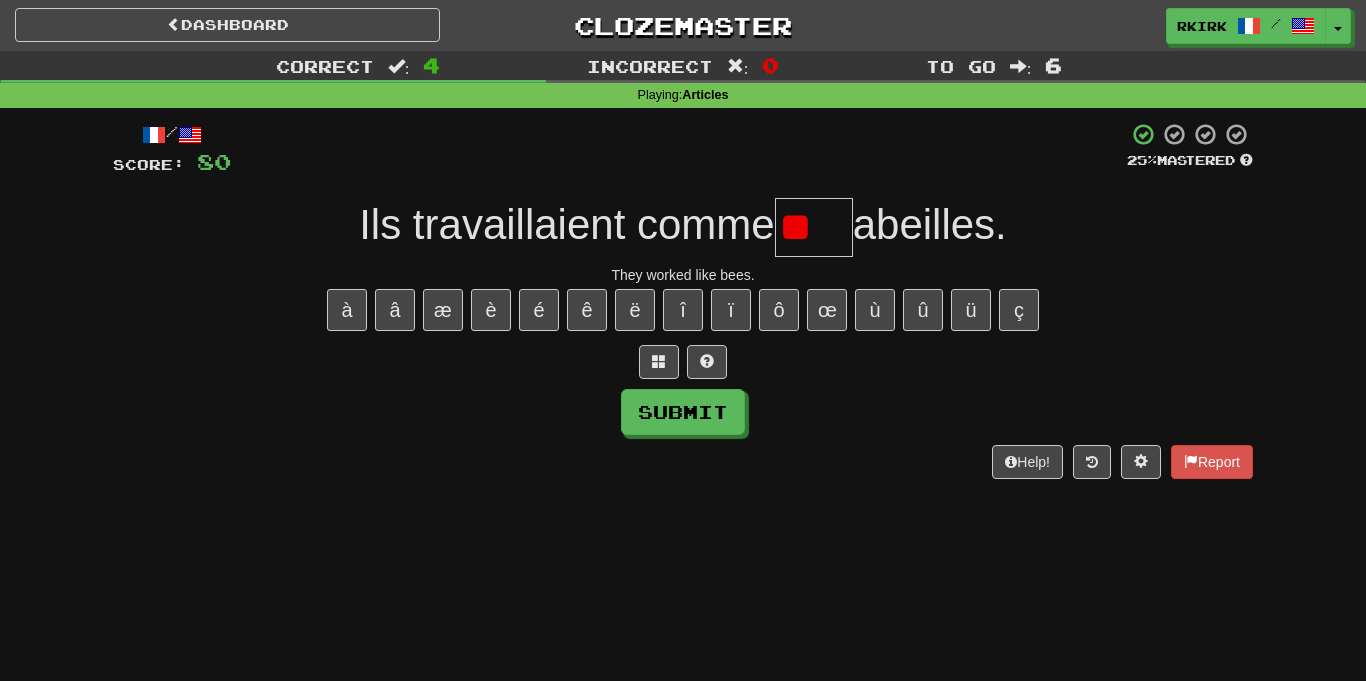 type on "*" 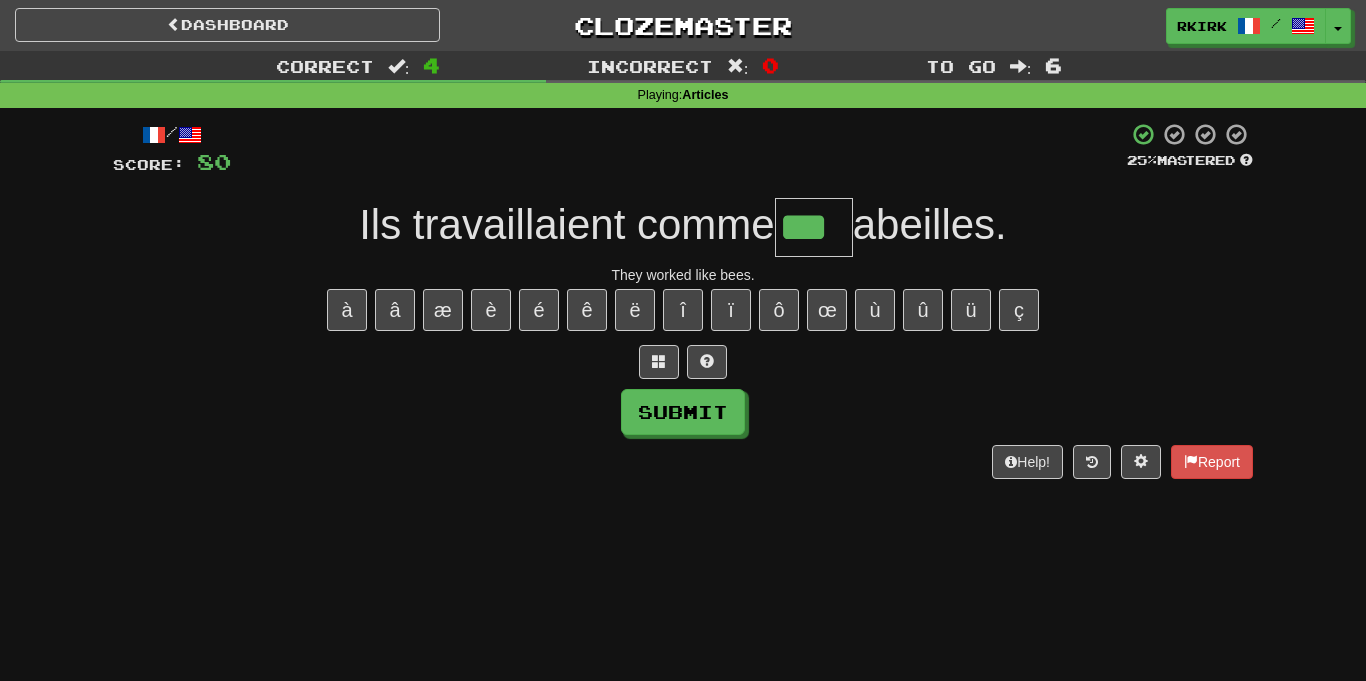 type on "***" 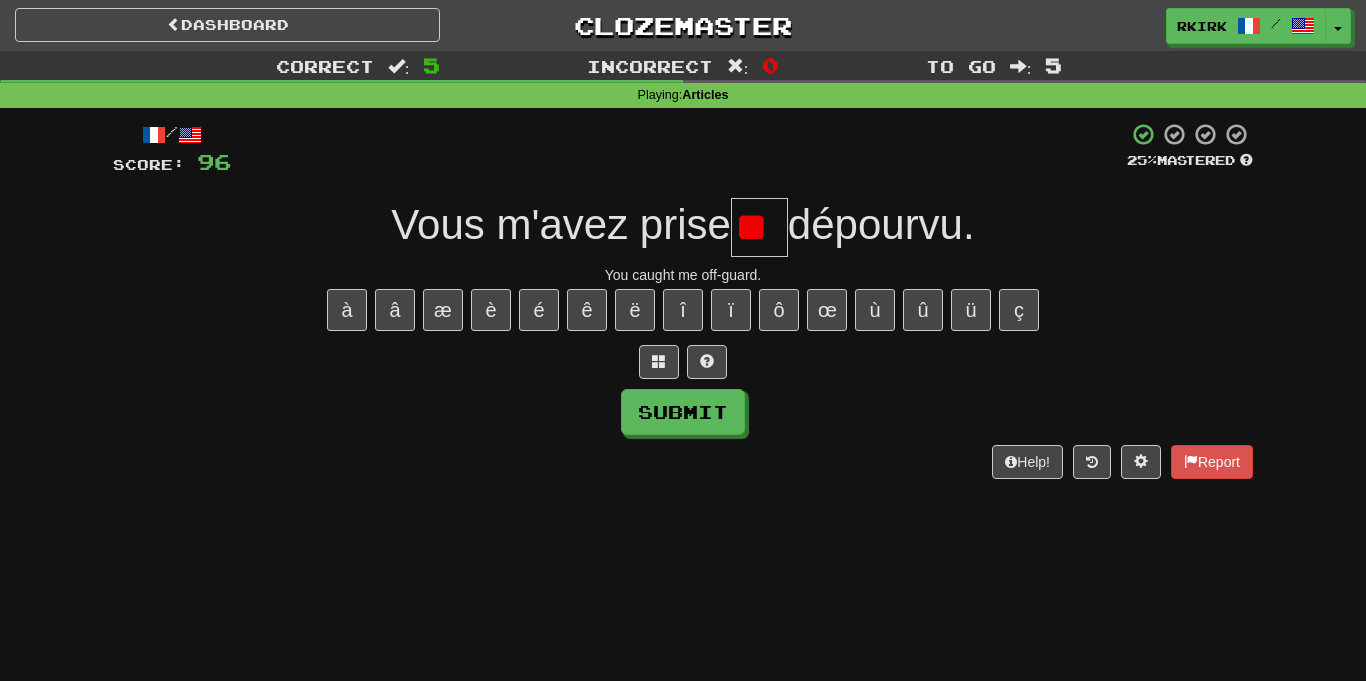 type on "*" 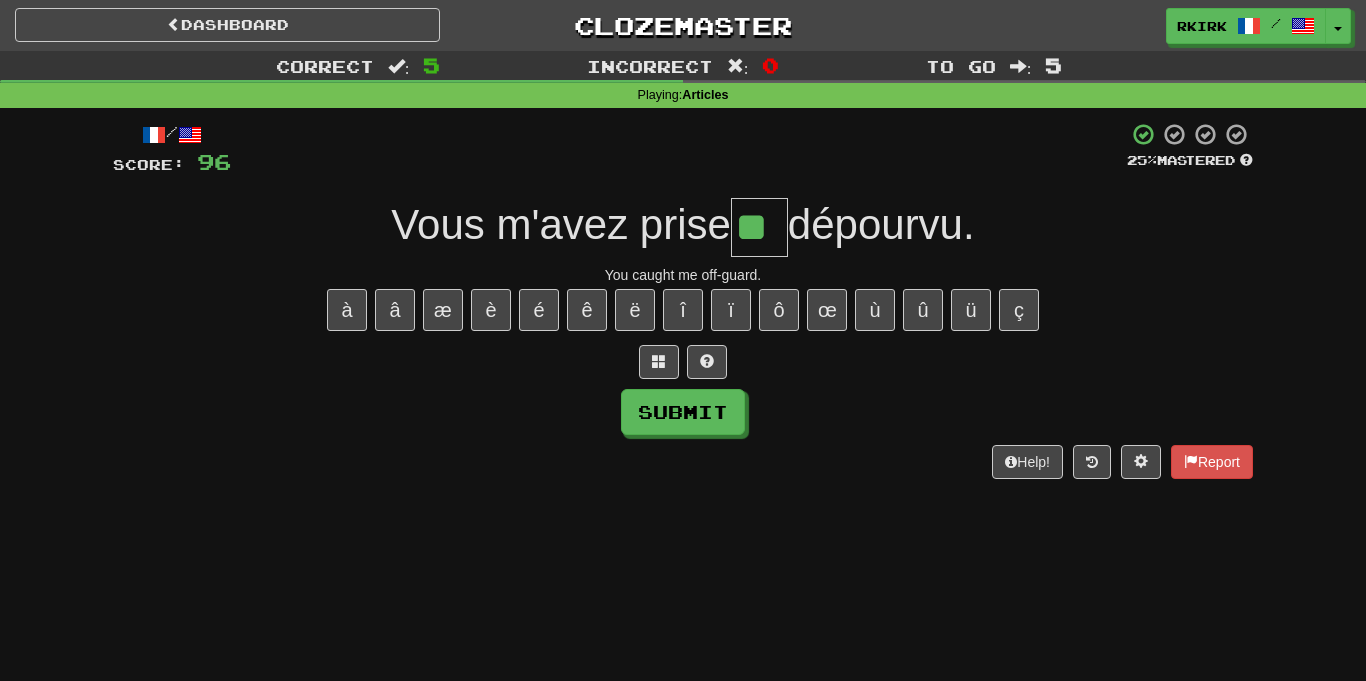 type on "**" 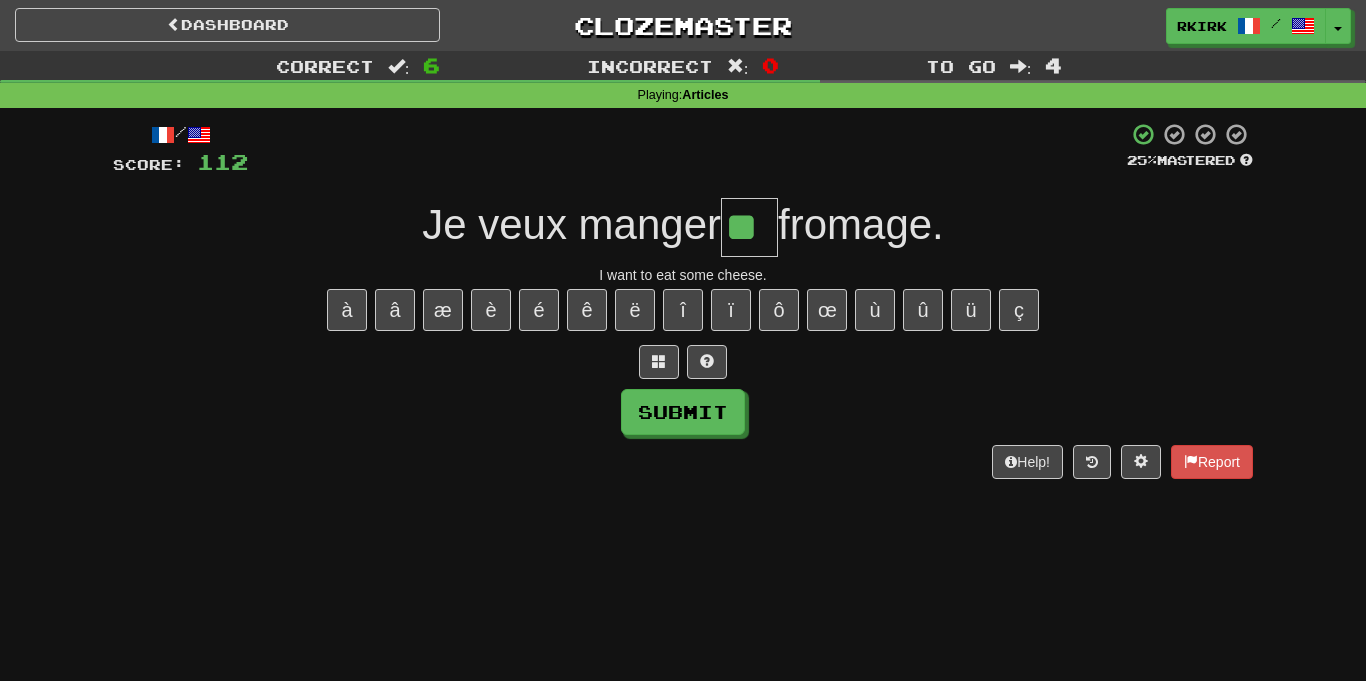 type on "**" 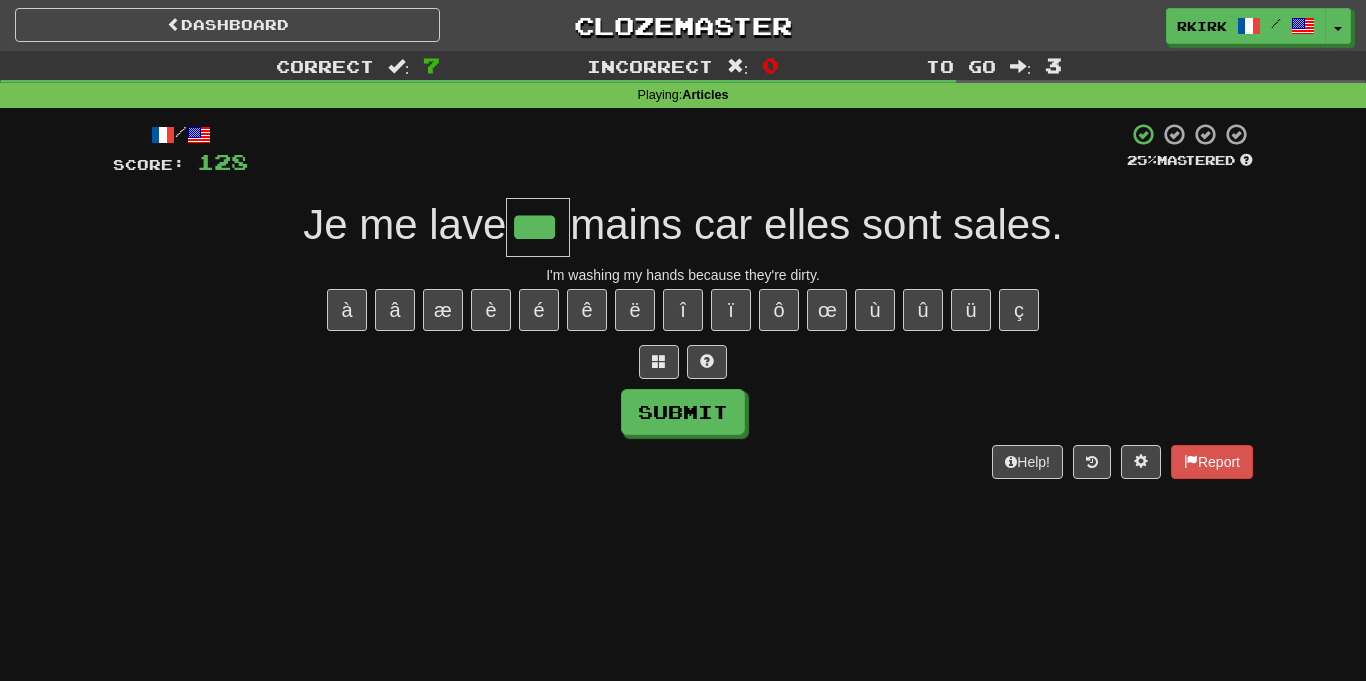 type on "***" 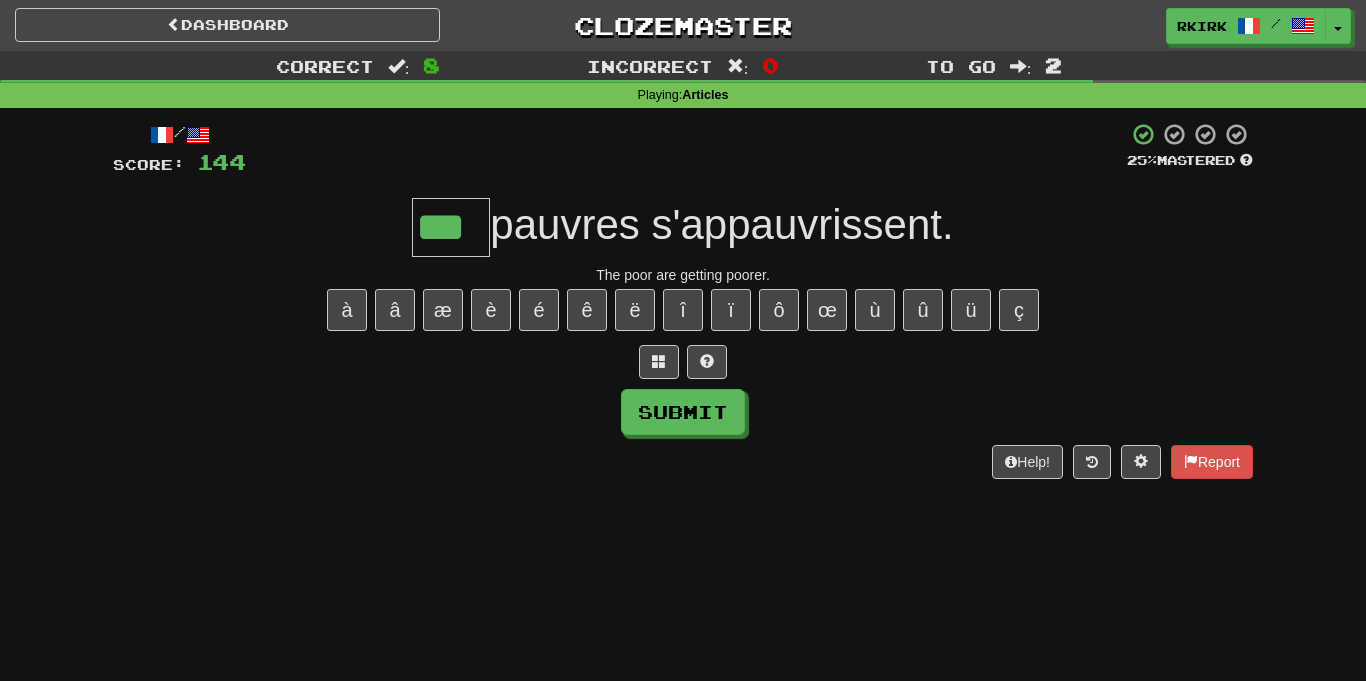 type on "***" 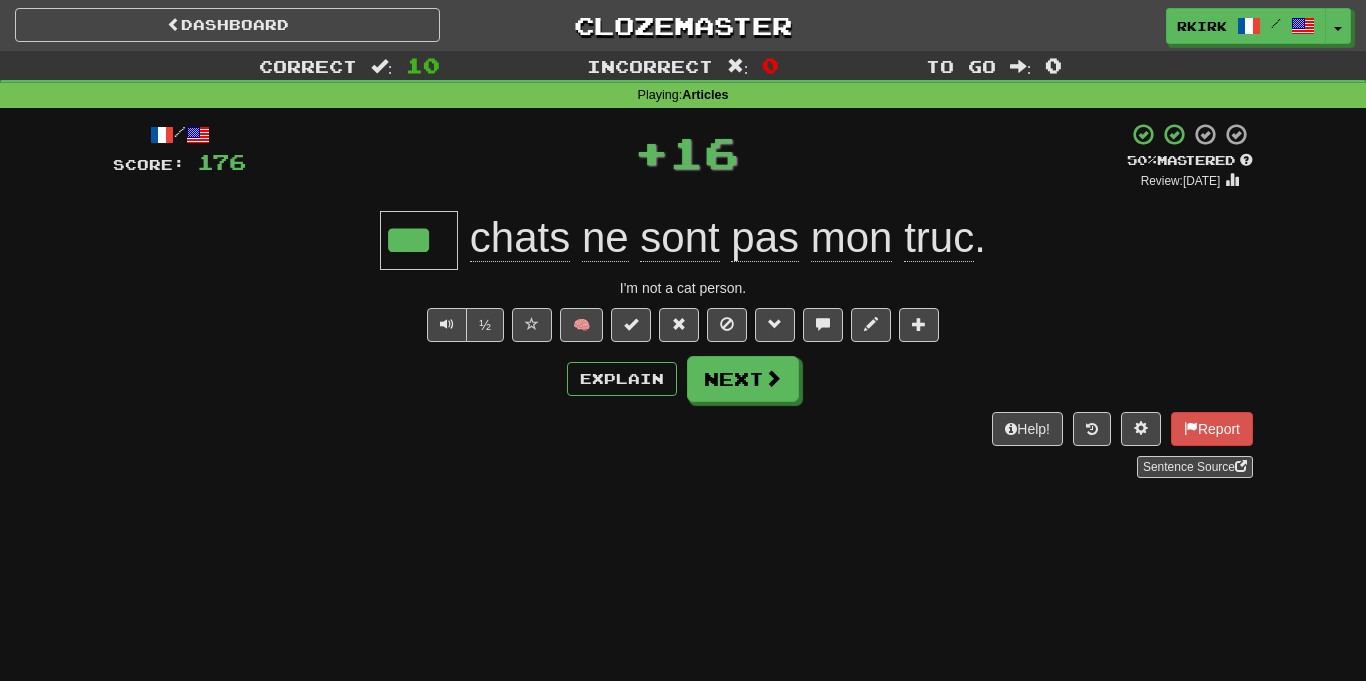 type on "***" 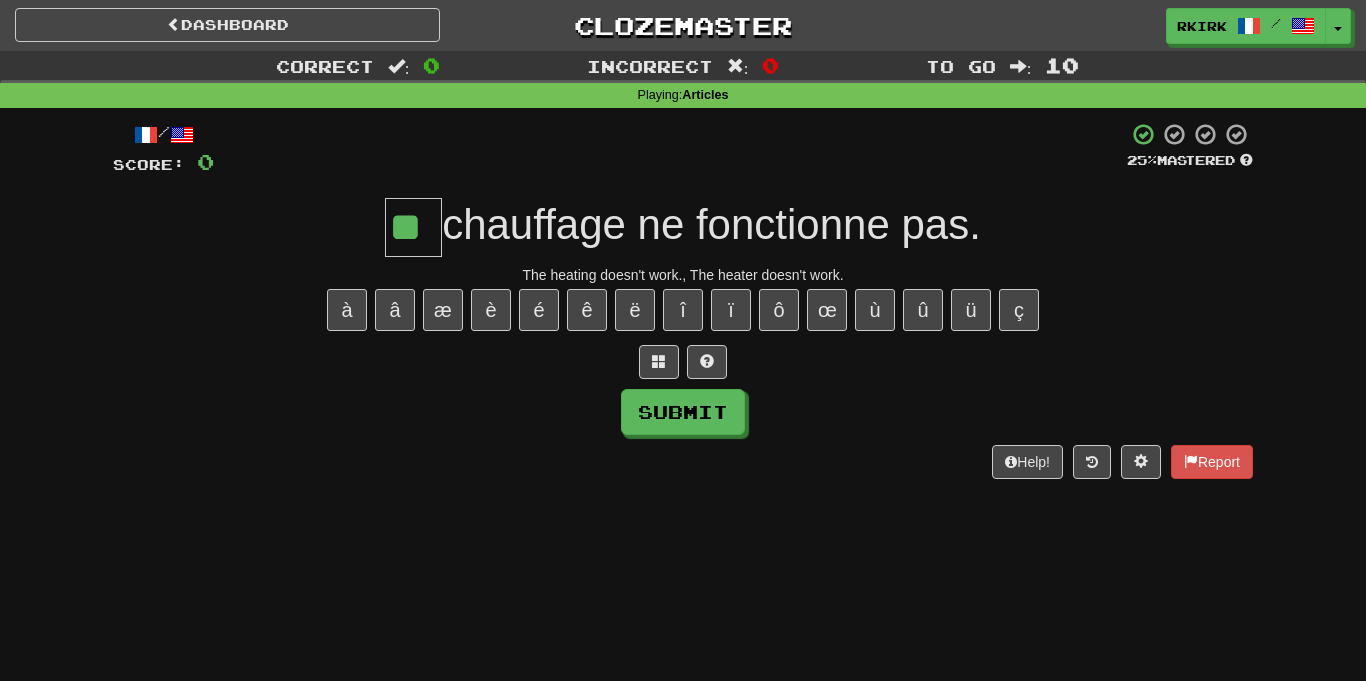 type on "**" 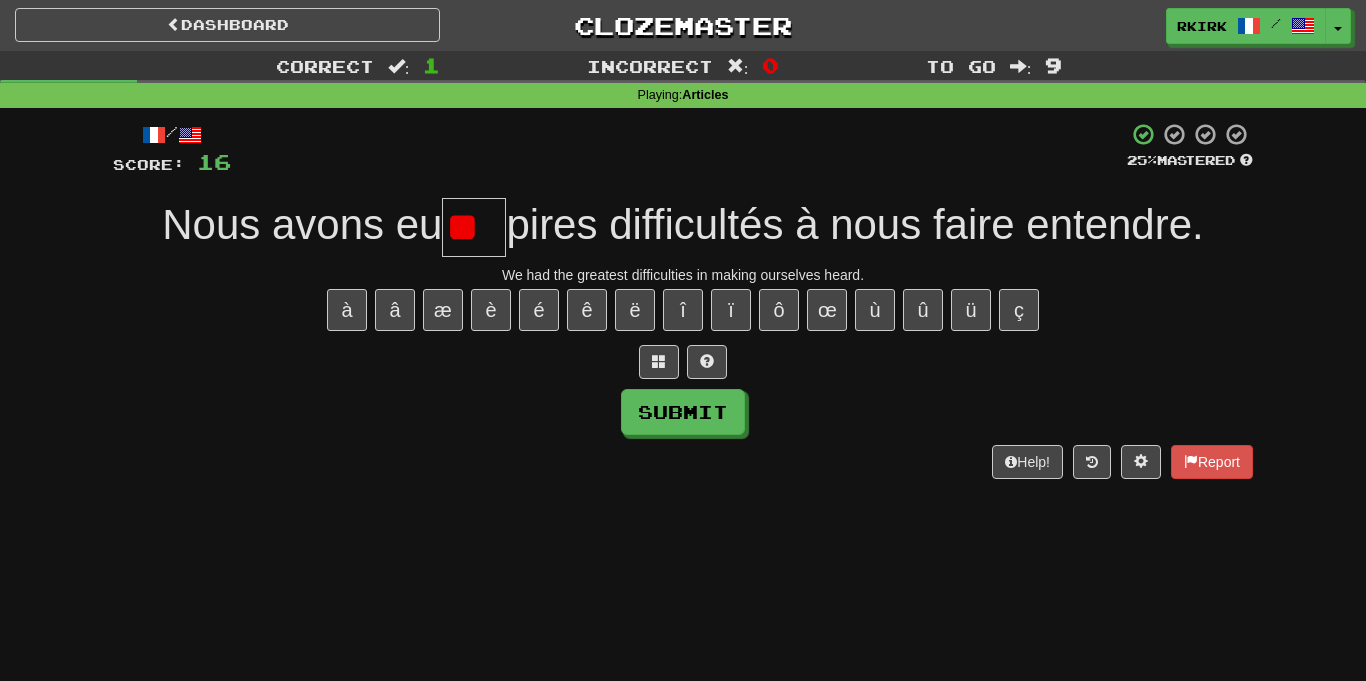 type on "*" 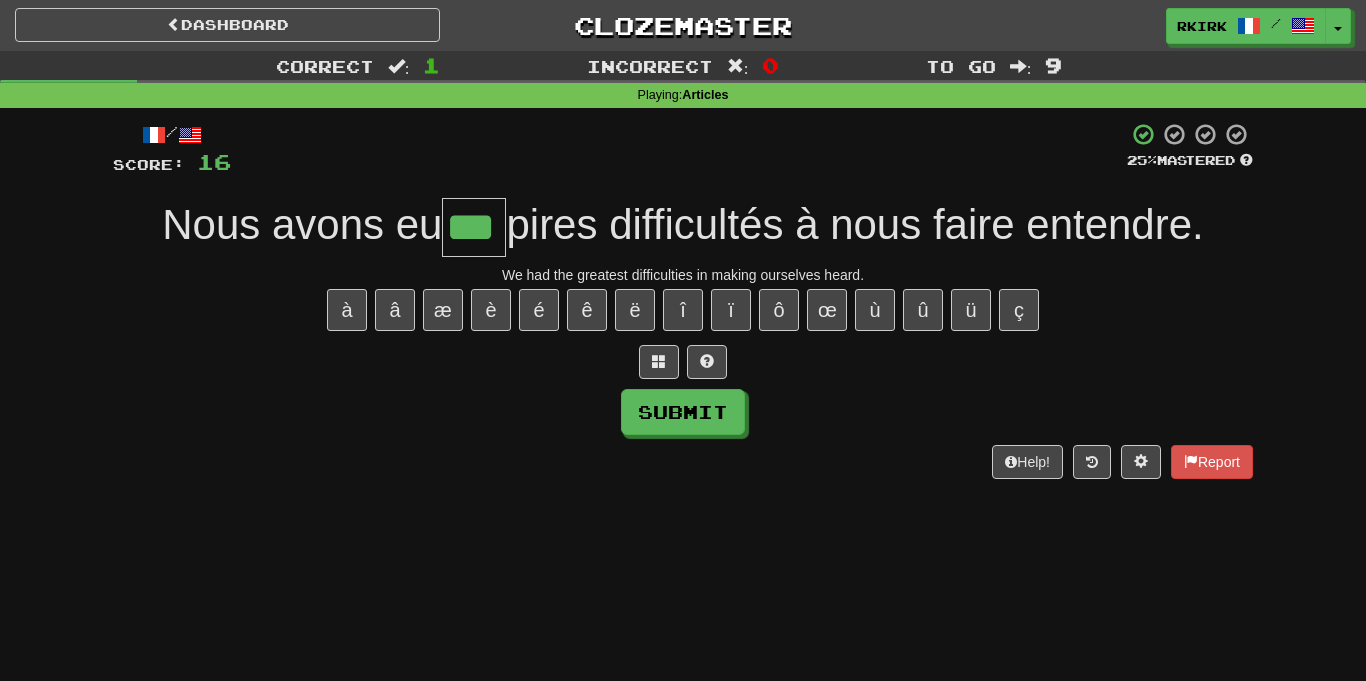 type on "***" 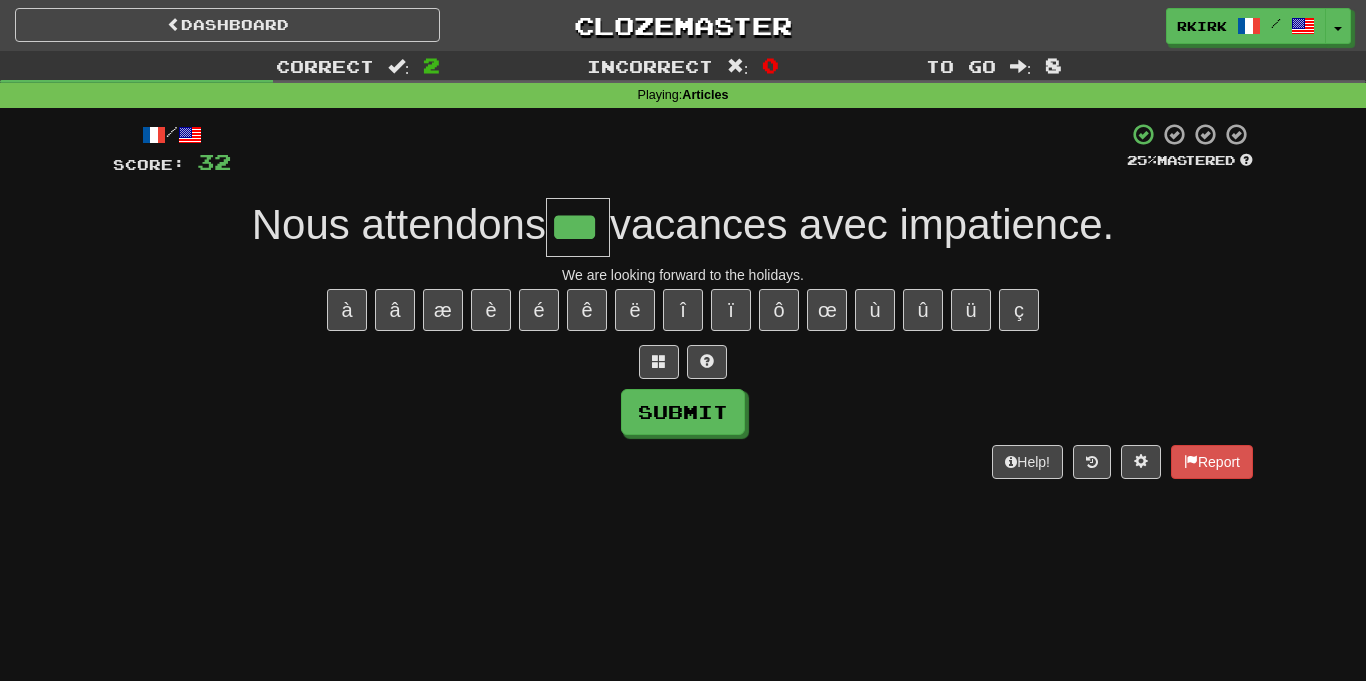 type on "***" 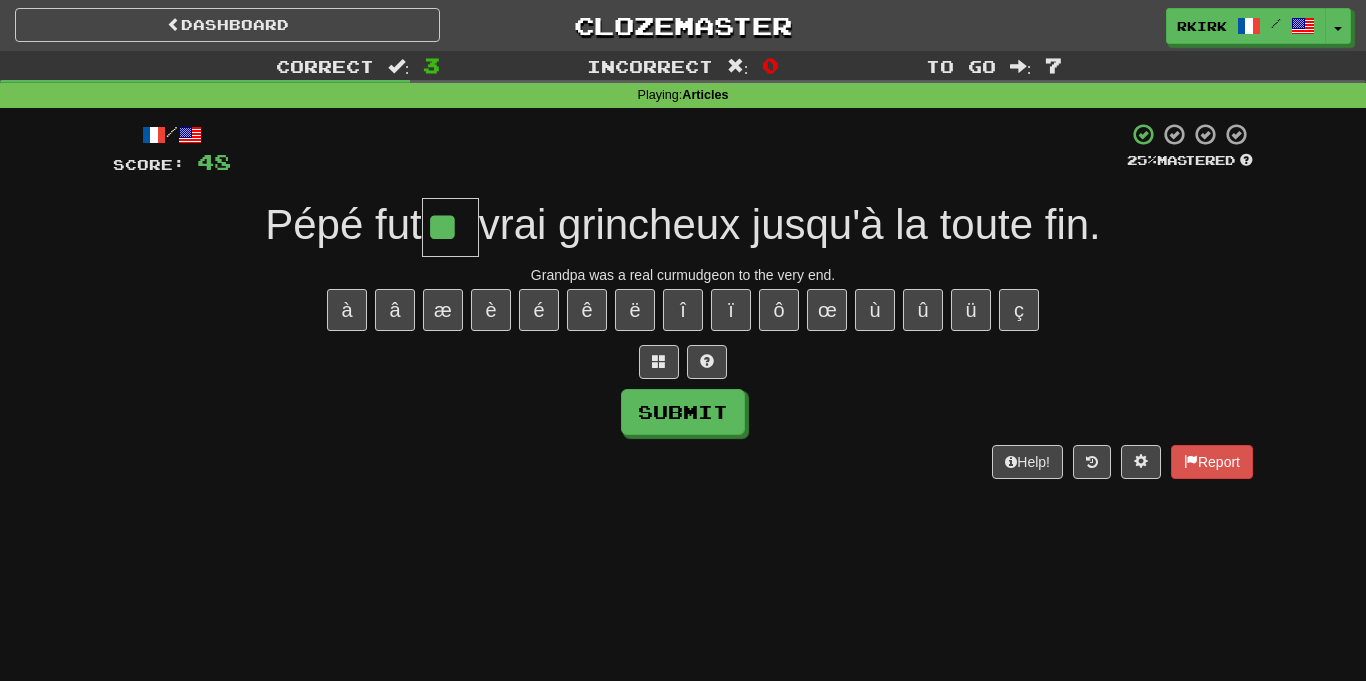 type on "**" 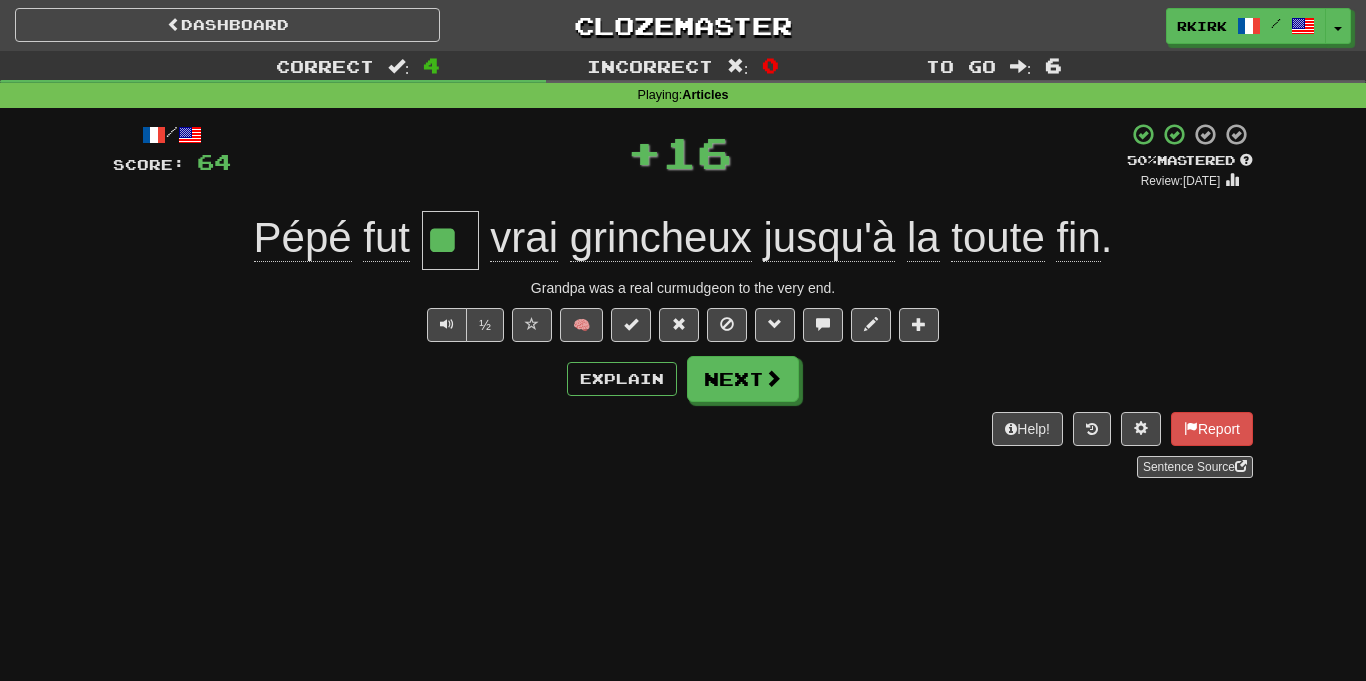 click on "grincheux" at bounding box center (661, 238) 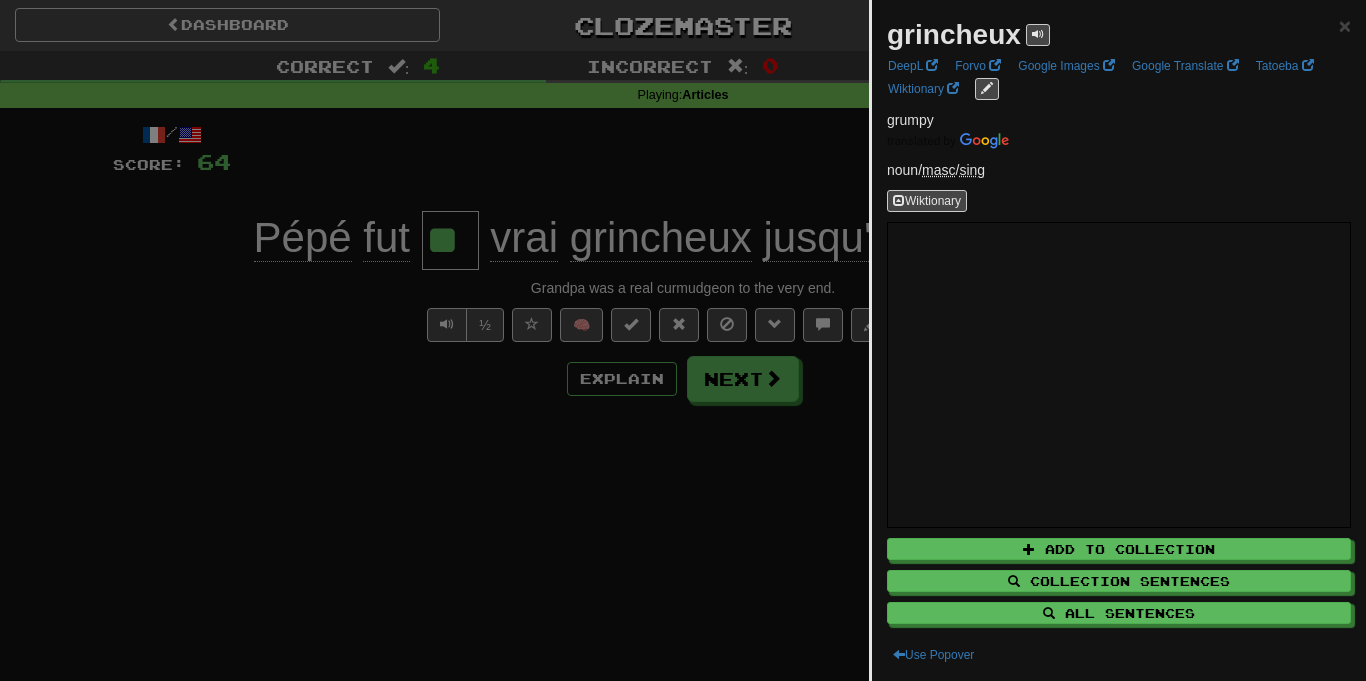 click at bounding box center [683, 340] 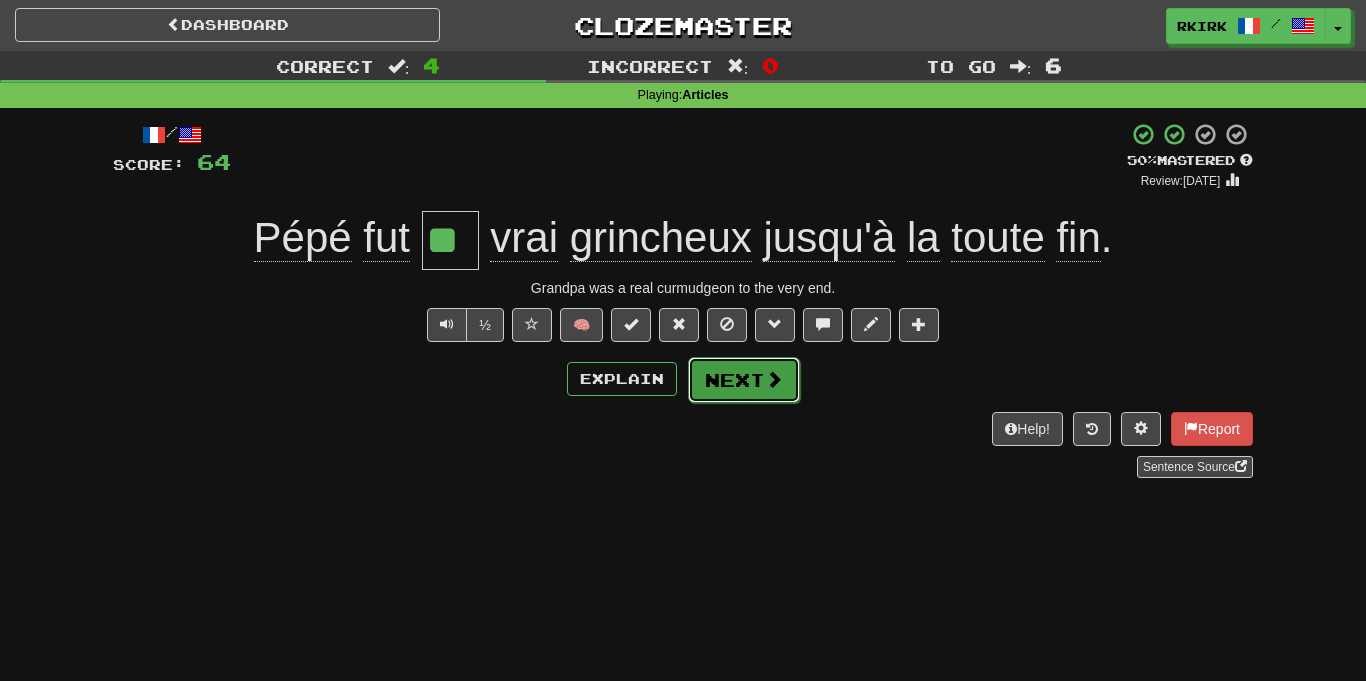 click on "Next" at bounding box center [744, 380] 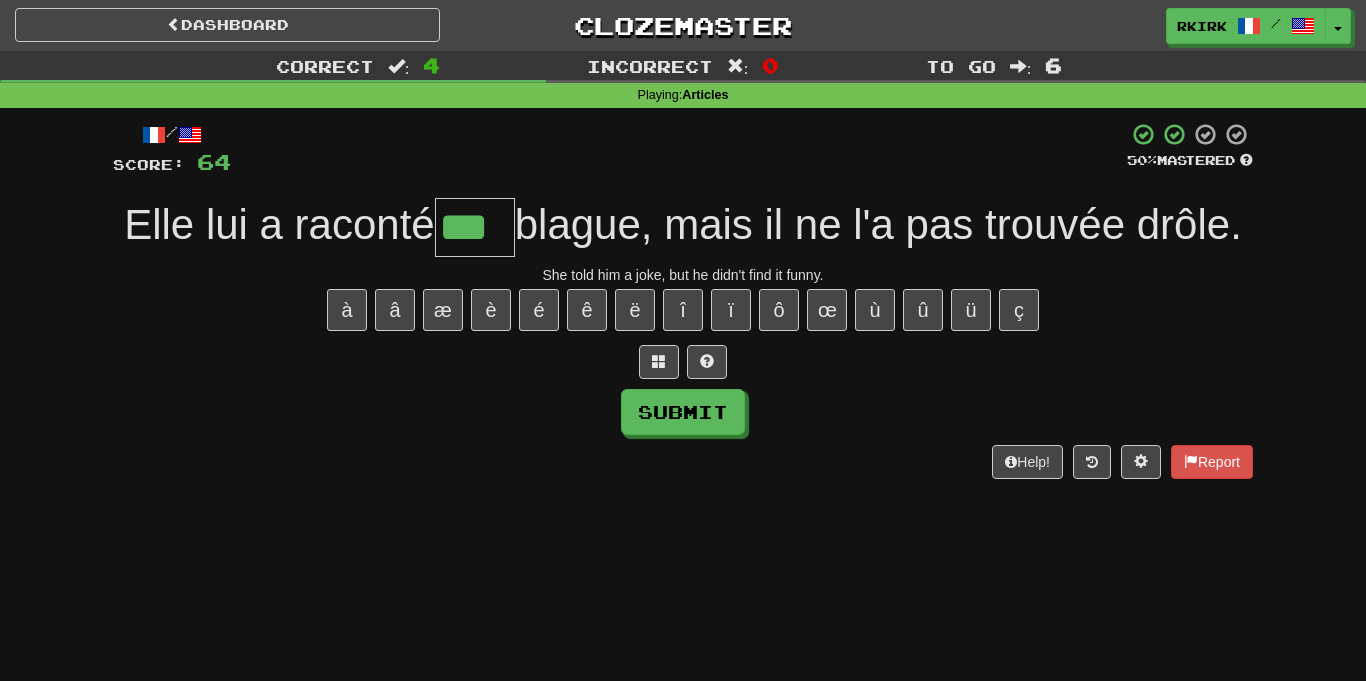 type on "***" 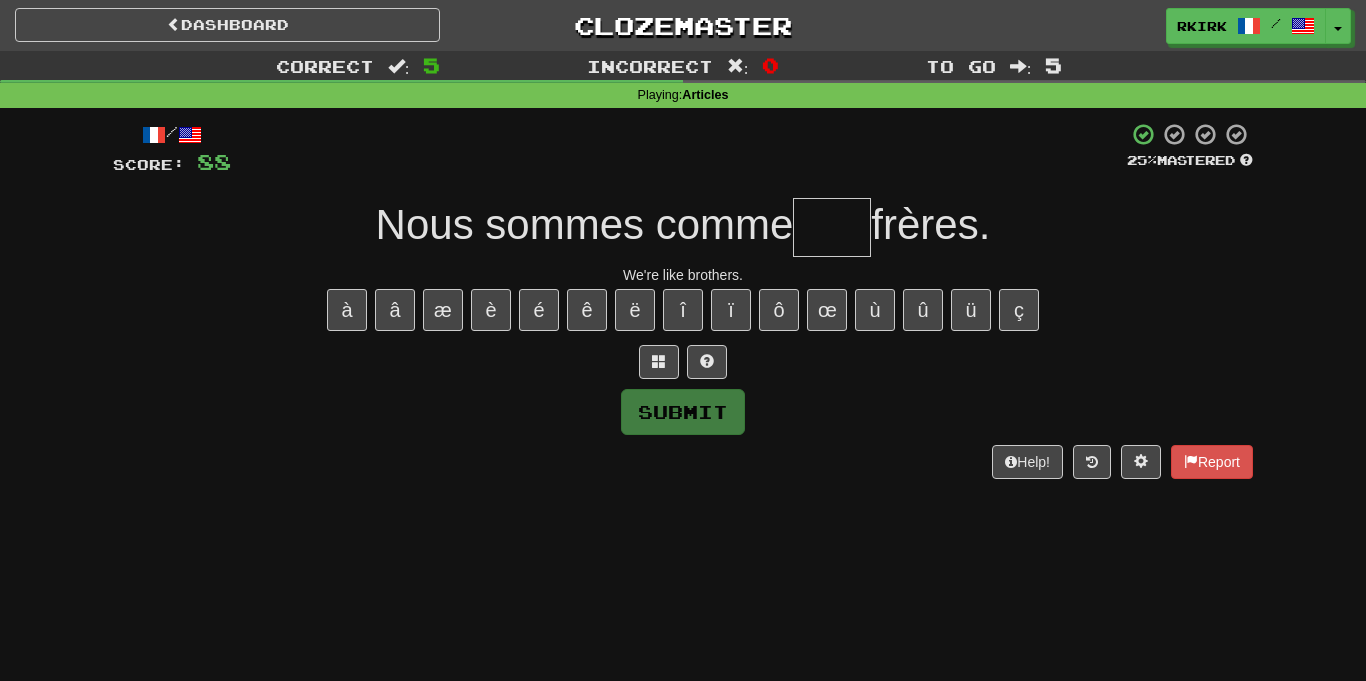 type on "*" 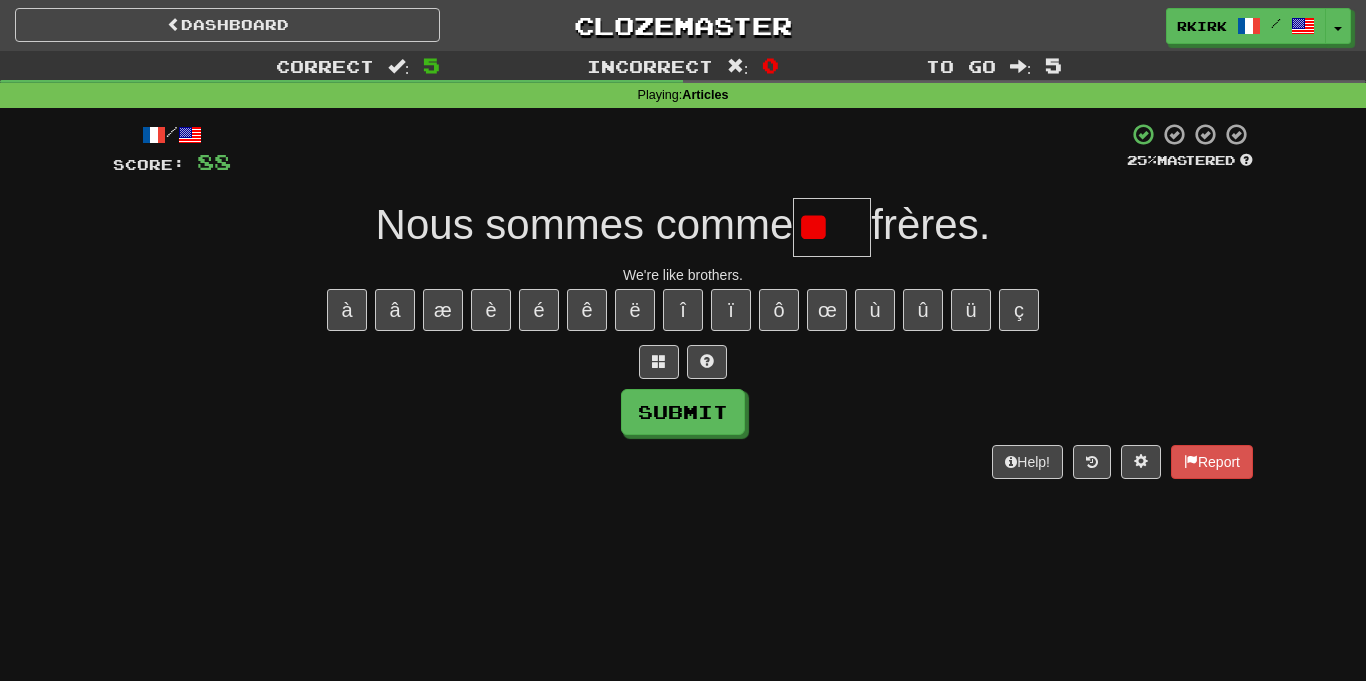 type on "*" 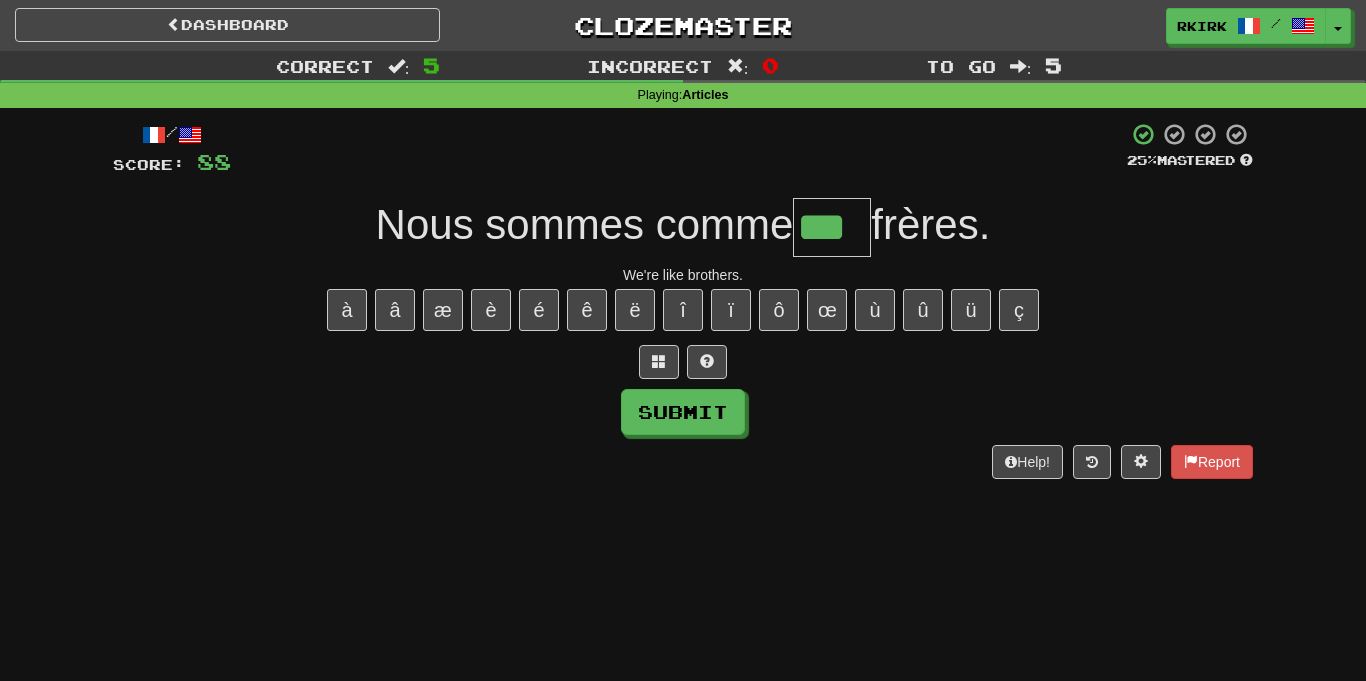type on "***" 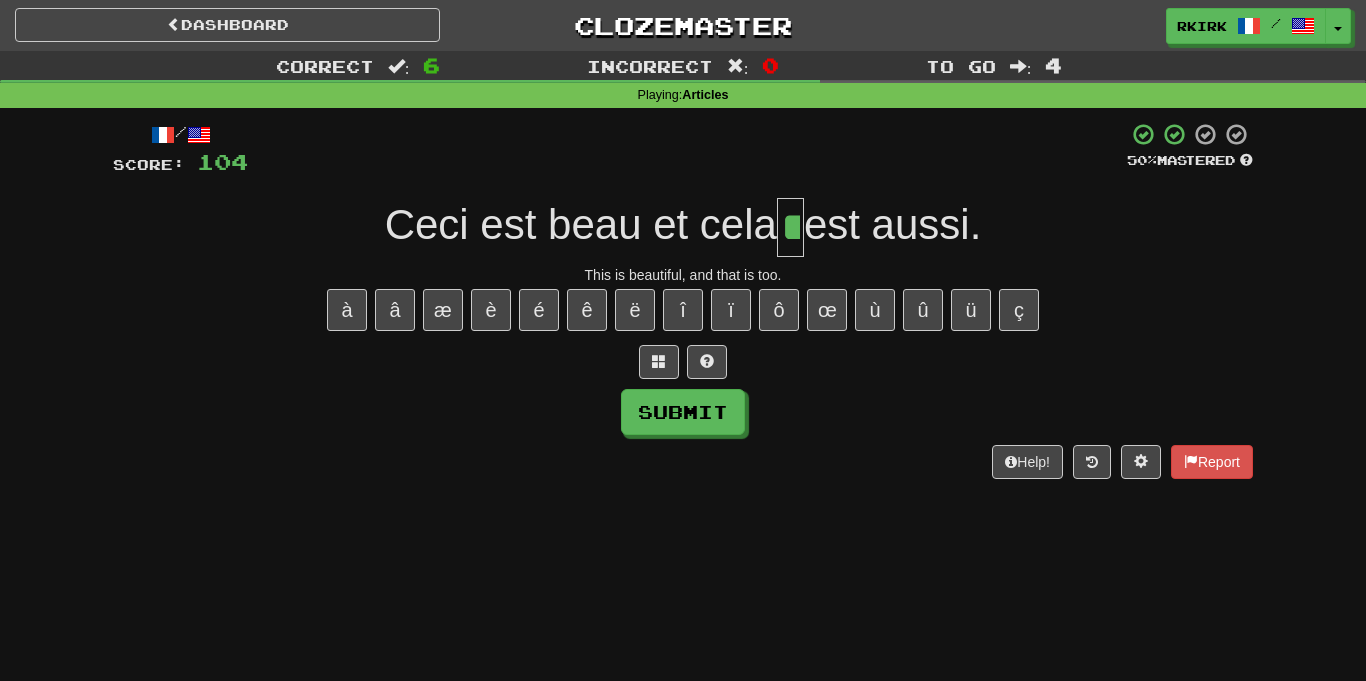 type on "**" 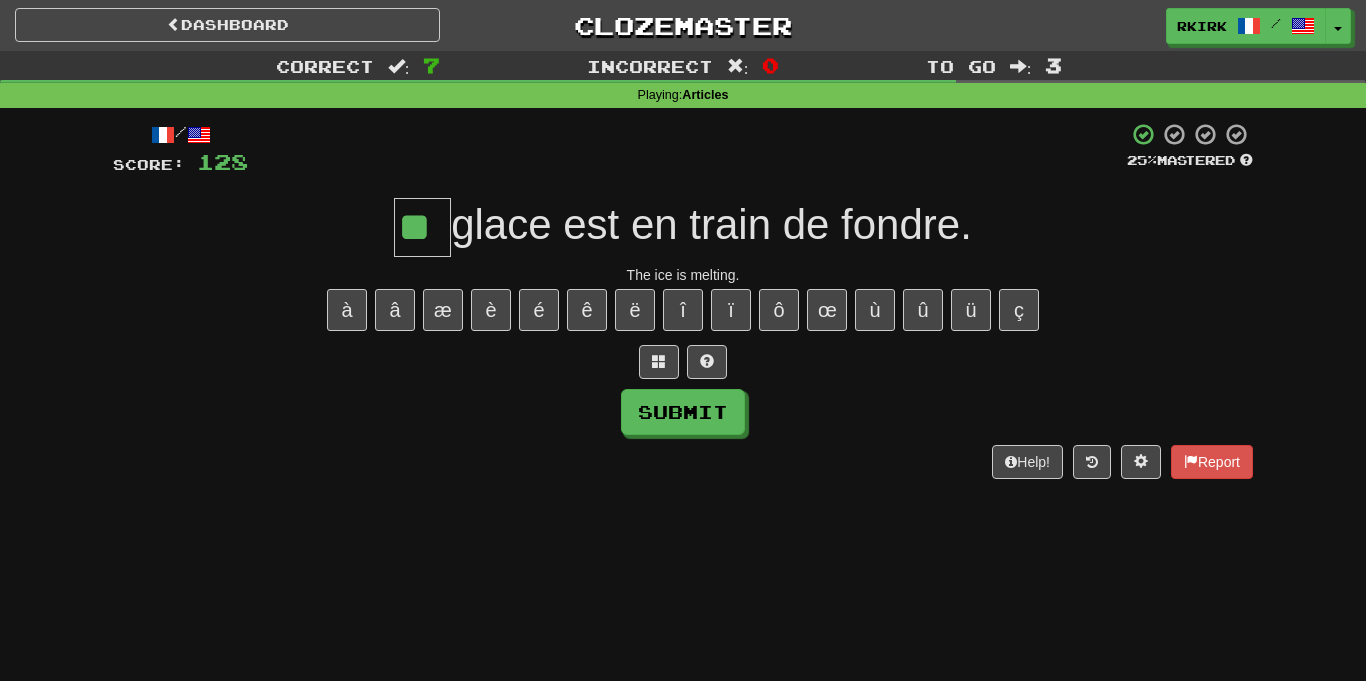 type on "**" 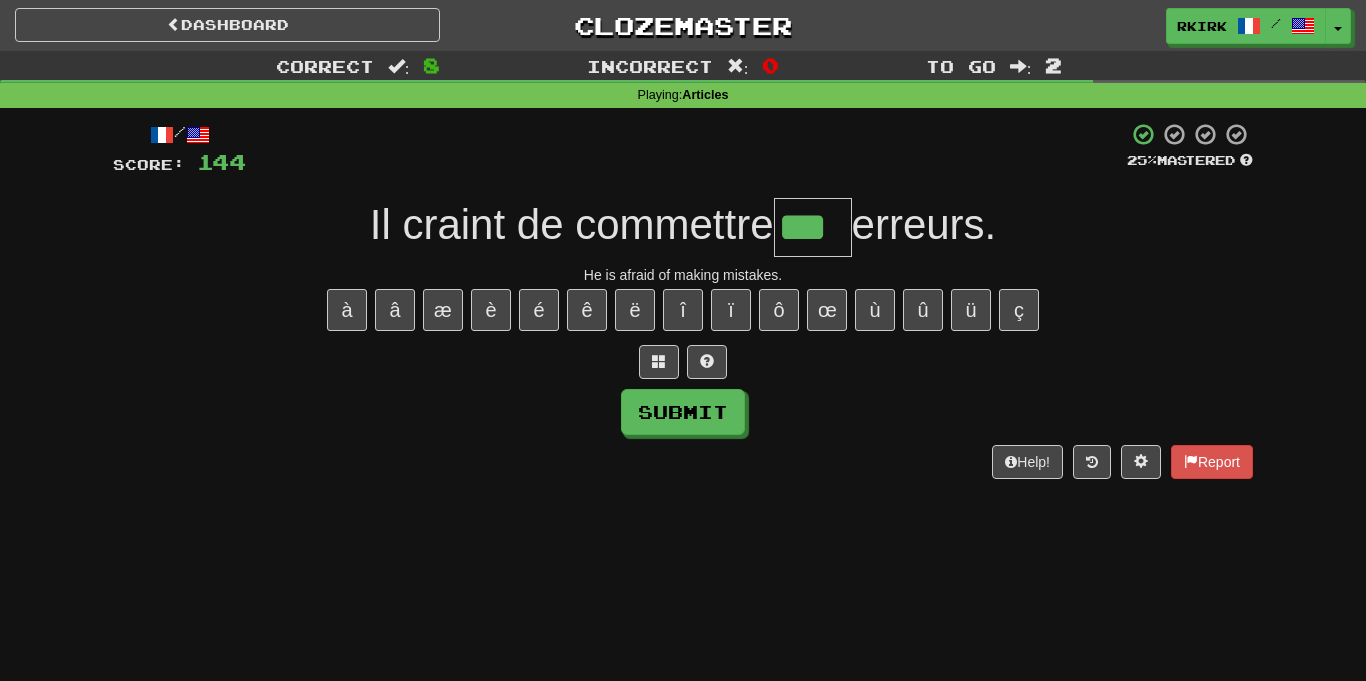type on "***" 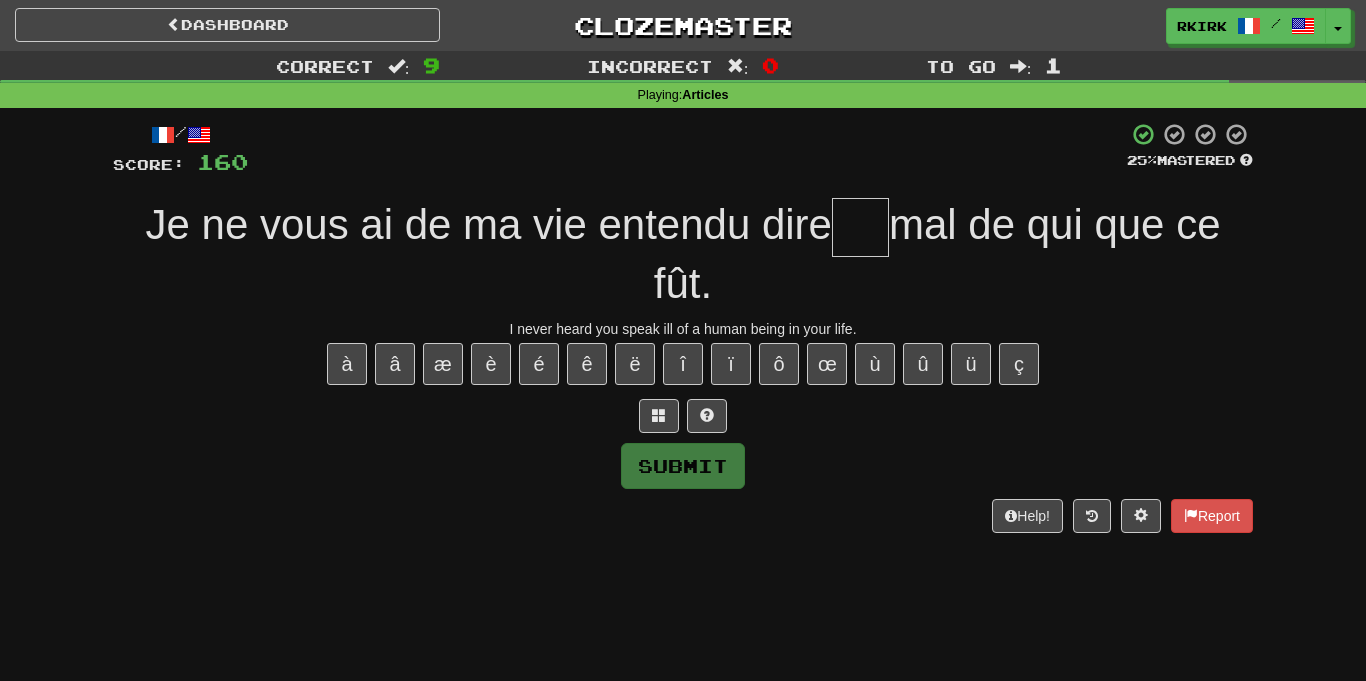 type on "*" 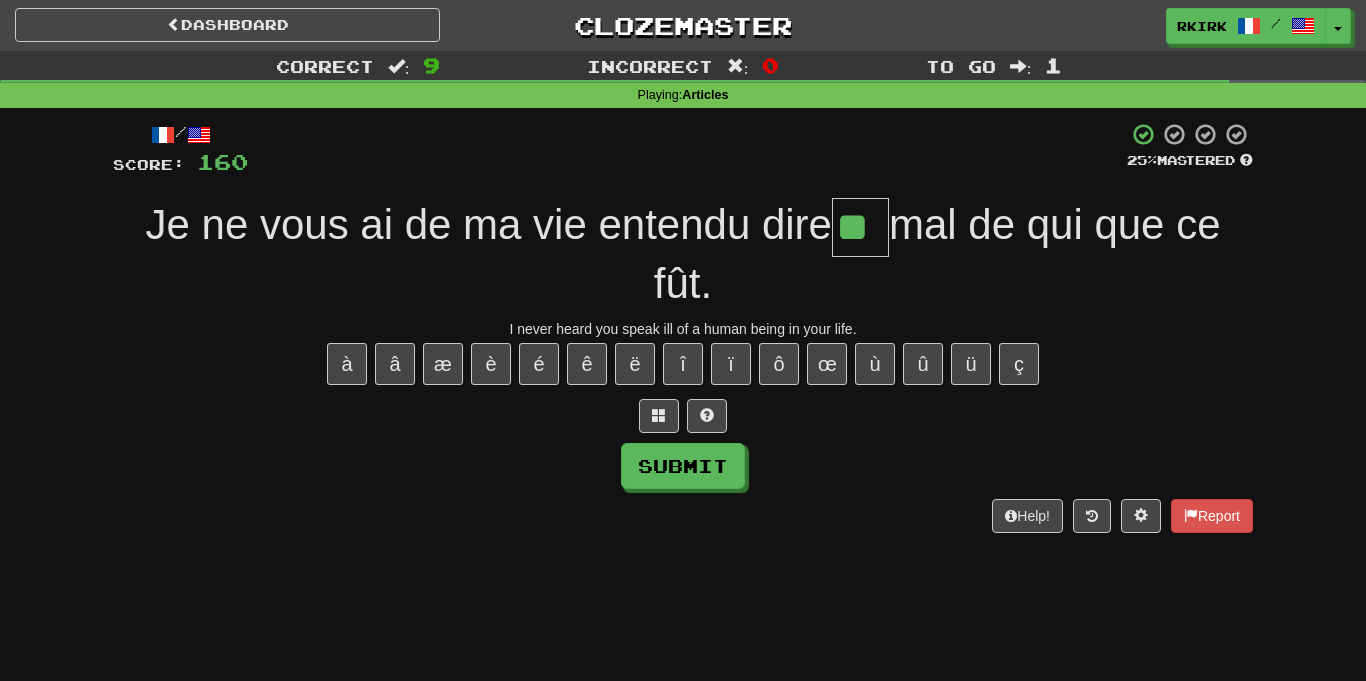 type on "**" 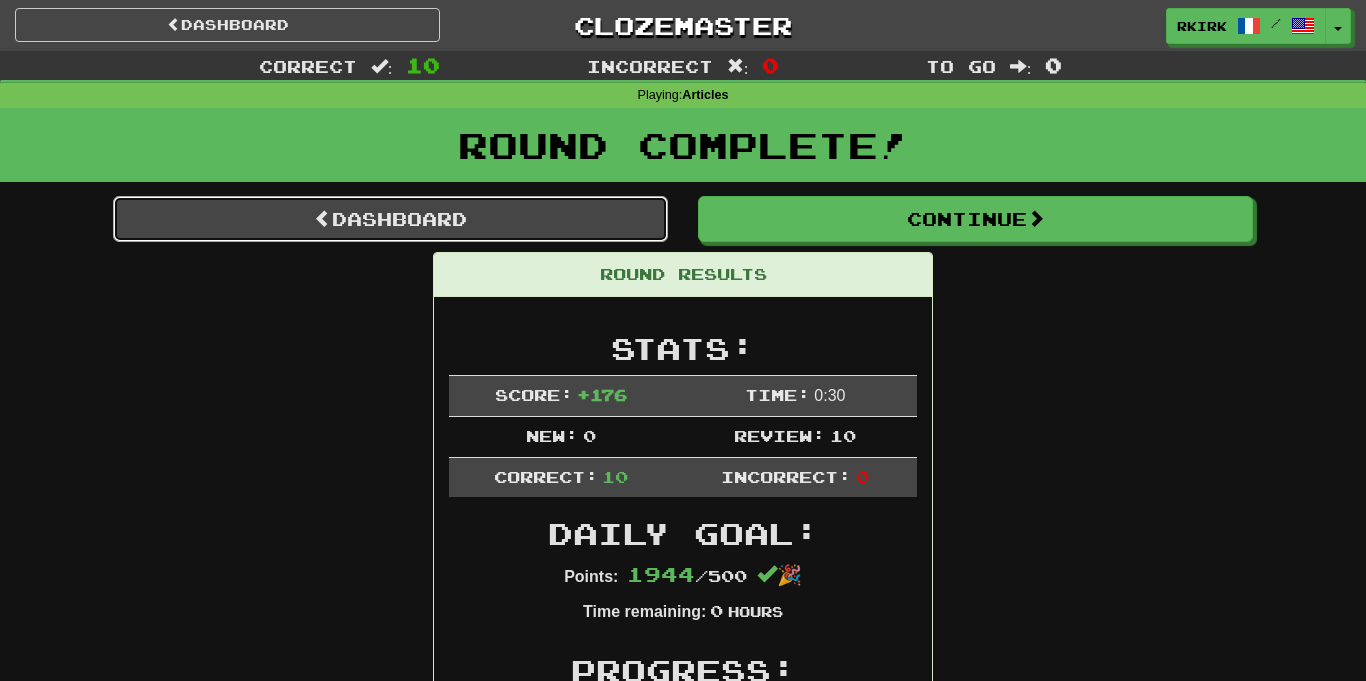 click on "Dashboard" at bounding box center (390, 219) 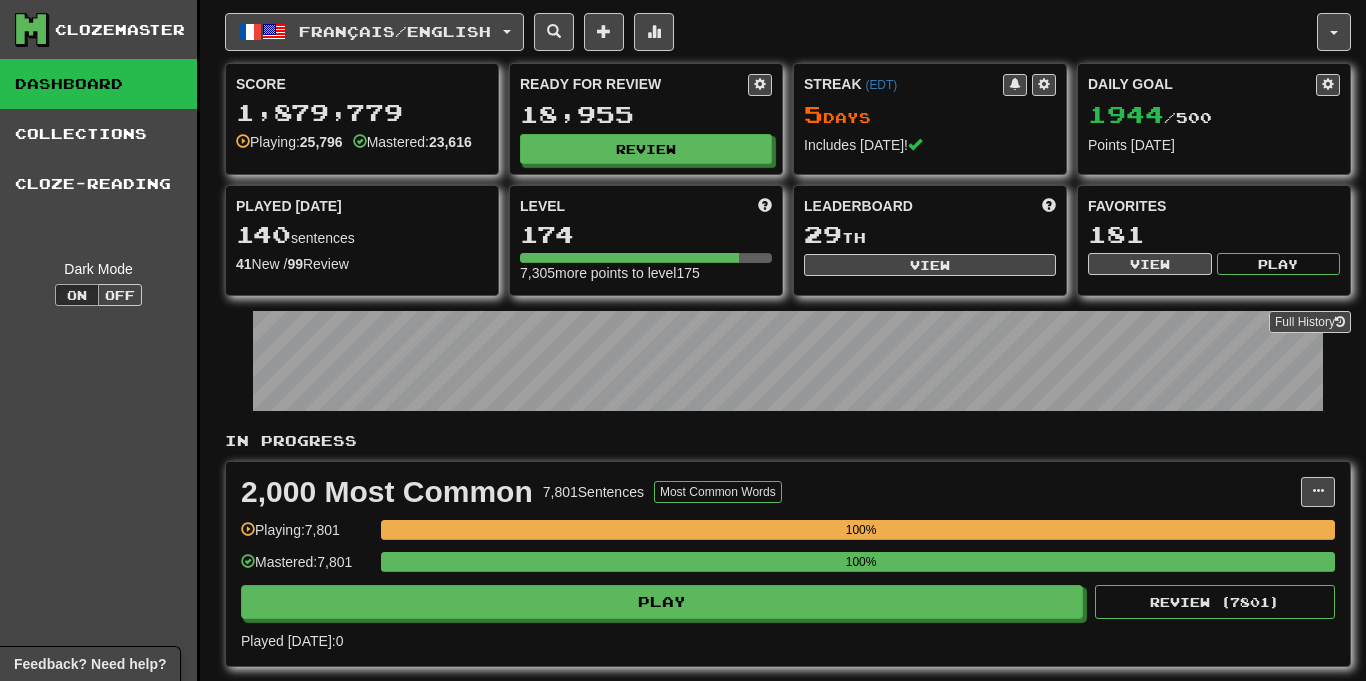 scroll, scrollTop: 0, scrollLeft: 0, axis: both 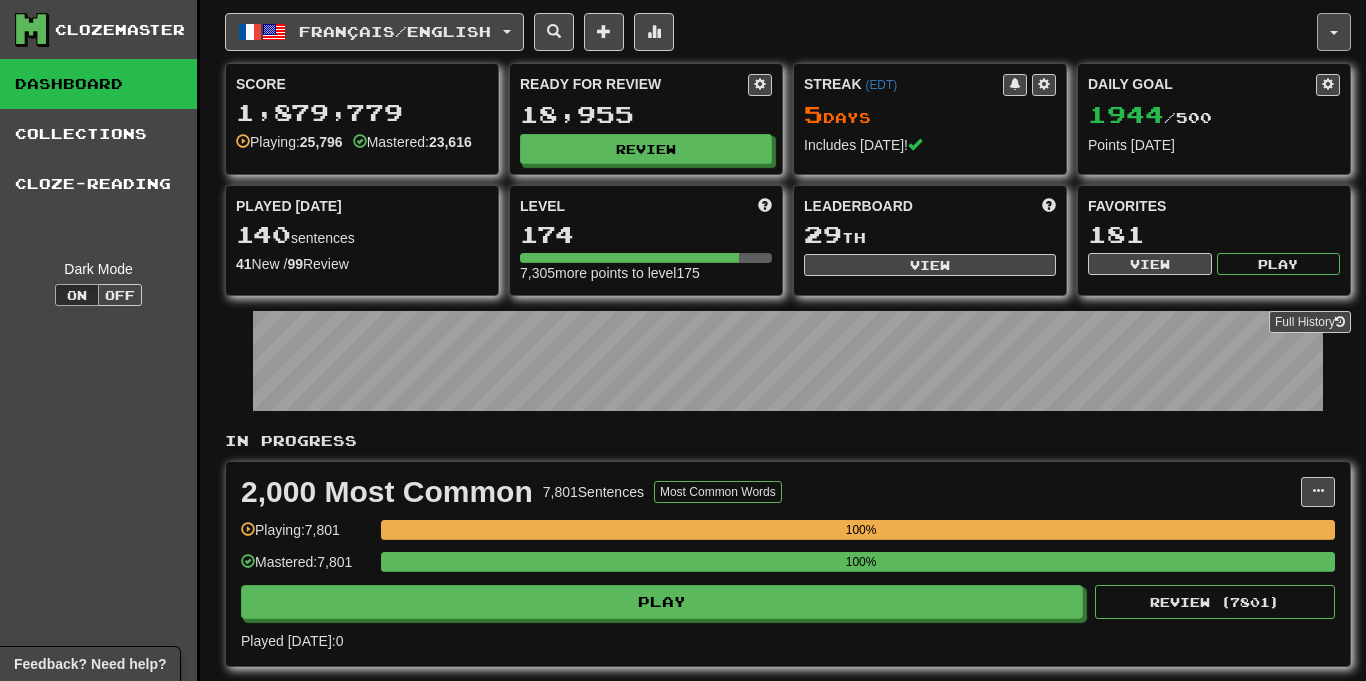 click at bounding box center (1334, 32) 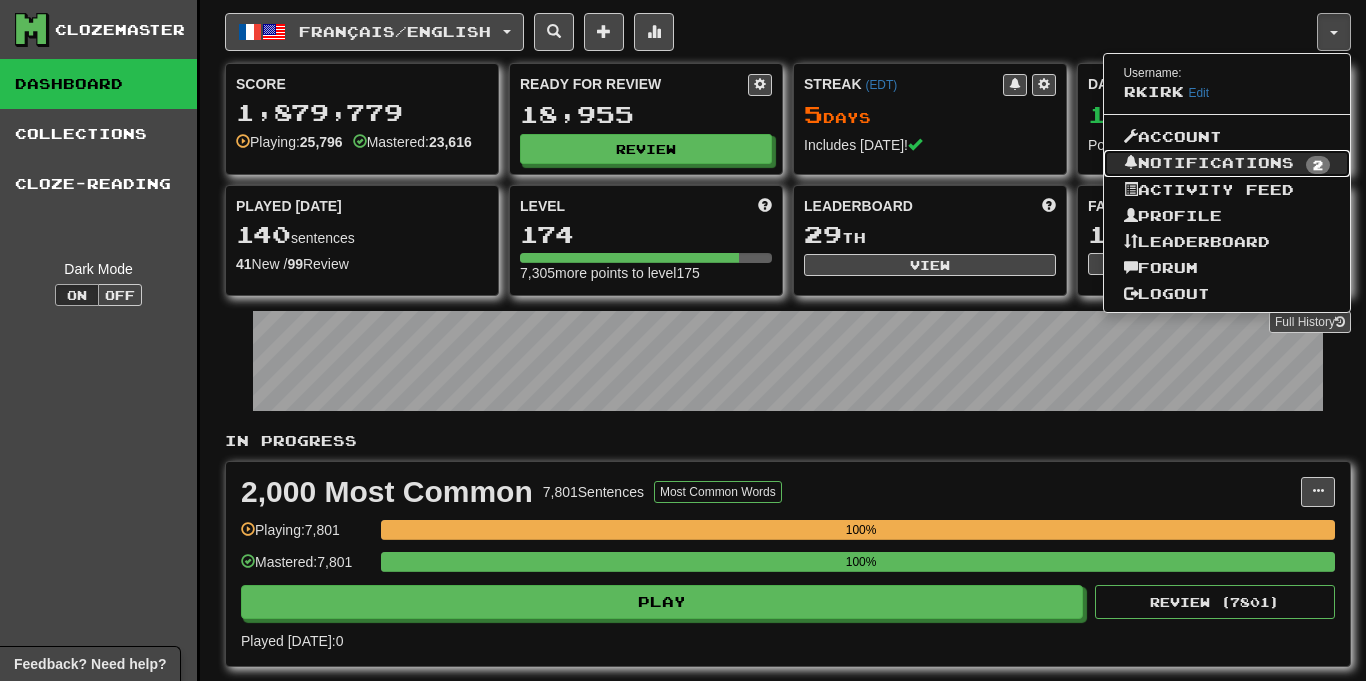 click on "Notifications 2" at bounding box center [1227, 164] 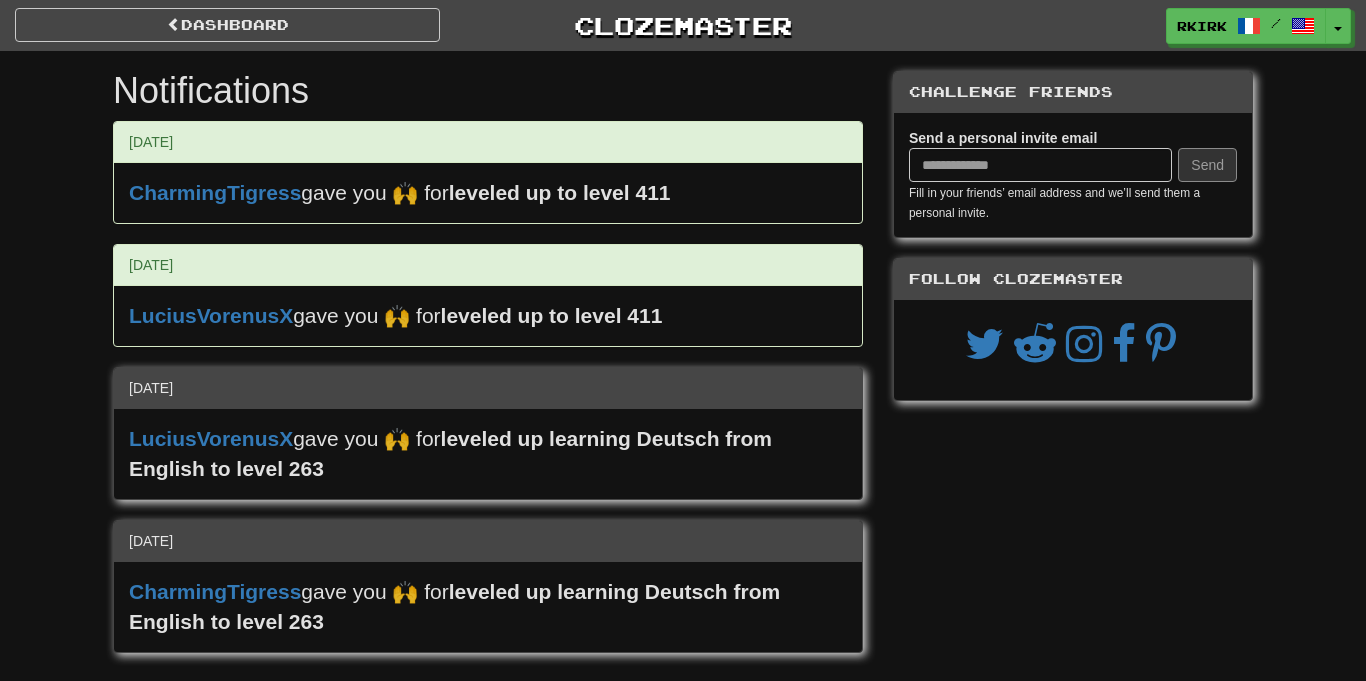 scroll, scrollTop: 0, scrollLeft: 0, axis: both 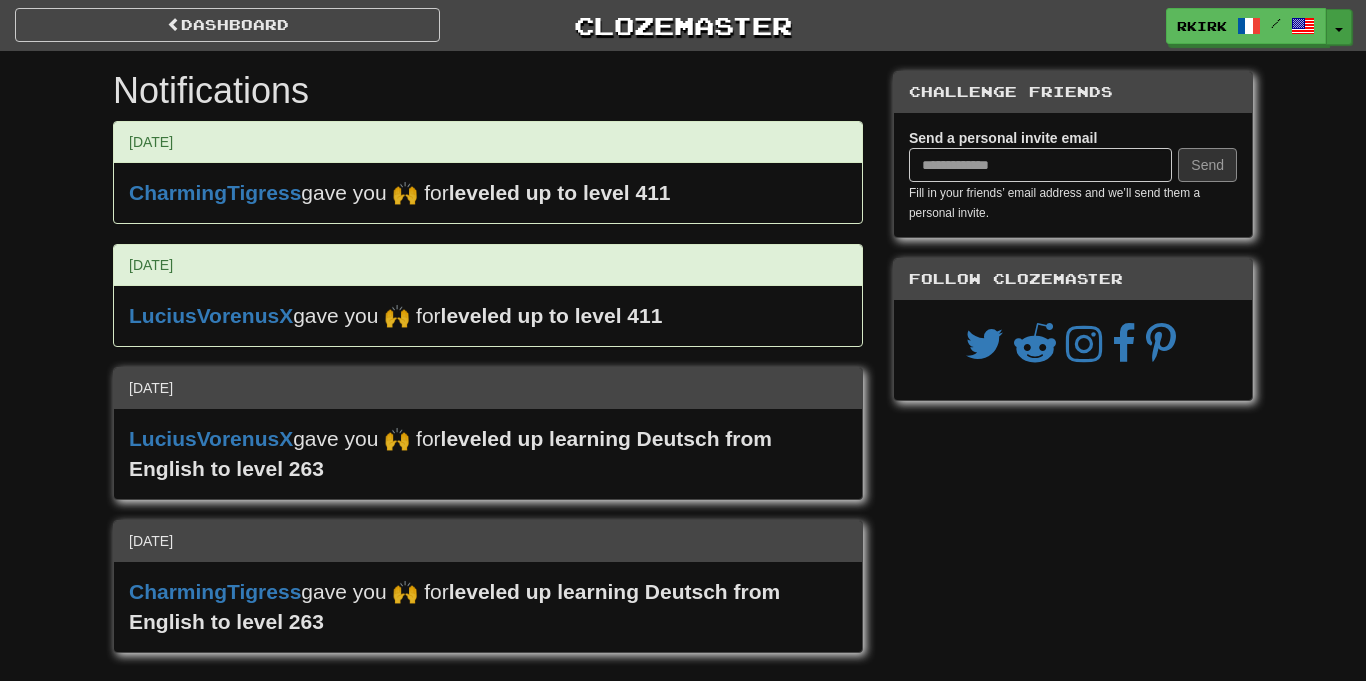 click on "Toggle Dropdown" at bounding box center (1339, 27) 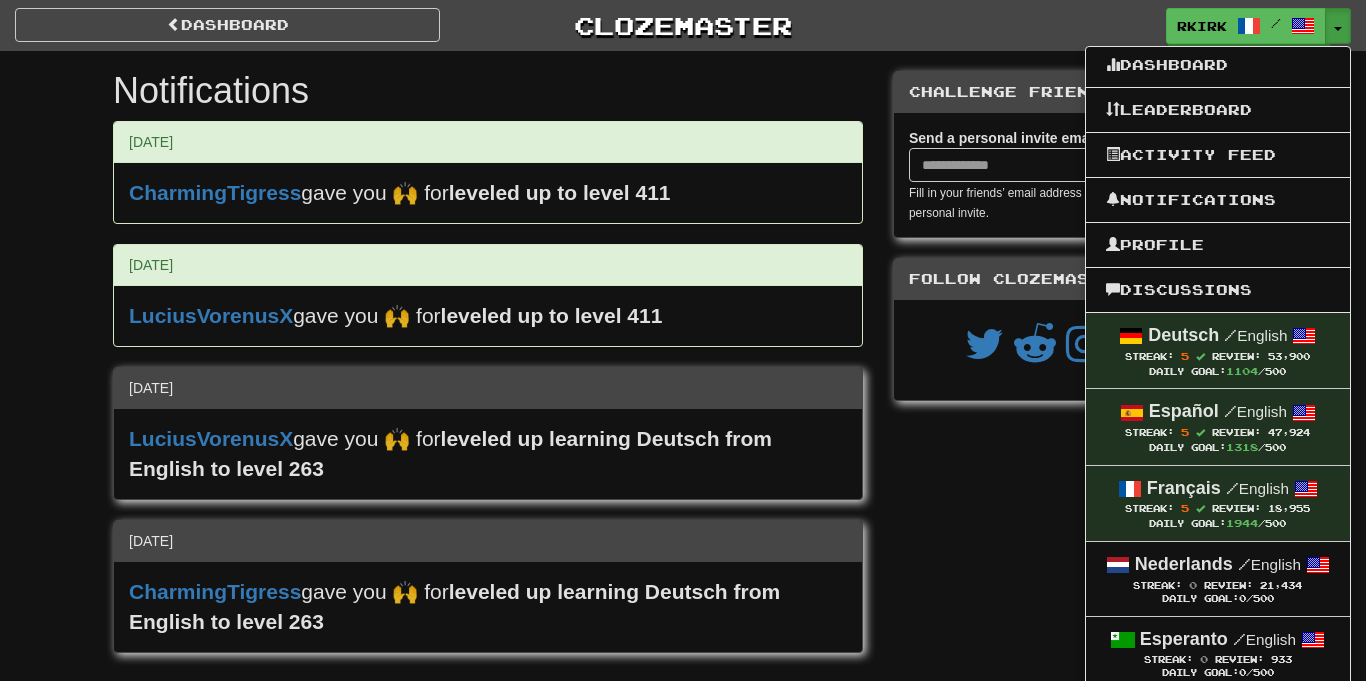 click on "Notifications
[DATE]
CharmingTigress
gave you 🙌
for  leveled up to level 411
[DATE]
[PERSON_NAME]
gave you 🙌
for  leveled up to level 411
[DATE]
[PERSON_NAME]
gave you 🙌
for  leveled up learning Deutsch from English to level 263
[DATE]
CharmingTigress
gave you 🙌
for  leveled up learning Deutsch from English to level 263
Challenge Friends Send a personal invite email Send Fill in your friends’ email address and we’ll send them a personal invite.
Follow Clozemaster" at bounding box center [683, 362] 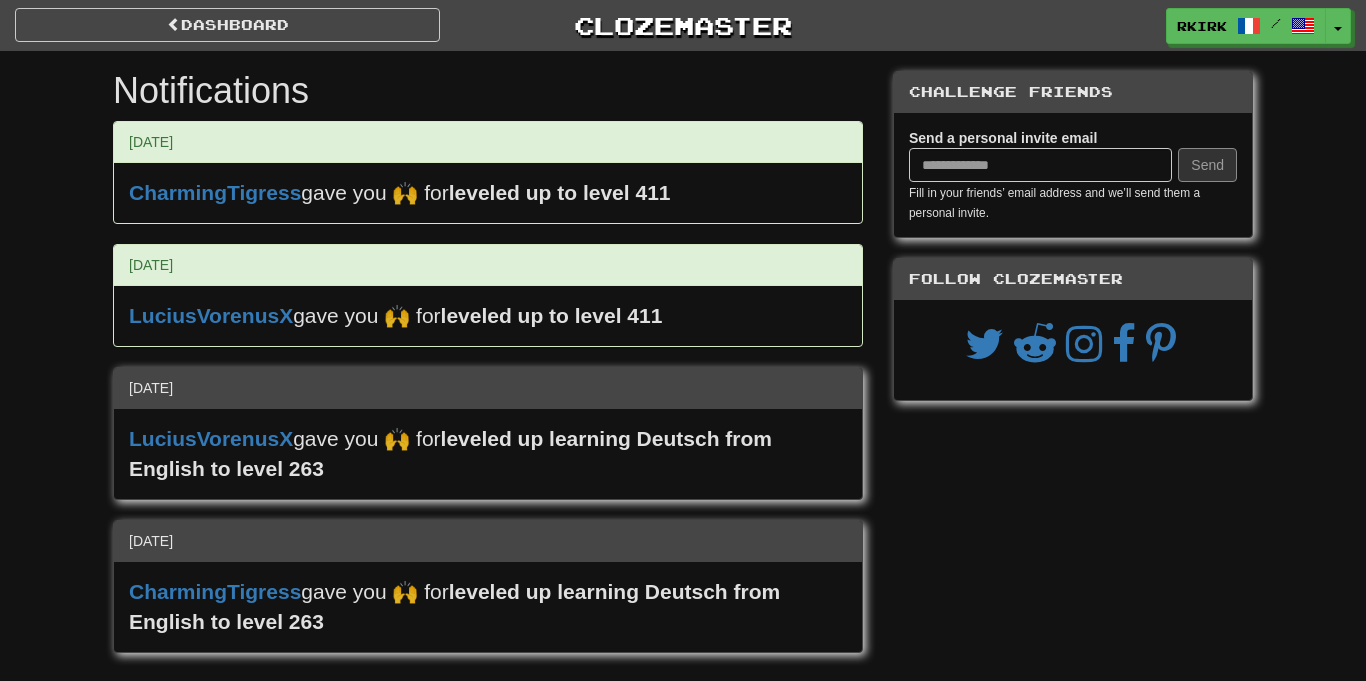 click on "Dashboard
Clozemaster
rkirk
/
Toggle Dropdown
Dashboard
Leaderboard
Activity Feed
Notifications
Profile
Discussions
Deutsch
/
English
Streak:
5
Review:
53,900
Daily Goal:  1104 /500
Español
/
English
Streak:
5
Review:
47,924
Daily Goal:  1318 /500
Français
/
English
Streak:
5
Review:
18,955
Daily Goal:  1944 /500
Nederlands
/
English
Streak:
0
Review:
21,434
Daily Goal:  0 /500
Esperanto
/
English
Streak:
0
Review:
933
Daily Goal:  0 /500
Português
/
English
Streak:
0
Review:
77
Points Today: 0
Italiano
/
English
Streak:
0
Review:
50
Daily Goal:  0 /100" at bounding box center [683, 336] 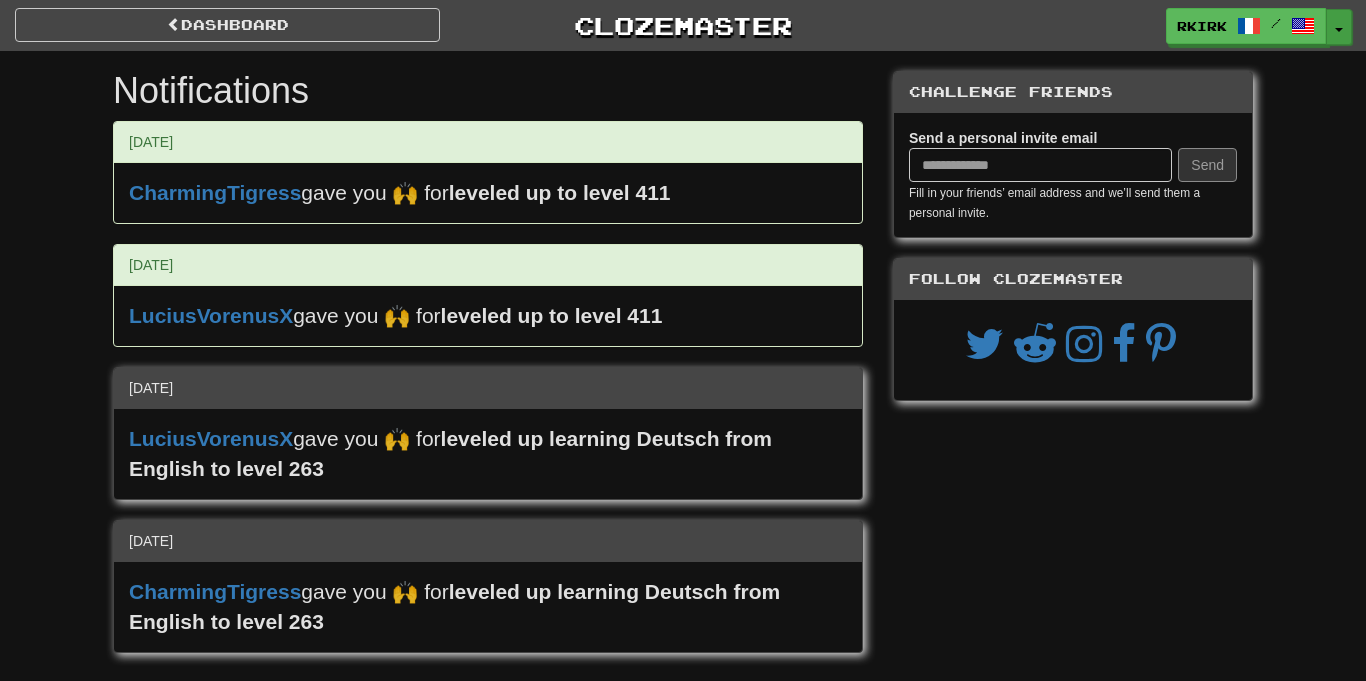 click on "Toggle Dropdown" at bounding box center [1339, 27] 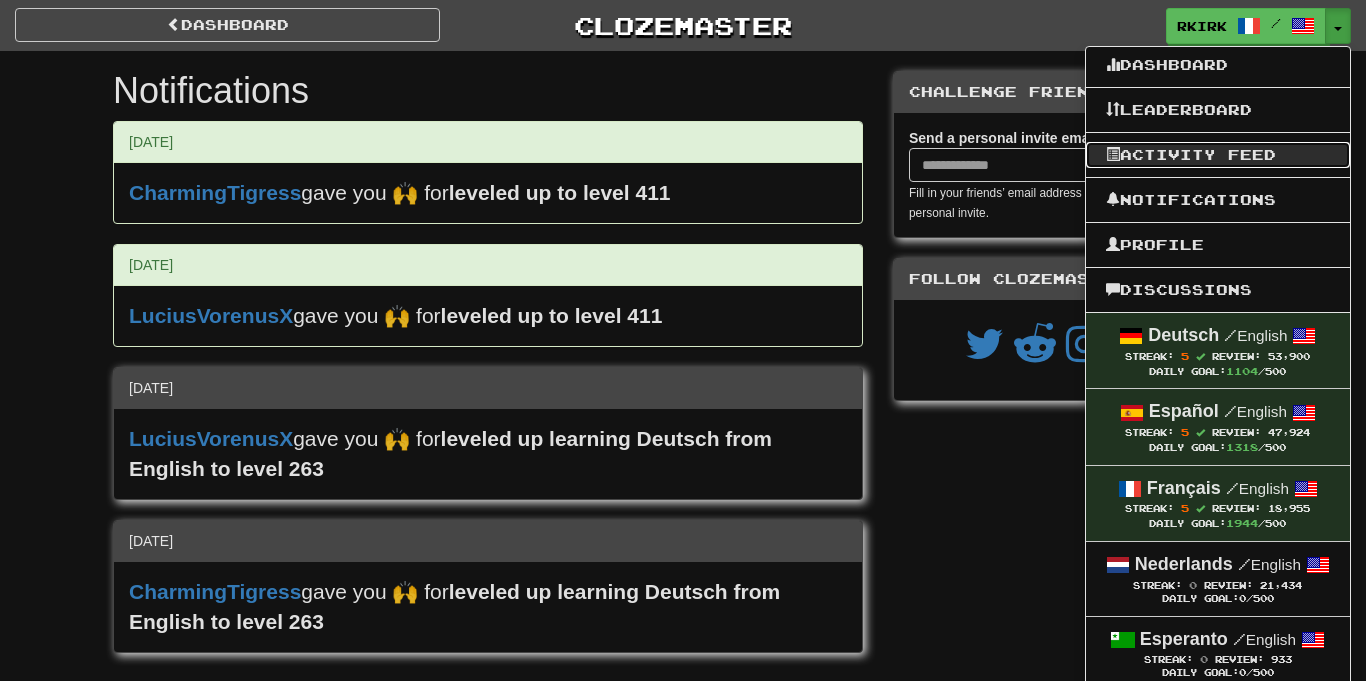 click on "Activity Feed" at bounding box center (1218, 155) 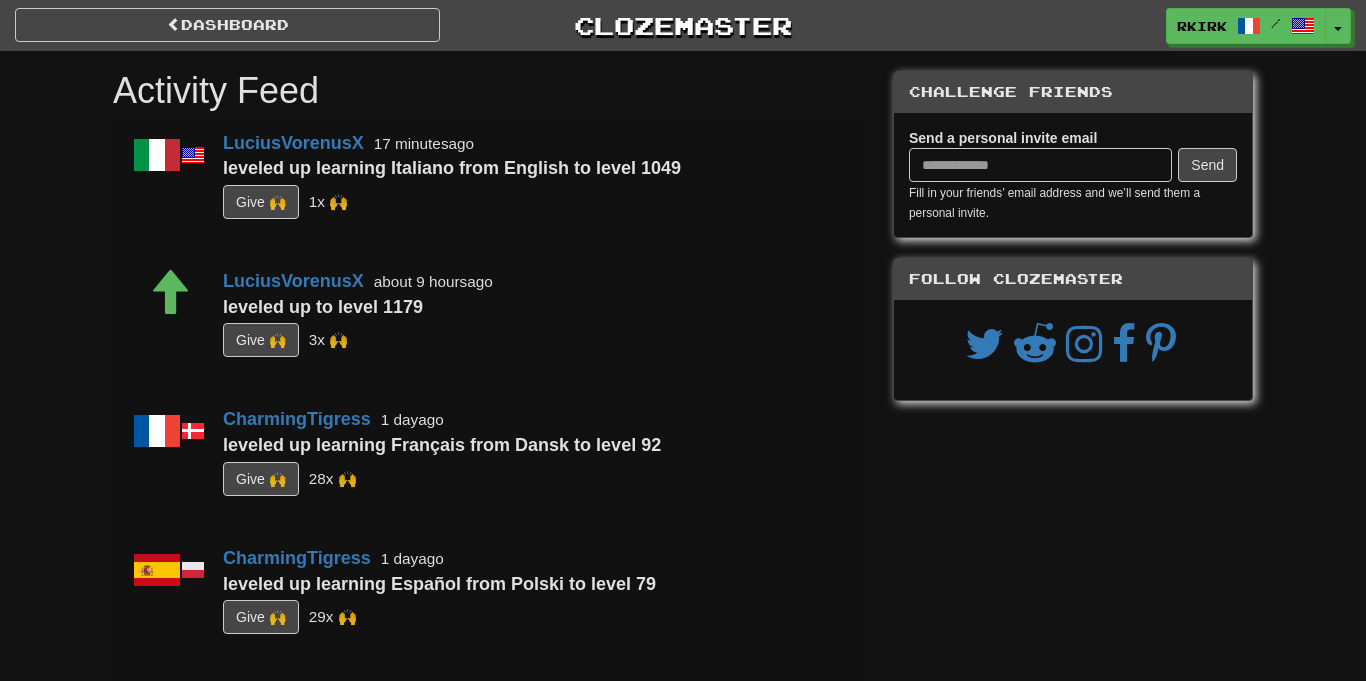 scroll, scrollTop: 0, scrollLeft: 0, axis: both 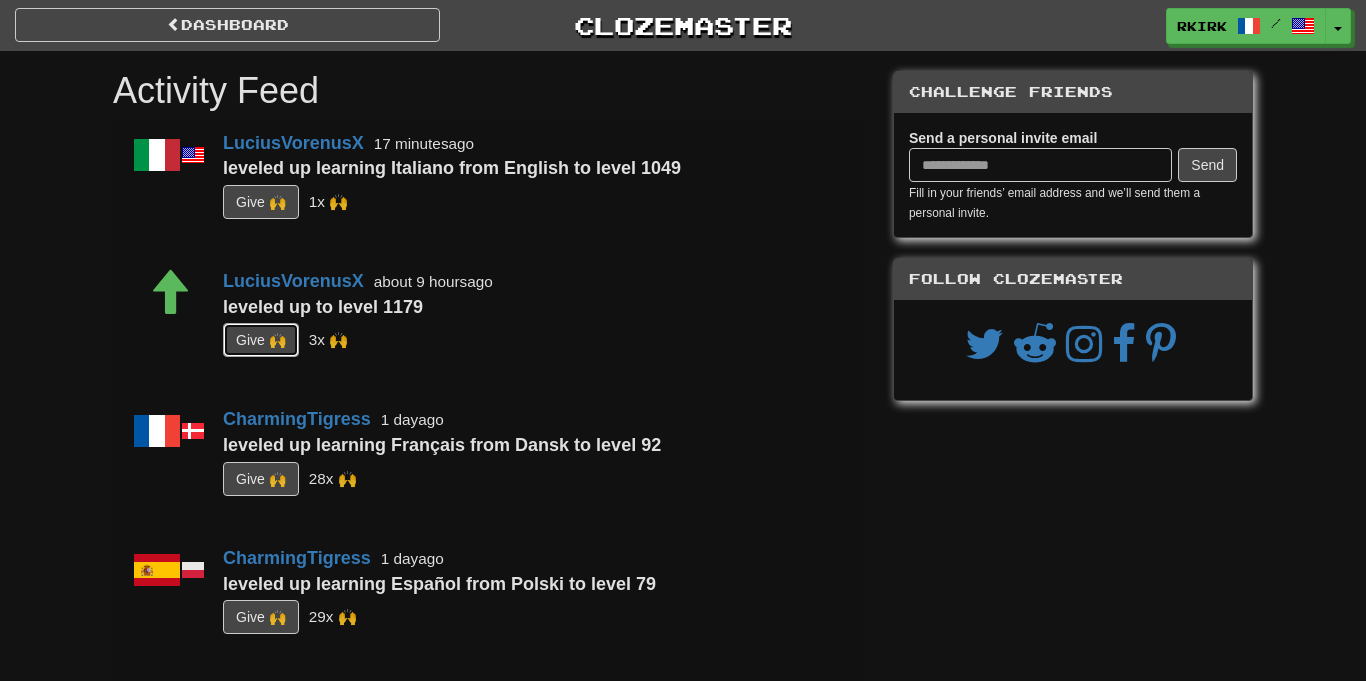 click on "G i ve 🙌" at bounding box center (261, 340) 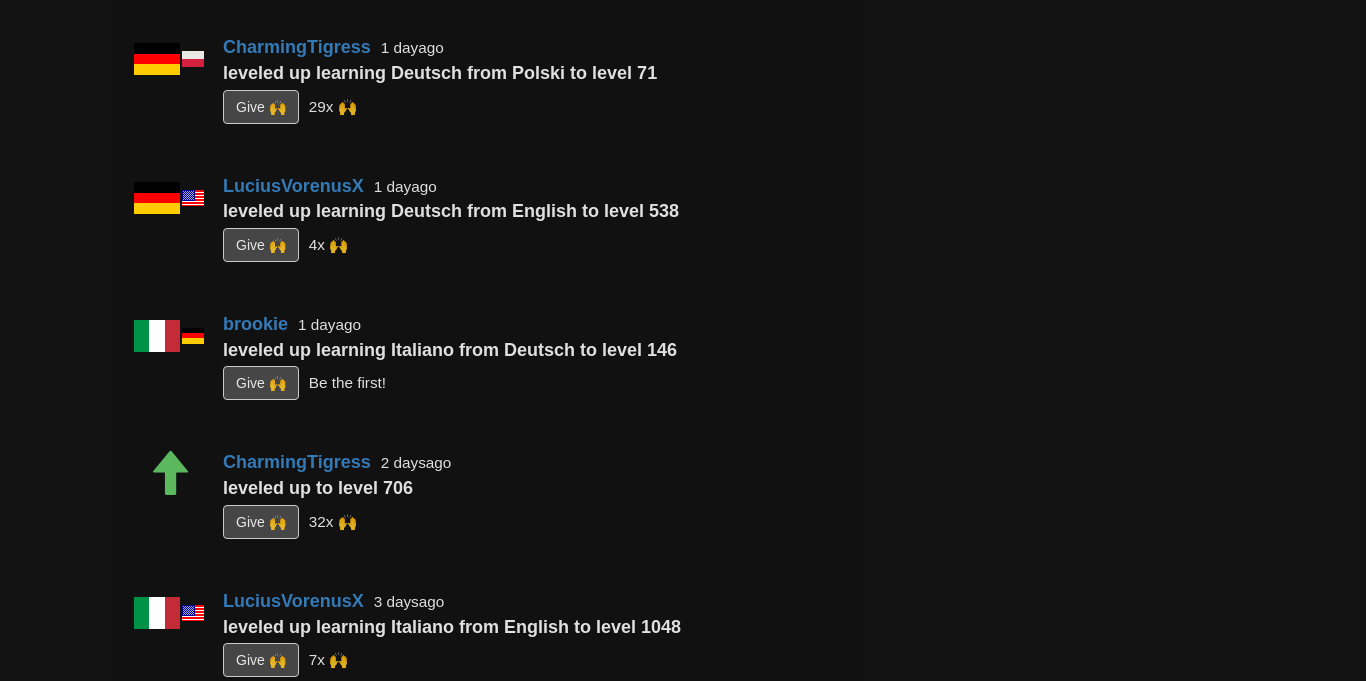 scroll, scrollTop: 690, scrollLeft: 0, axis: vertical 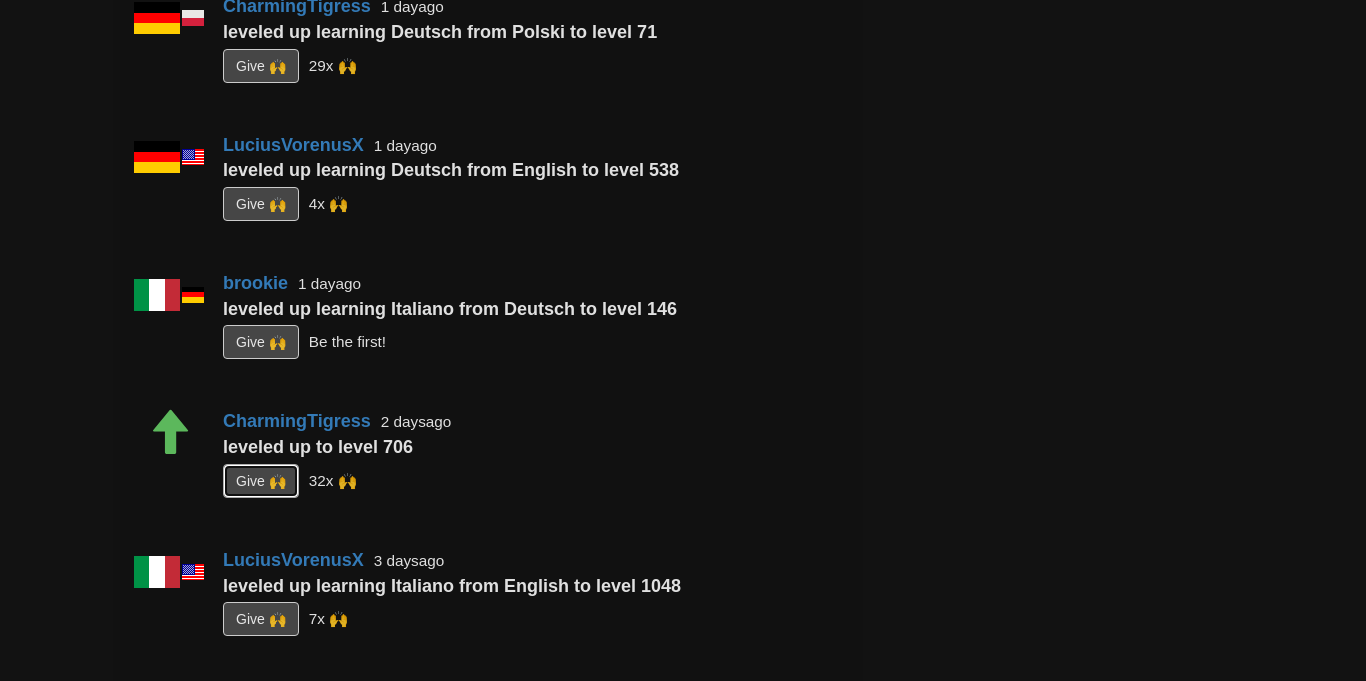 click on "G i ve 🙌" at bounding box center [261, 481] 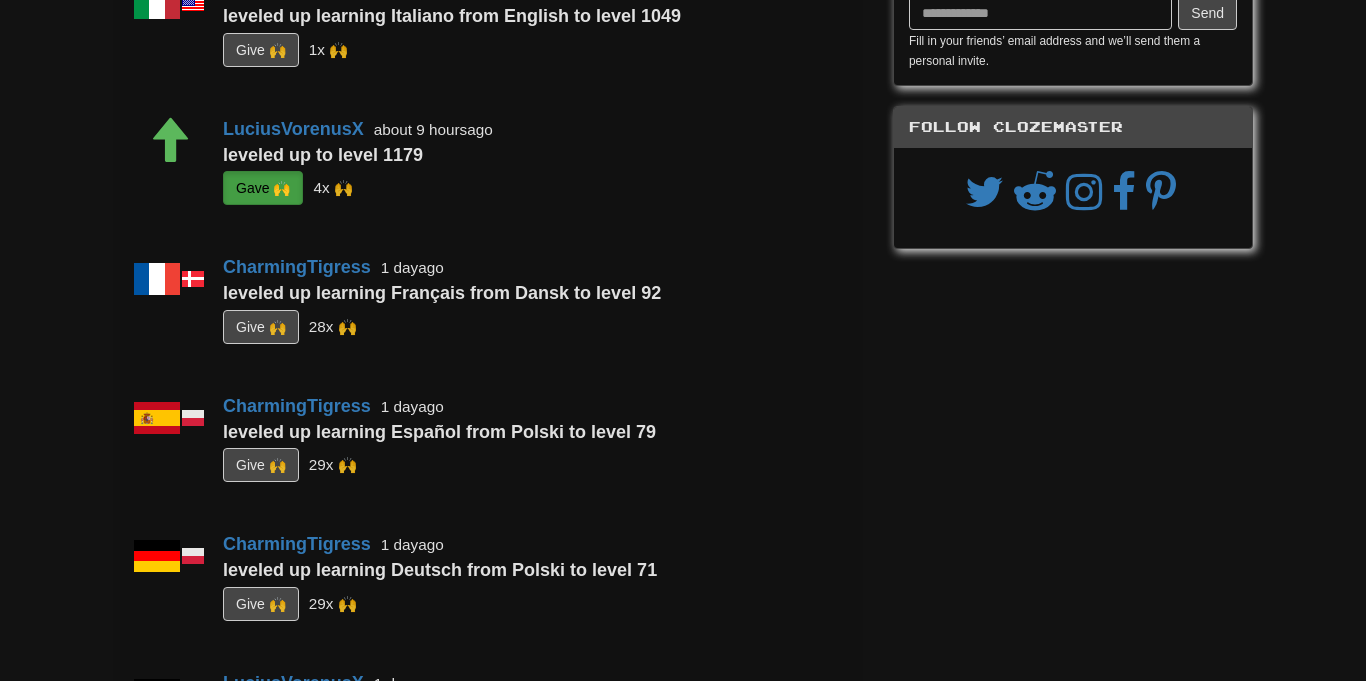 scroll, scrollTop: 0, scrollLeft: 0, axis: both 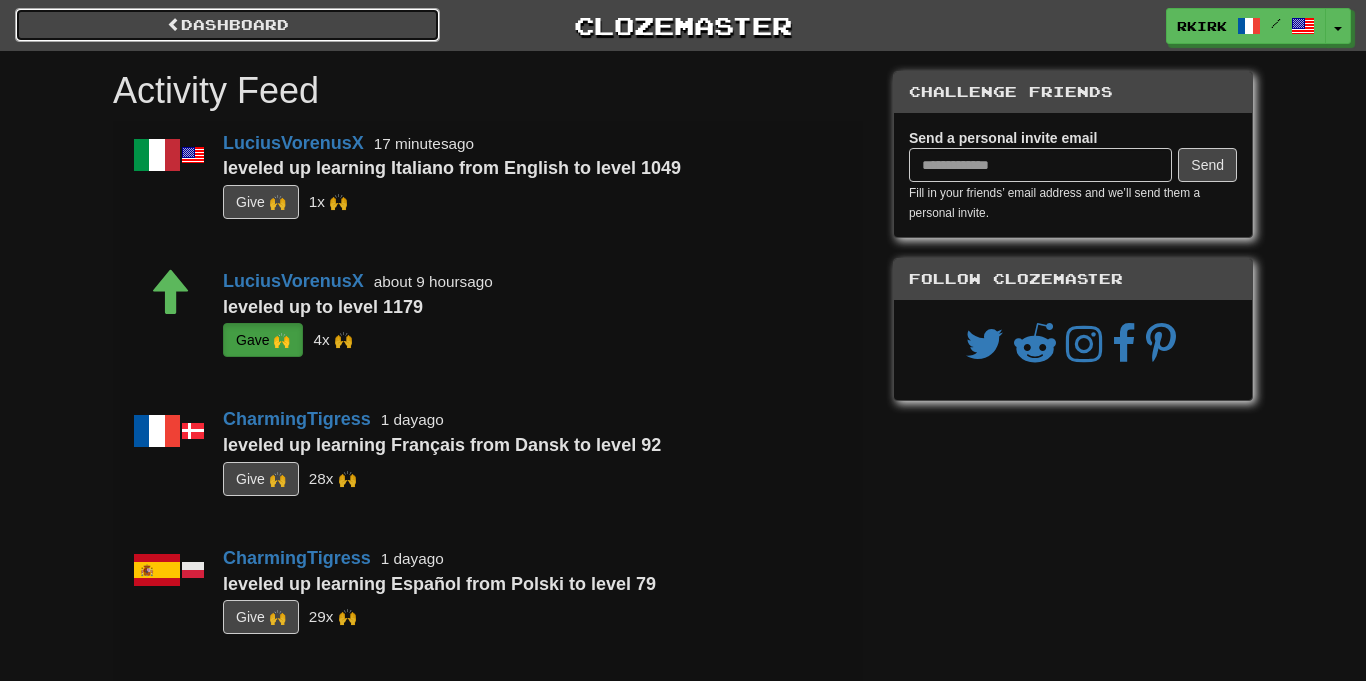 click on "Dashboard" at bounding box center [227, 25] 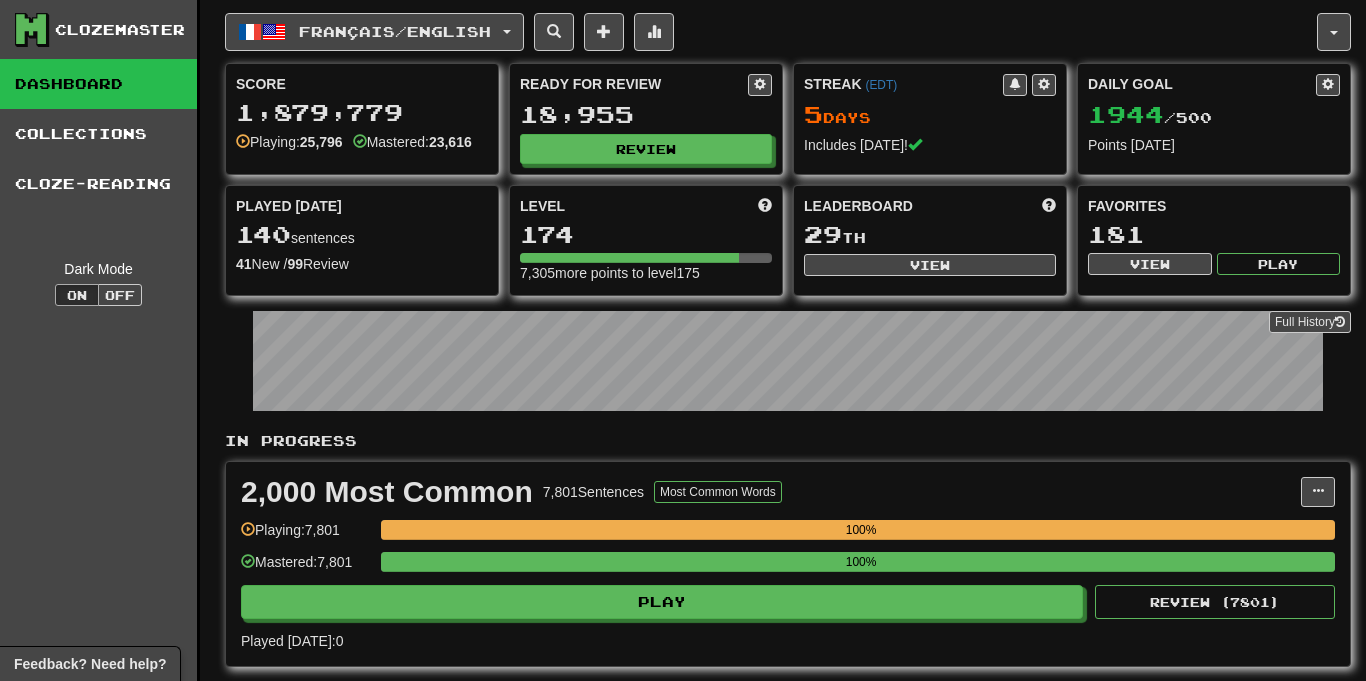 scroll, scrollTop: 0, scrollLeft: 0, axis: both 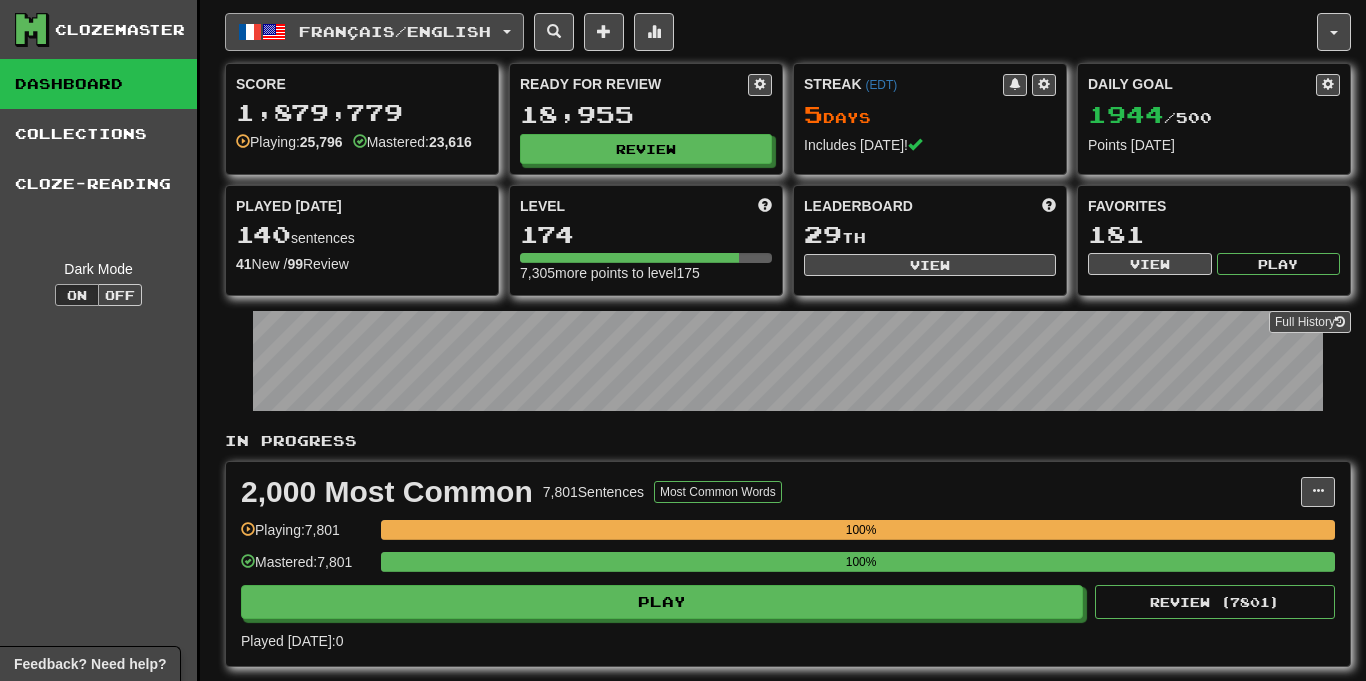click on "Français  /  English" at bounding box center [374, 32] 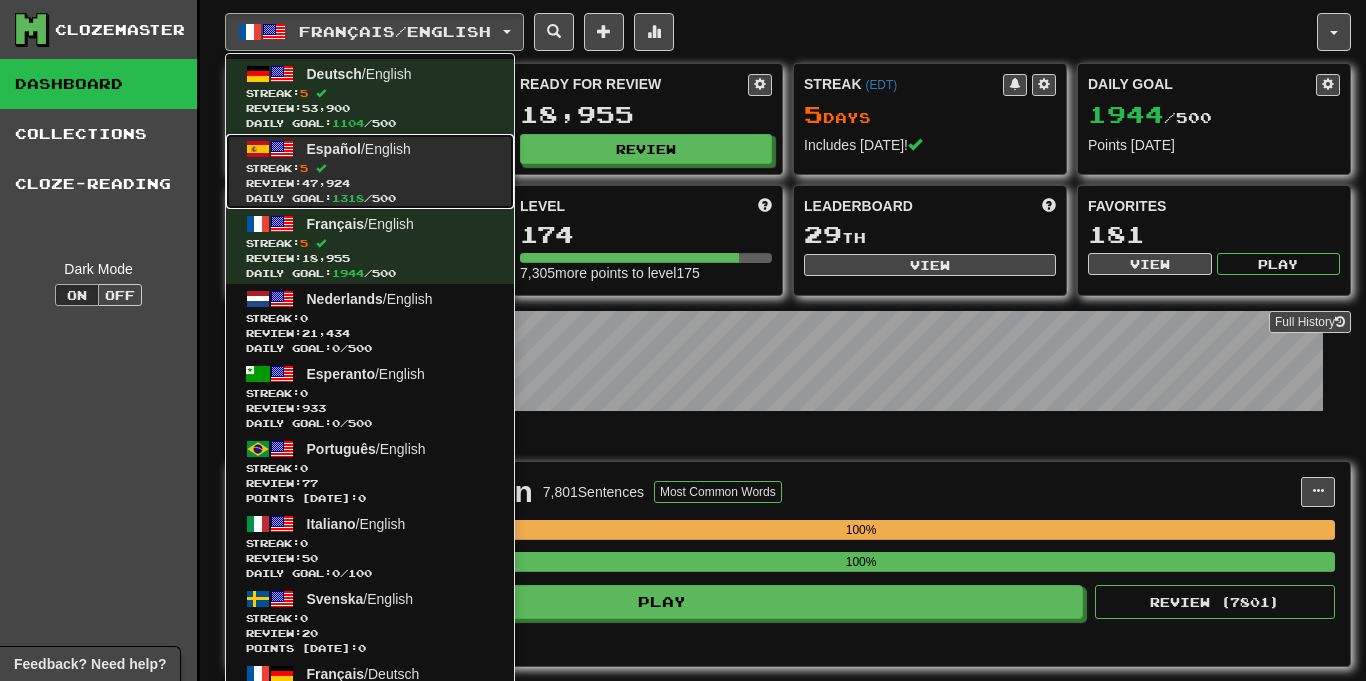 click on "Streak:  5" at bounding box center (370, 168) 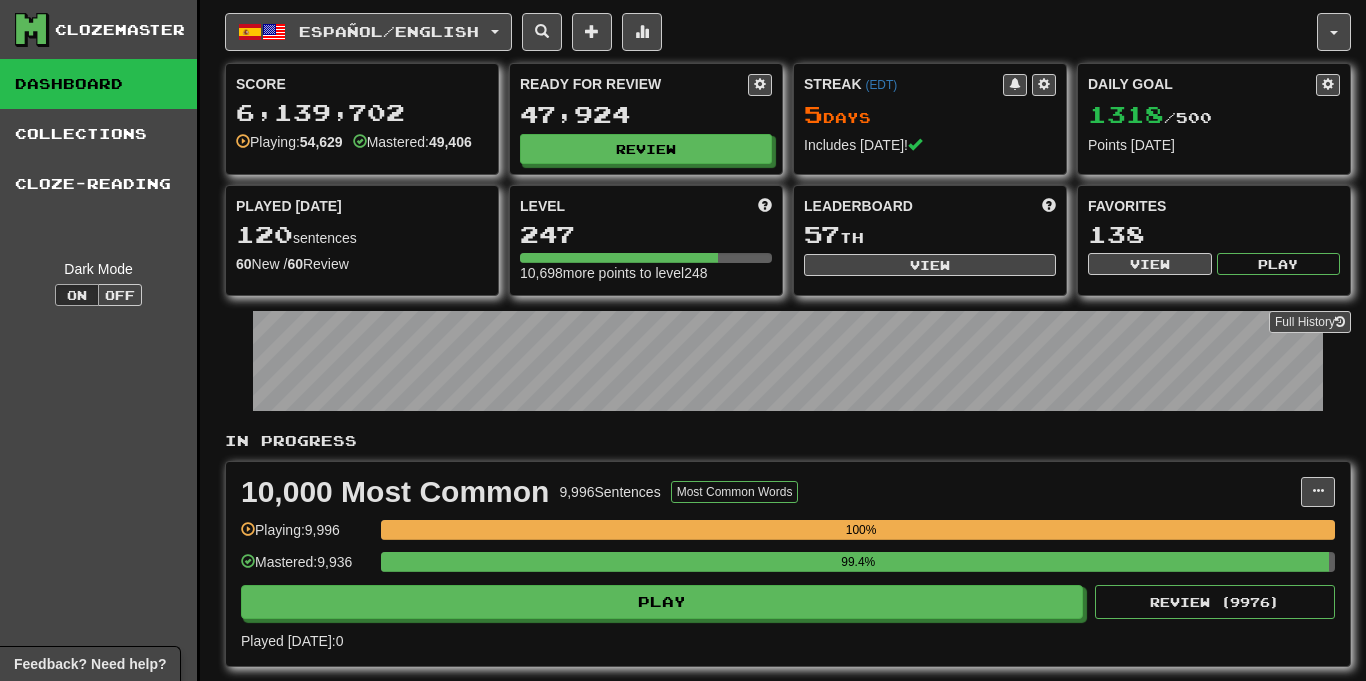 scroll, scrollTop: 0, scrollLeft: 0, axis: both 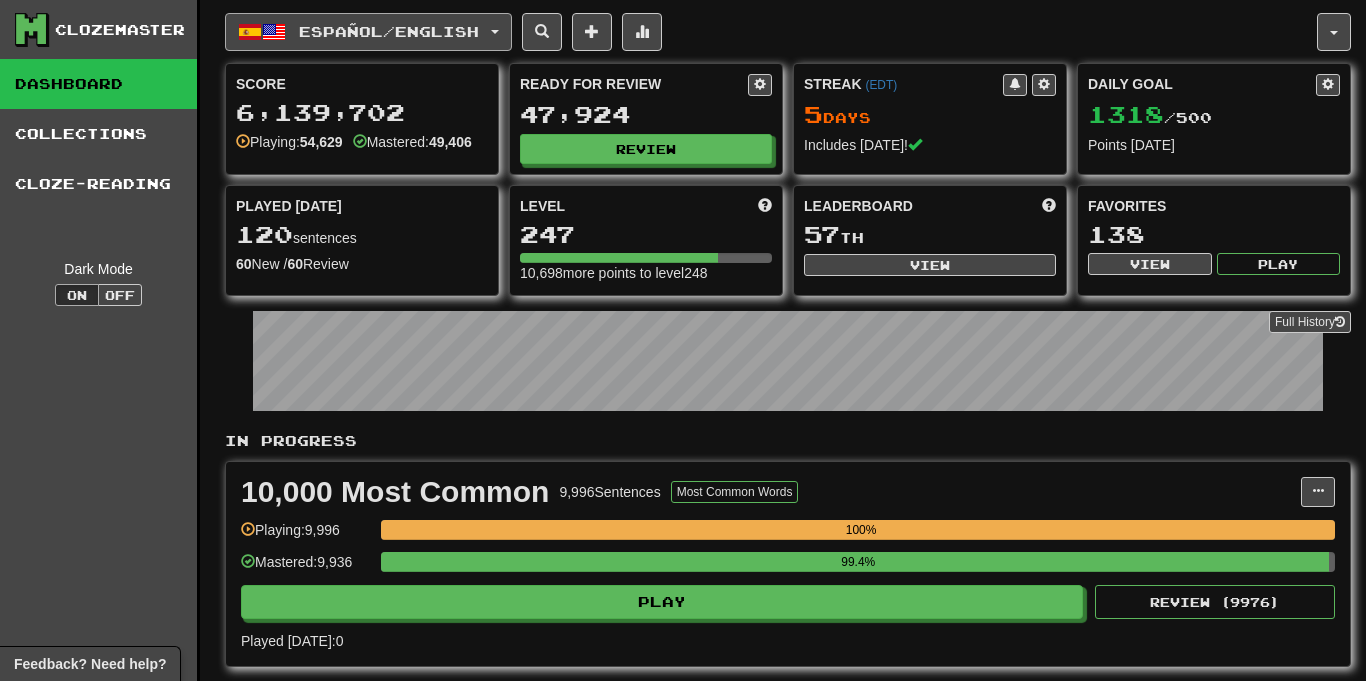click on "Español  /  English" at bounding box center (389, 31) 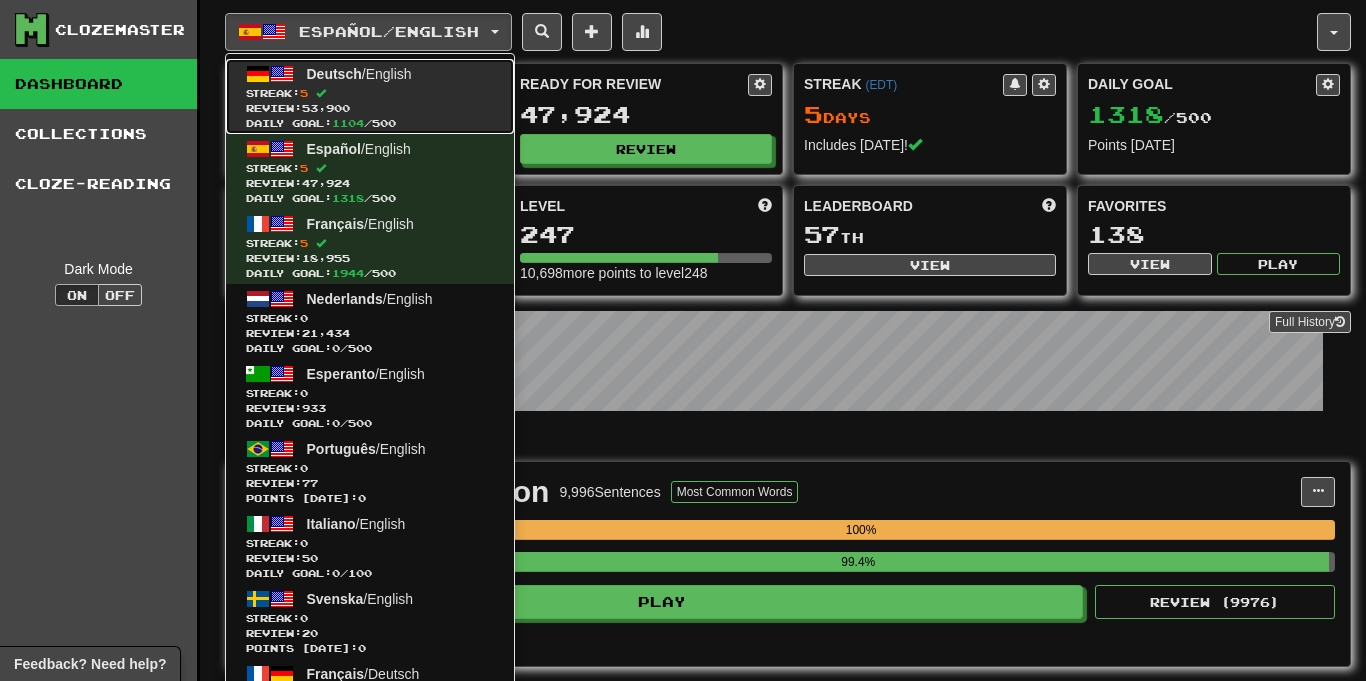 click on "Review:  53,900" at bounding box center [370, 108] 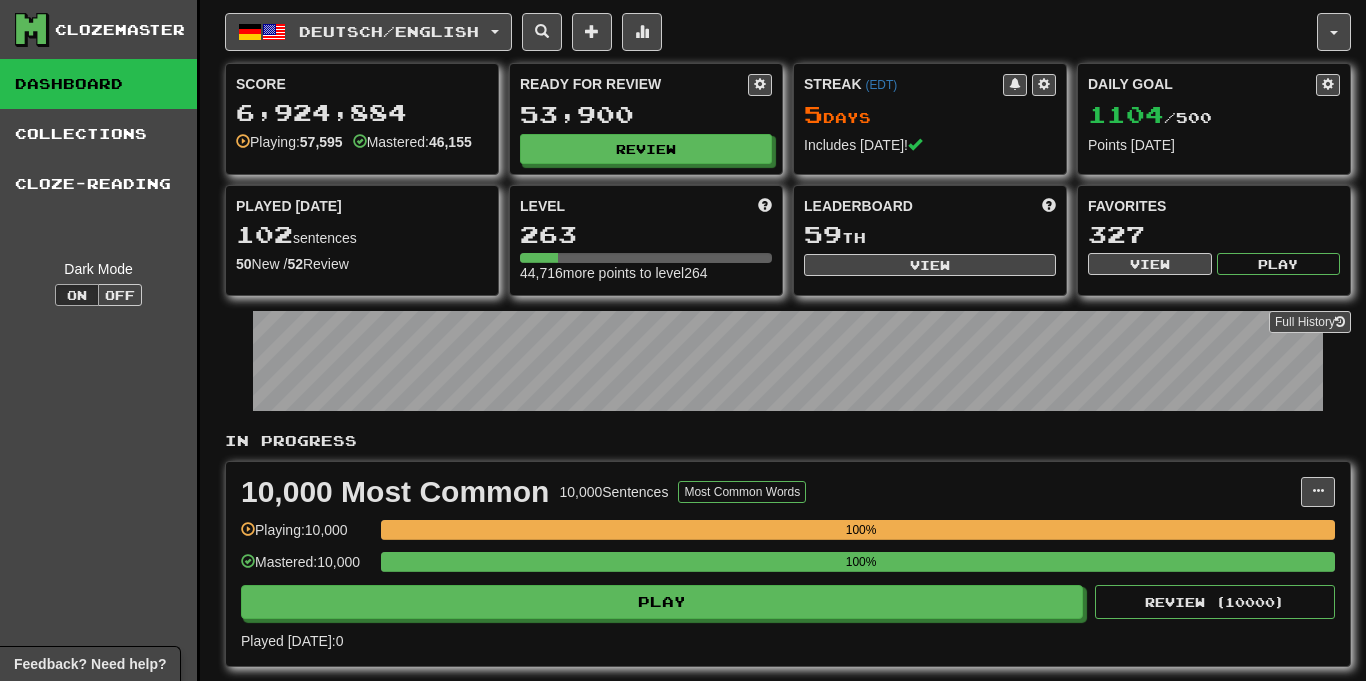 scroll, scrollTop: 0, scrollLeft: 0, axis: both 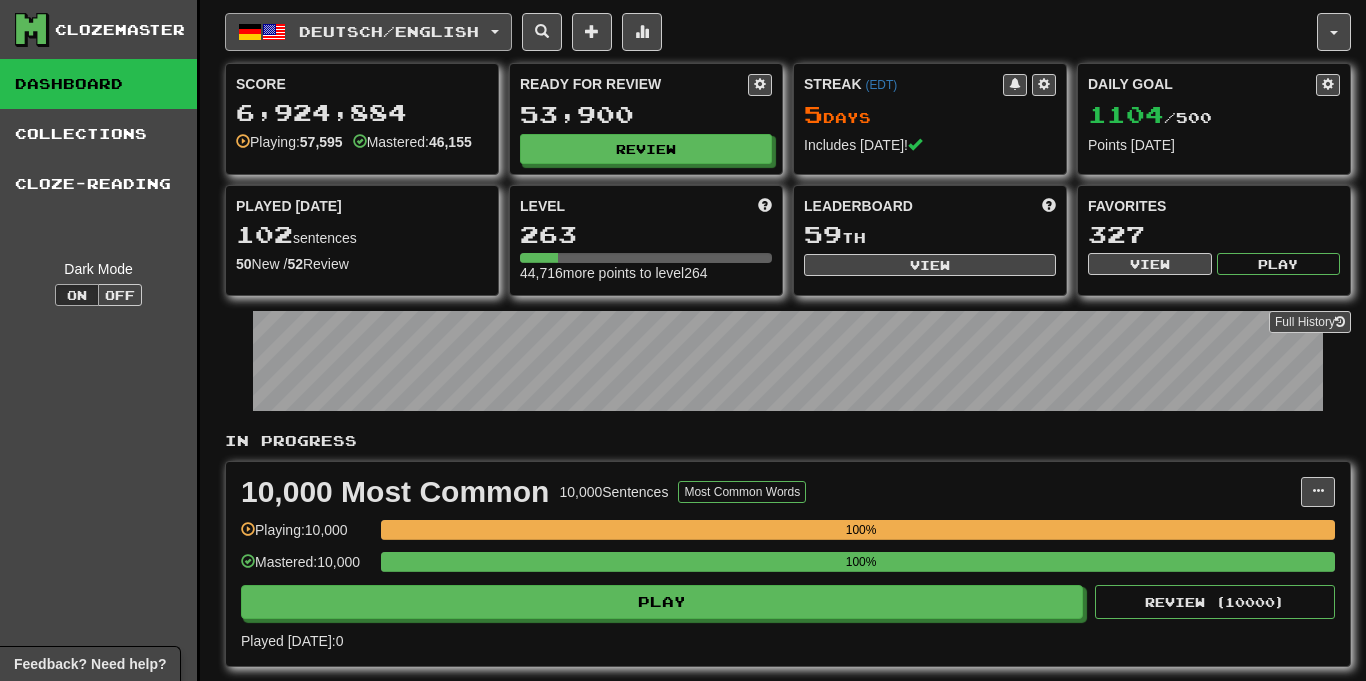 click on "Deutsch  /  English" at bounding box center (389, 31) 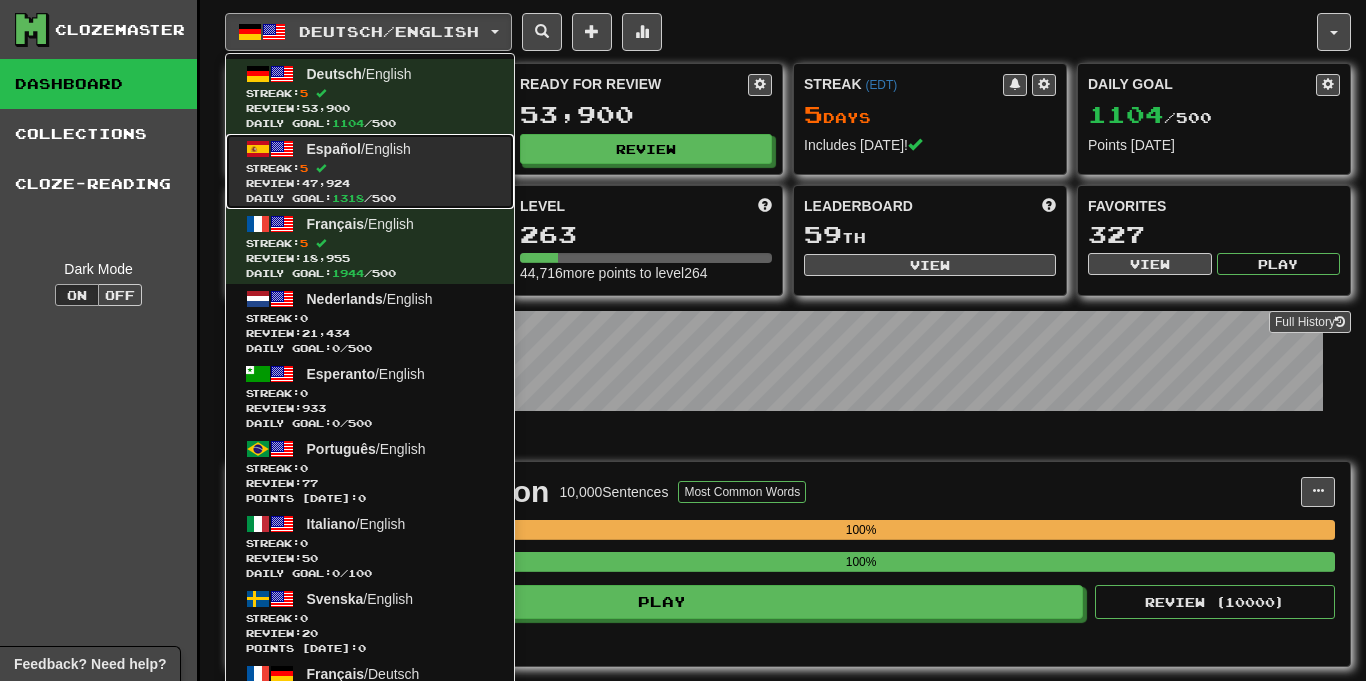 click on "Streak:  5" at bounding box center [370, 168] 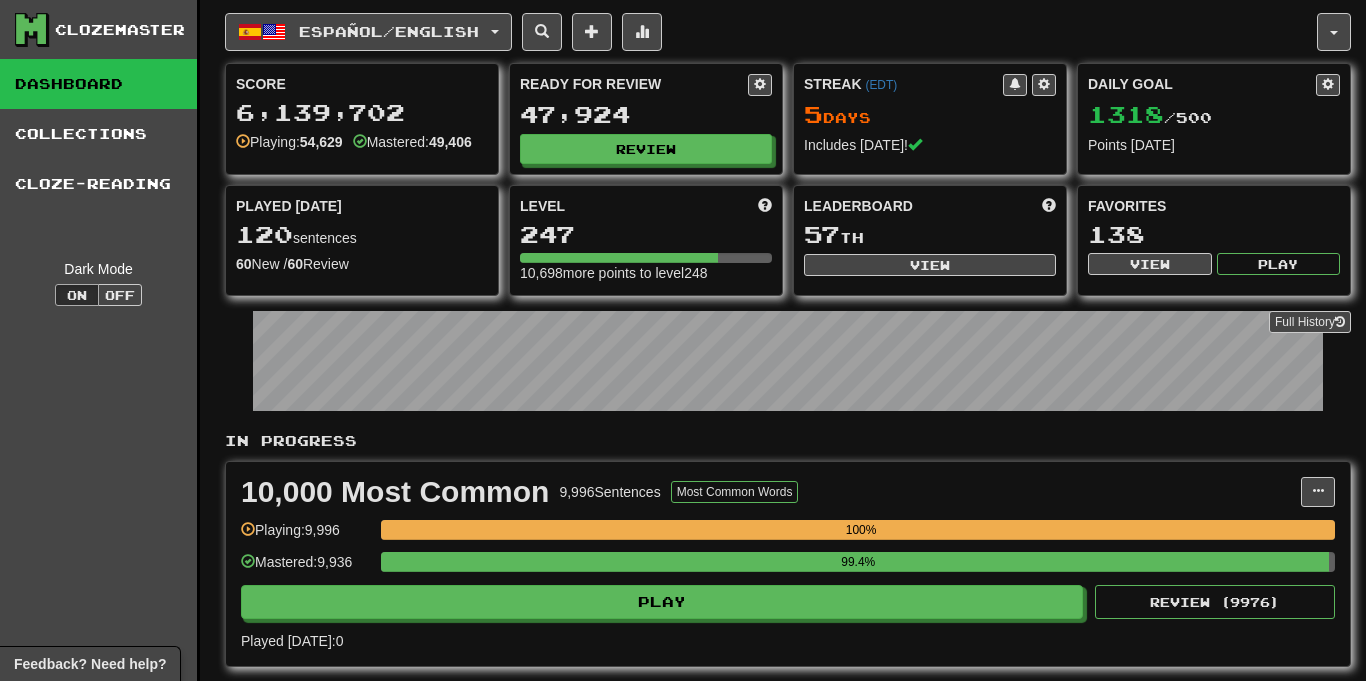 scroll, scrollTop: 0, scrollLeft: 0, axis: both 